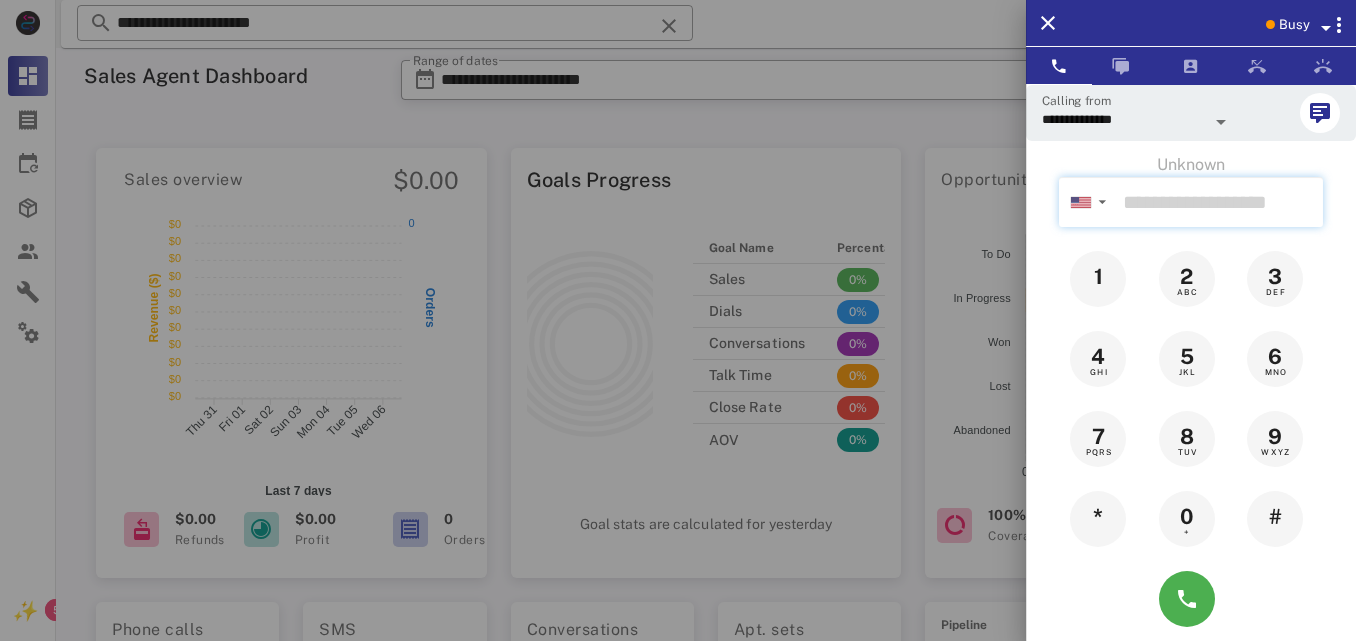 click at bounding box center [1219, 202] 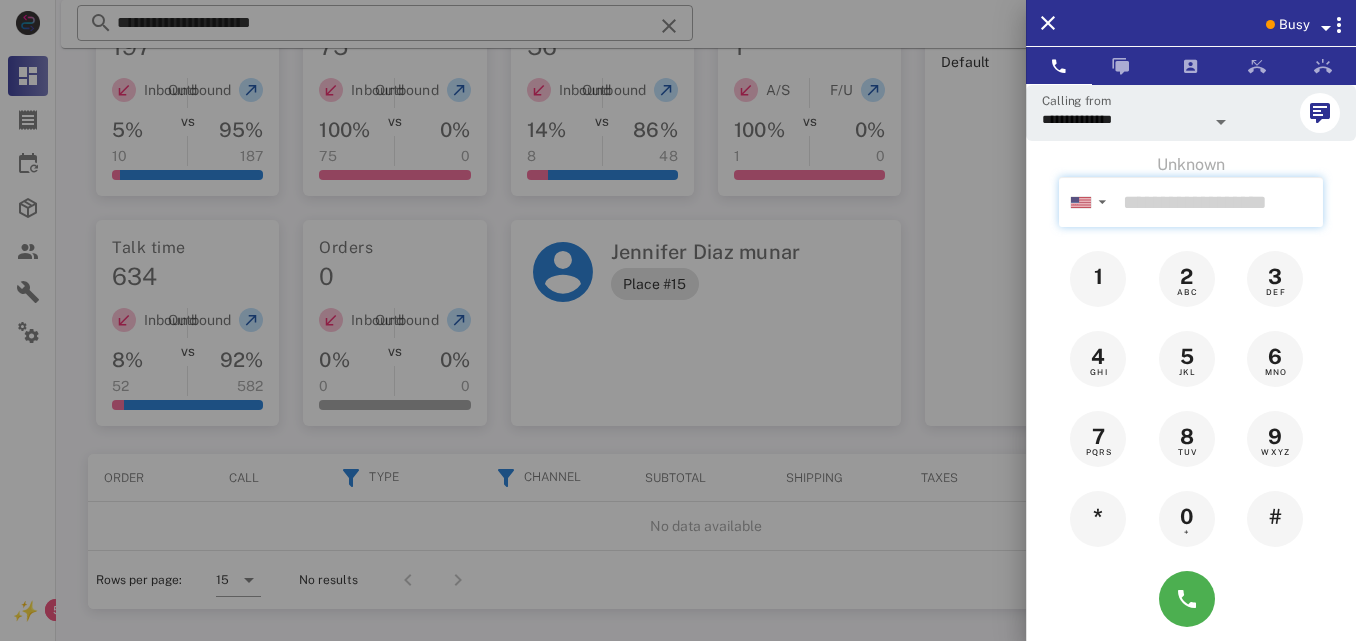 scroll, scrollTop: 612, scrollLeft: 0, axis: vertical 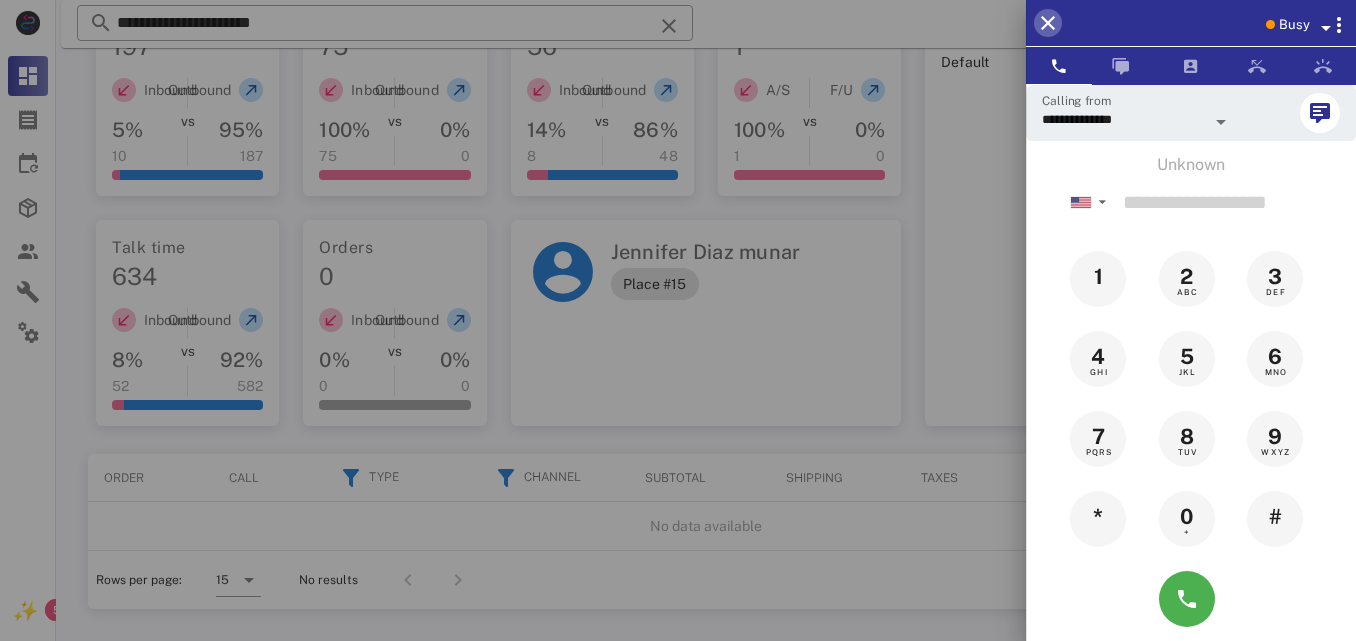 click at bounding box center [1048, 23] 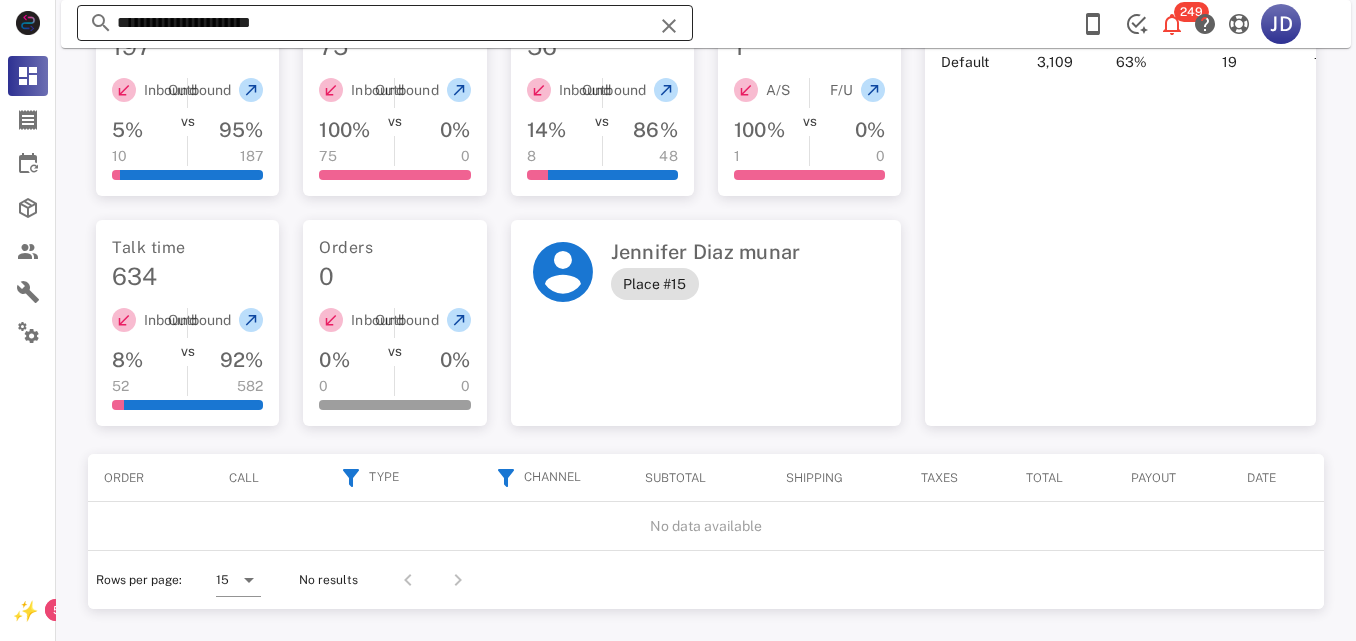 click on "**********" at bounding box center (385, 23) 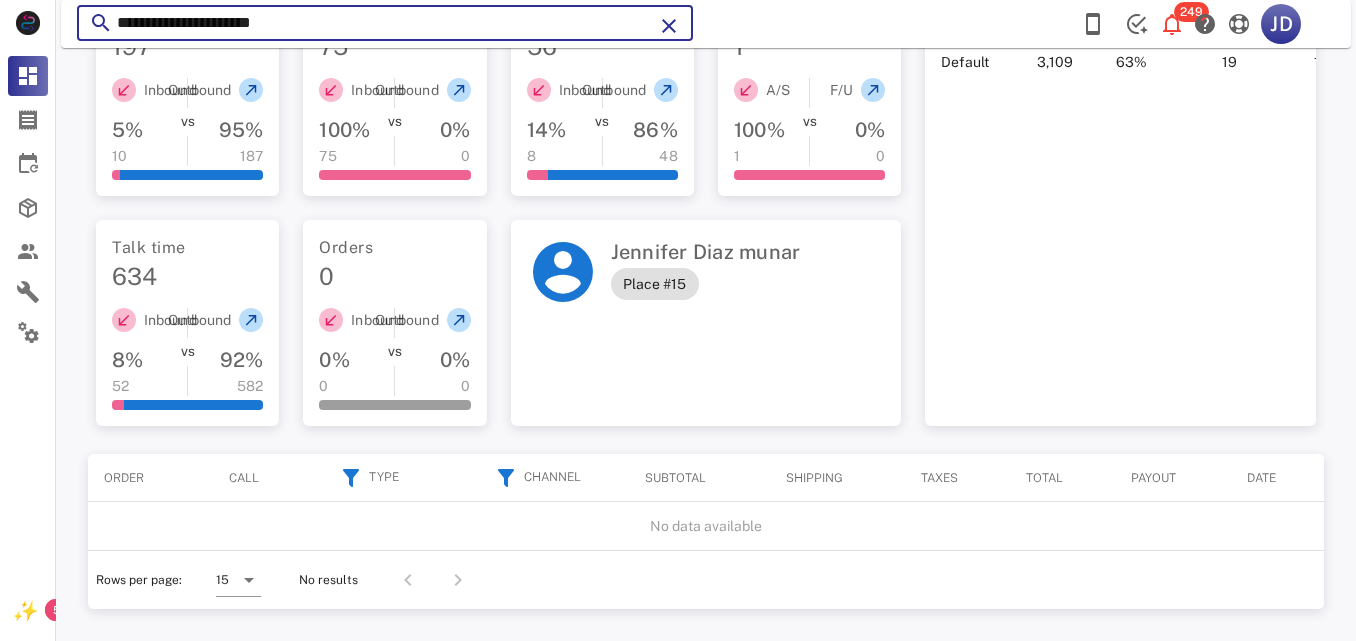 click on "**********" at bounding box center [385, 23] 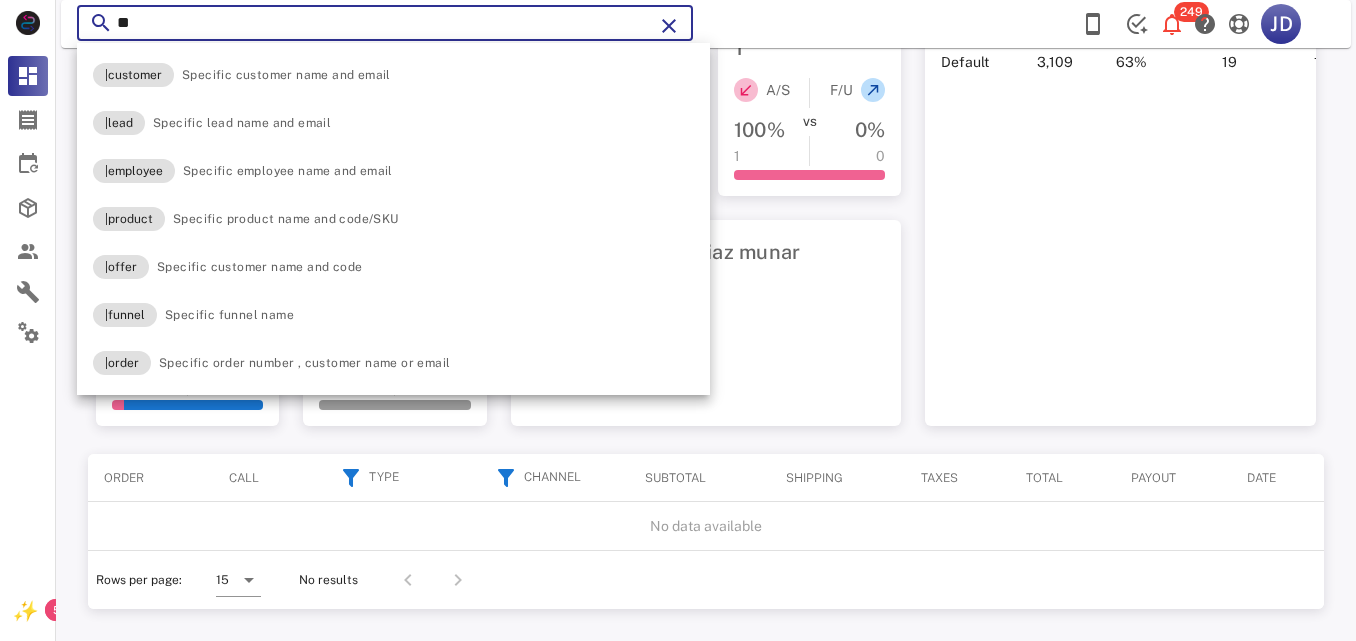 type on "*" 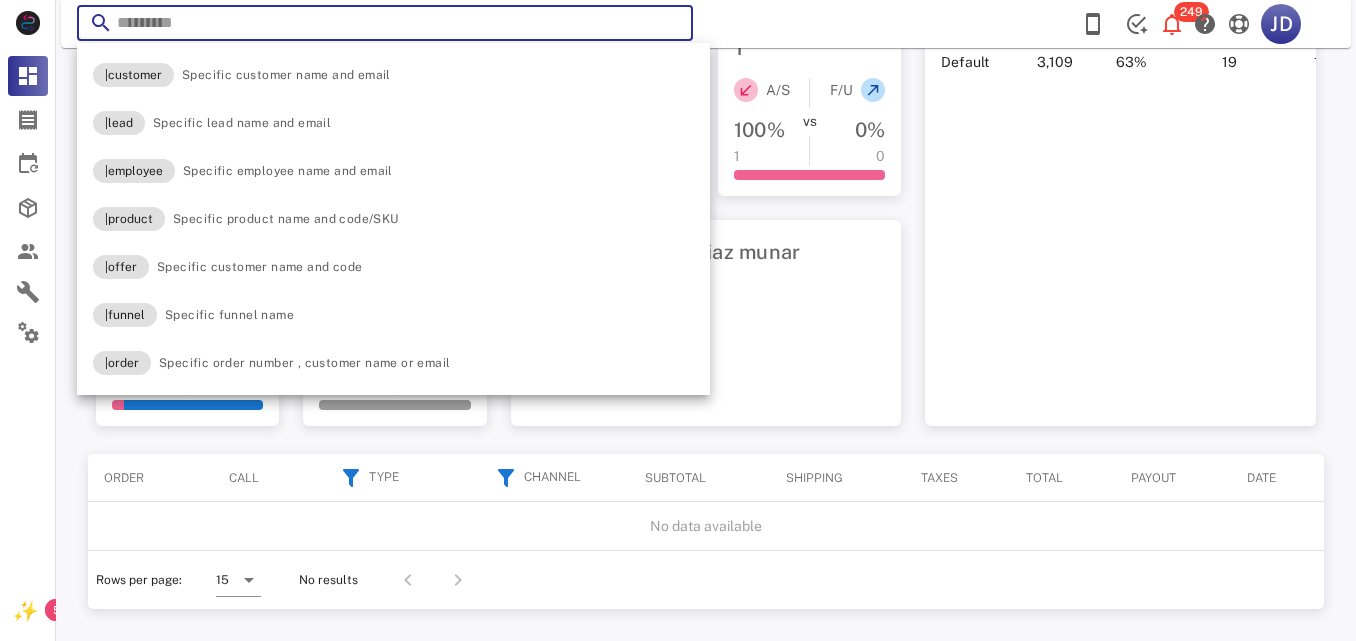 paste on "**********" 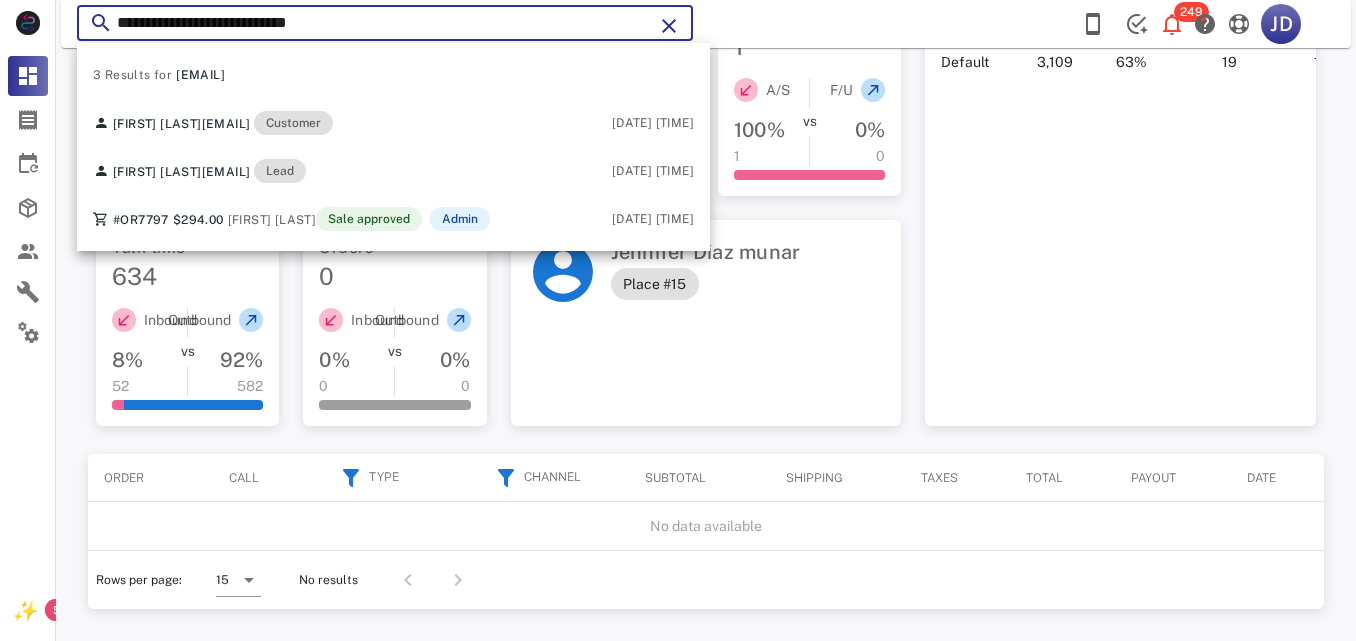 type on "**********" 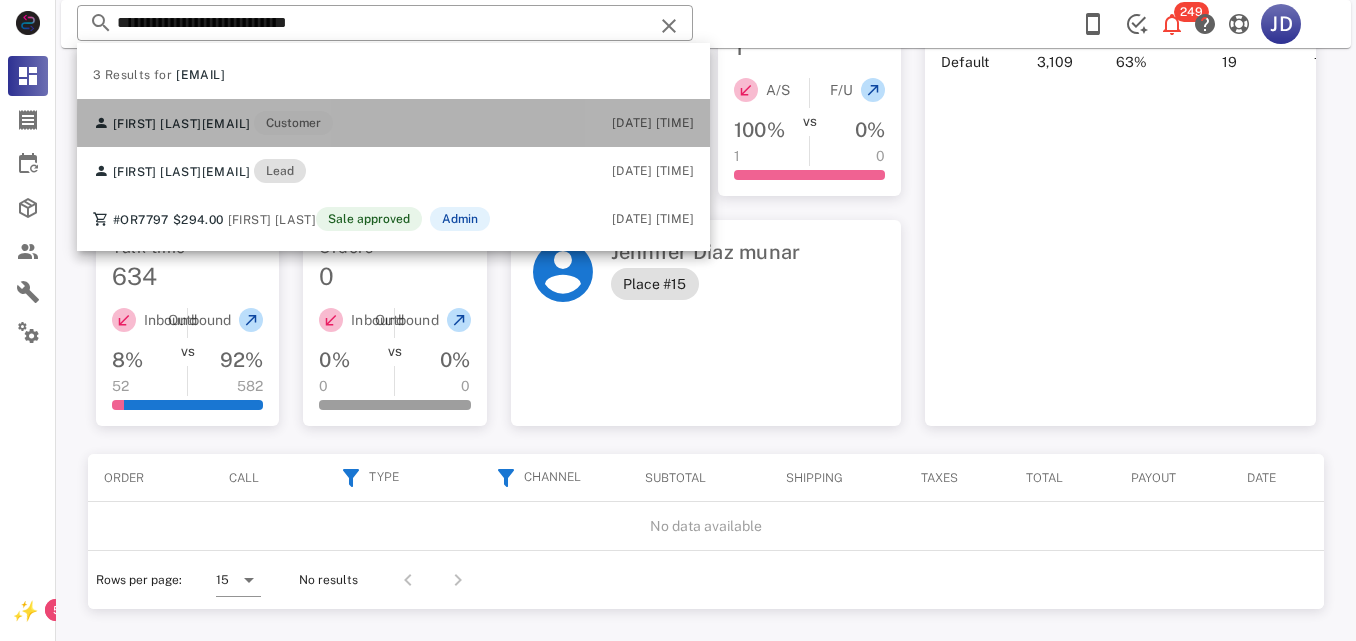 click on "[FIRST] [LAST]   [EMAIL]   Customer   [DATE] [TIME]" at bounding box center (393, 123) 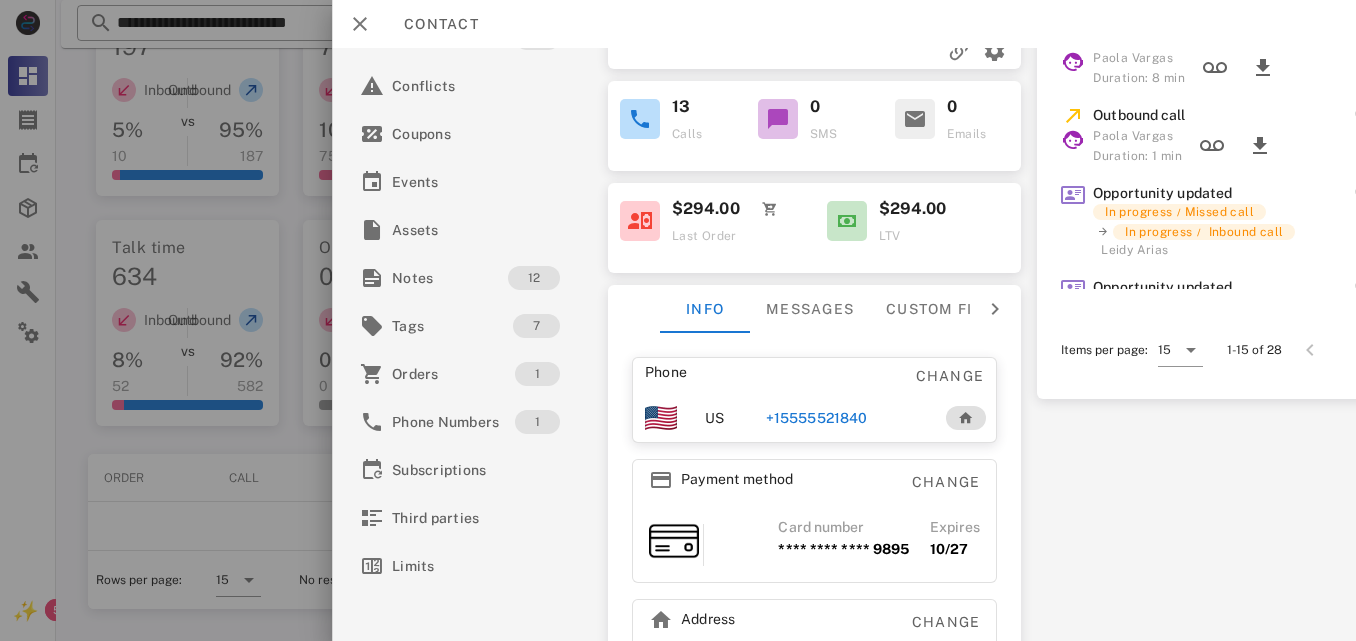scroll, scrollTop: 247, scrollLeft: 0, axis: vertical 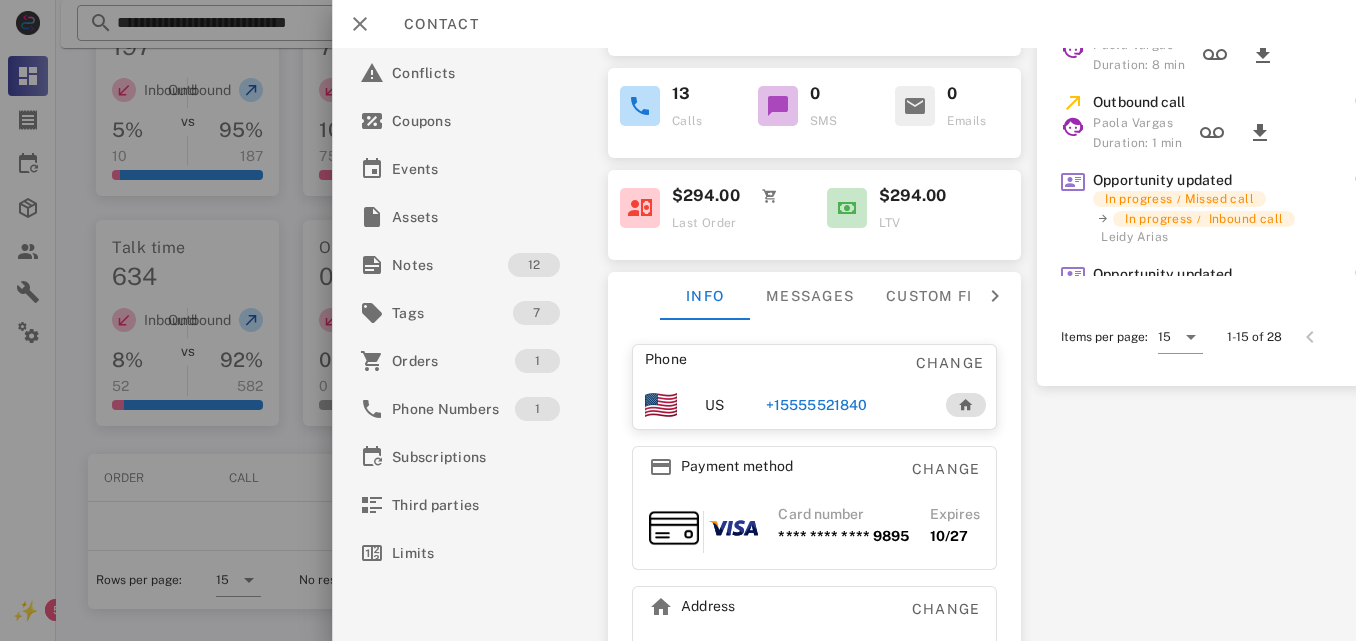 click on "+15555521840" at bounding box center [815, 405] 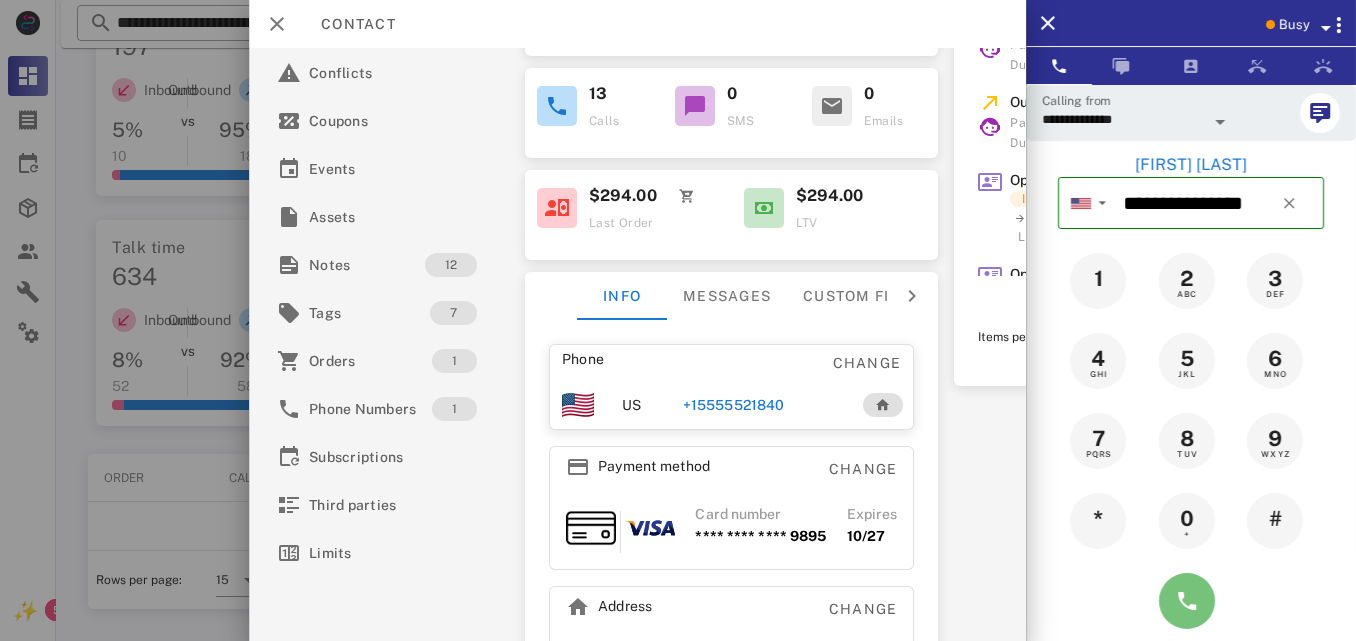 click at bounding box center (1187, 601) 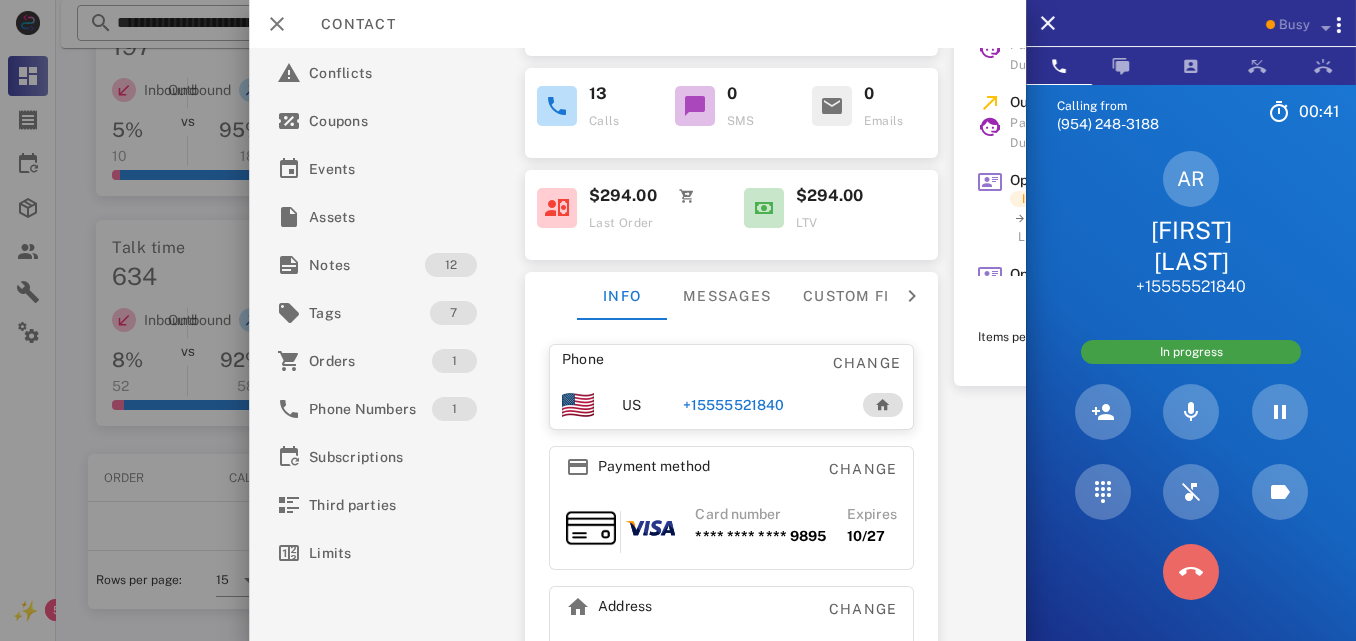 click at bounding box center [1191, 572] 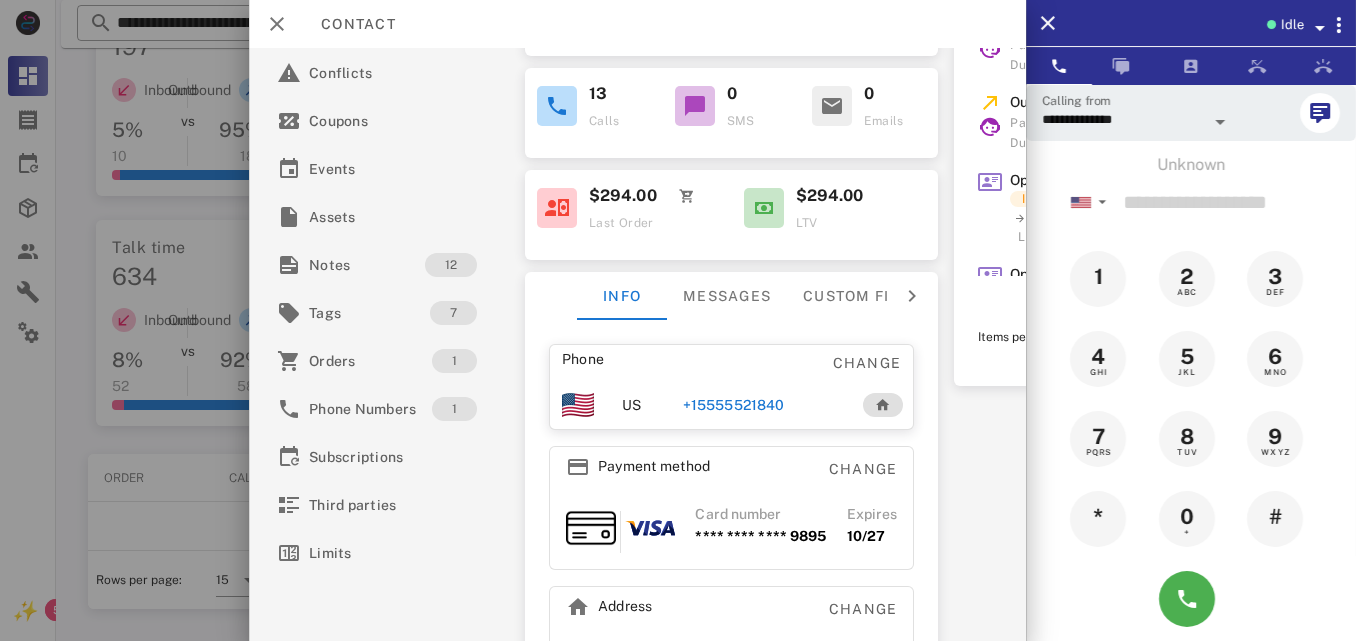 click on "+15555521840" at bounding box center (733, 405) 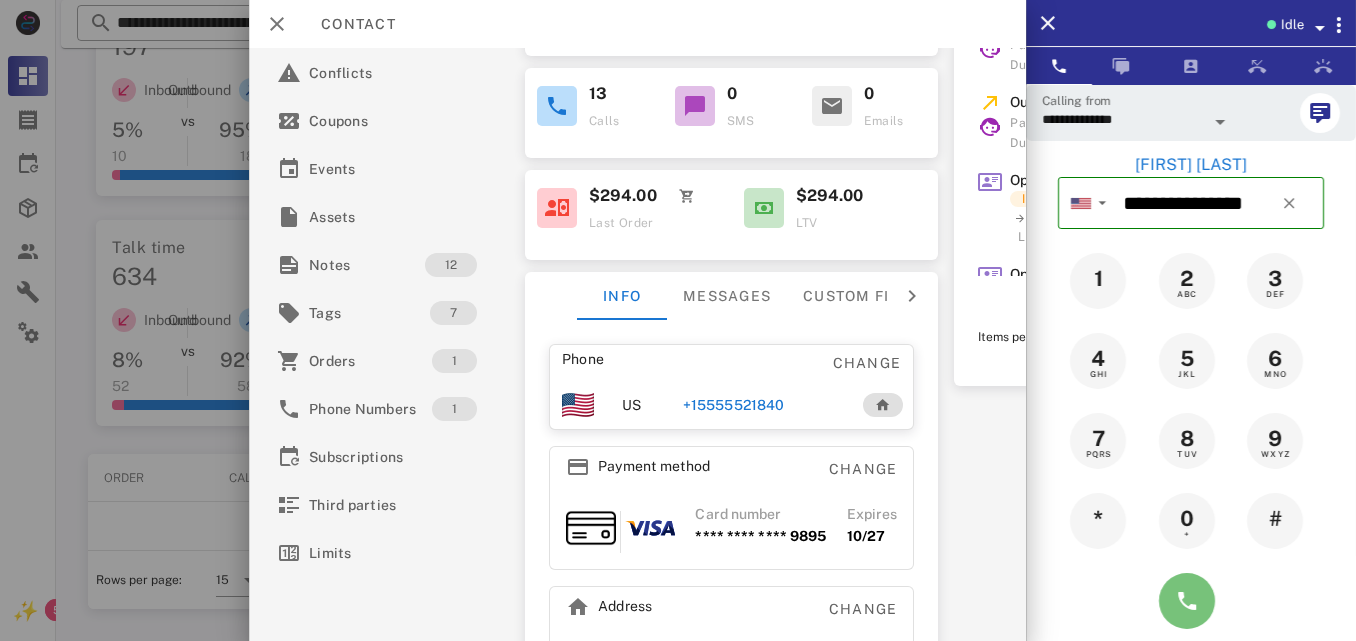 click at bounding box center [1187, 601] 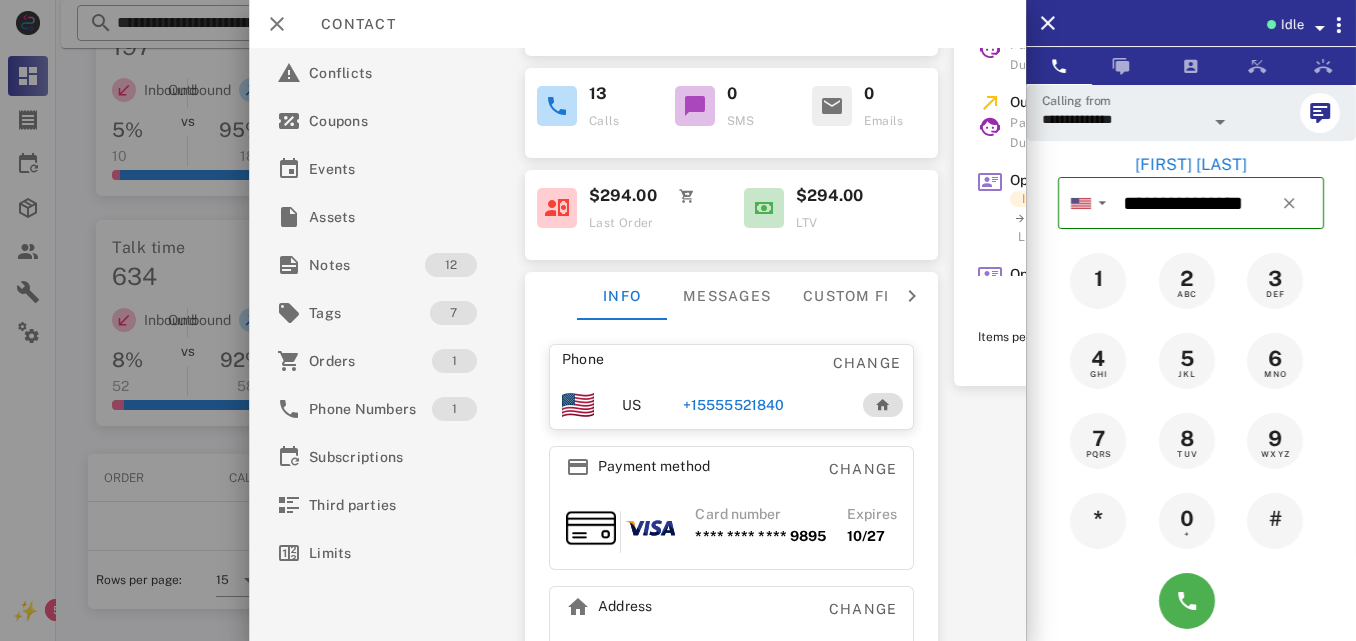 type 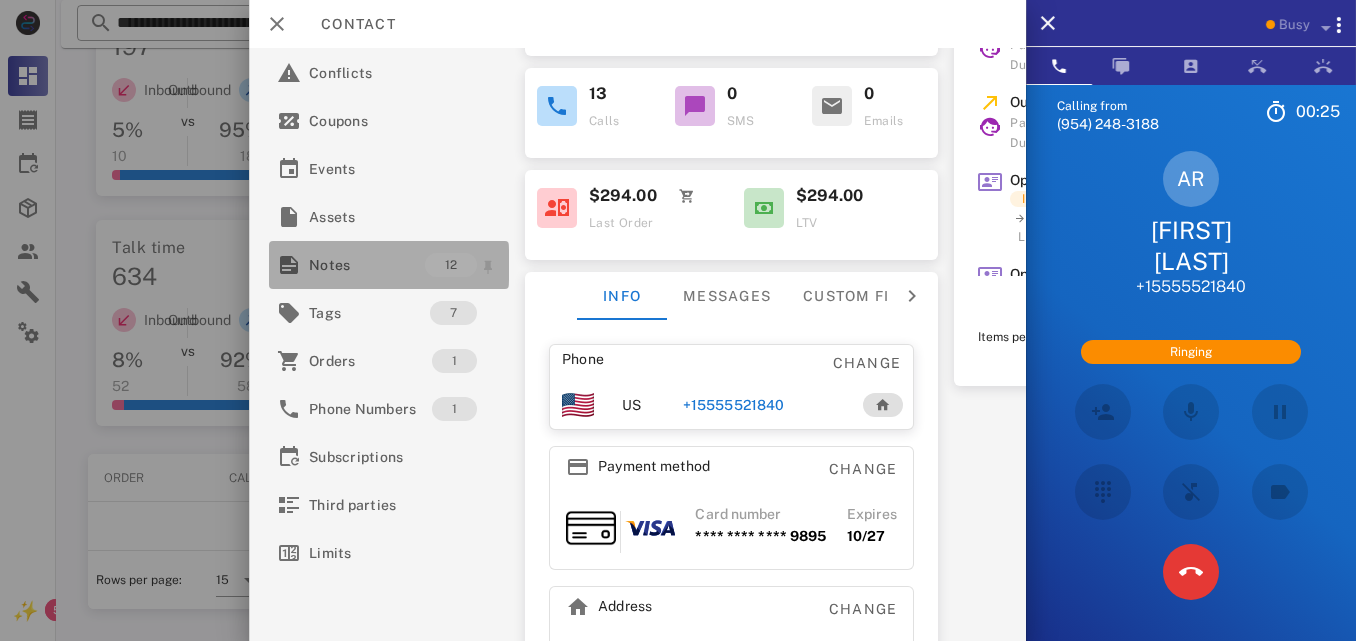 click on "Notes" at bounding box center (367, 265) 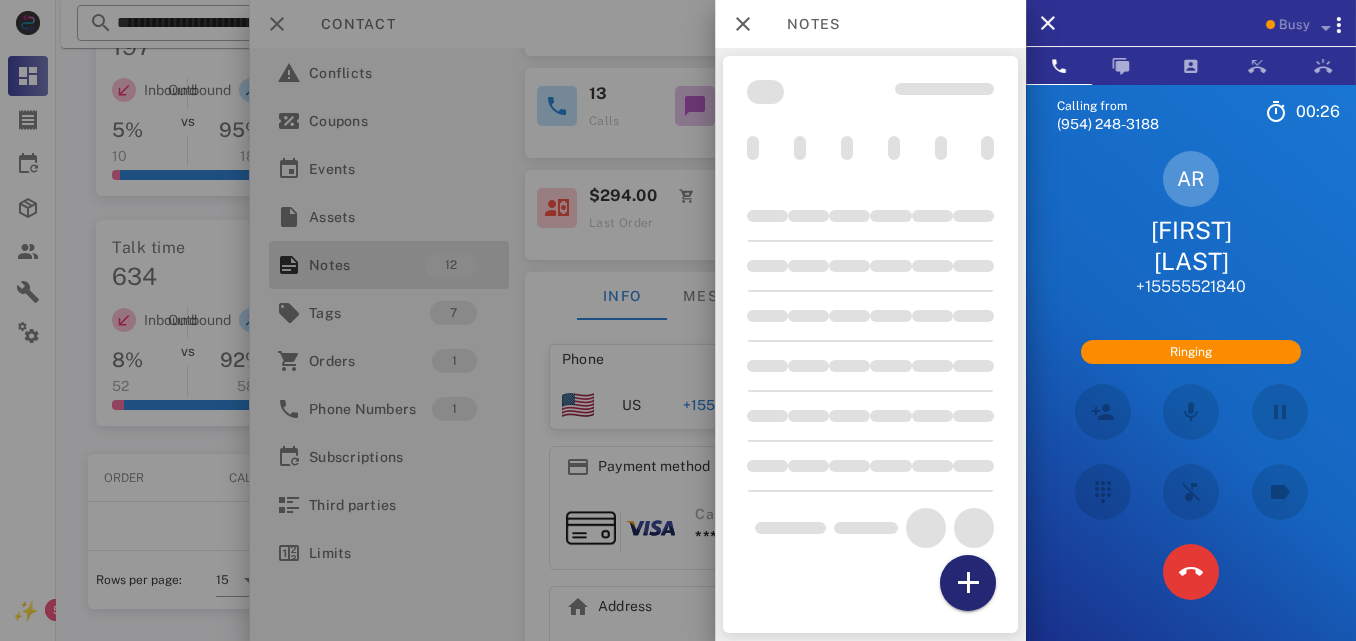 click at bounding box center [968, 583] 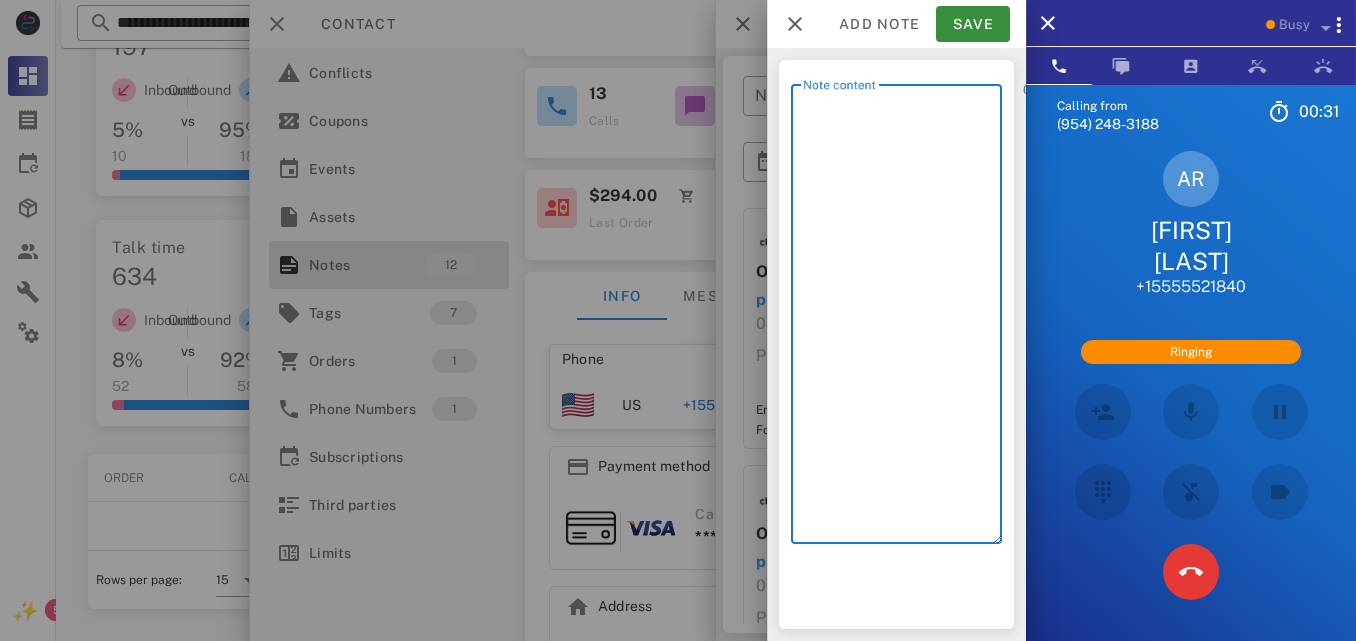click on "Note content" at bounding box center (902, 319) 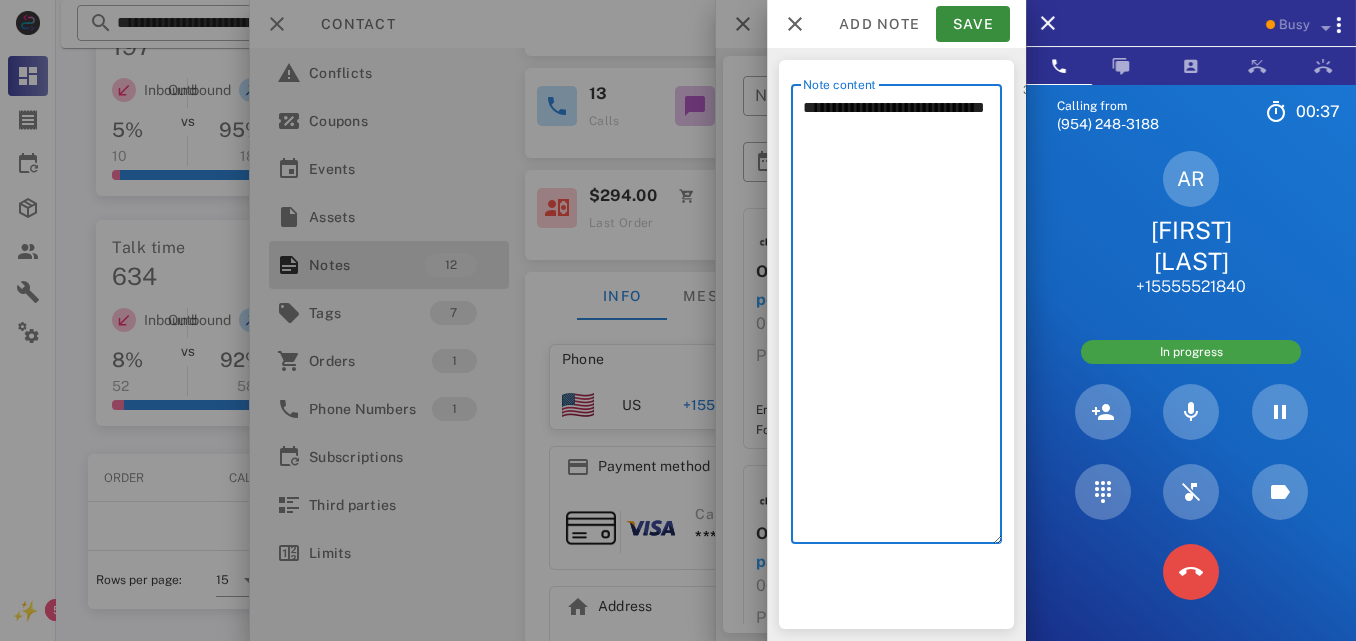 type on "**********" 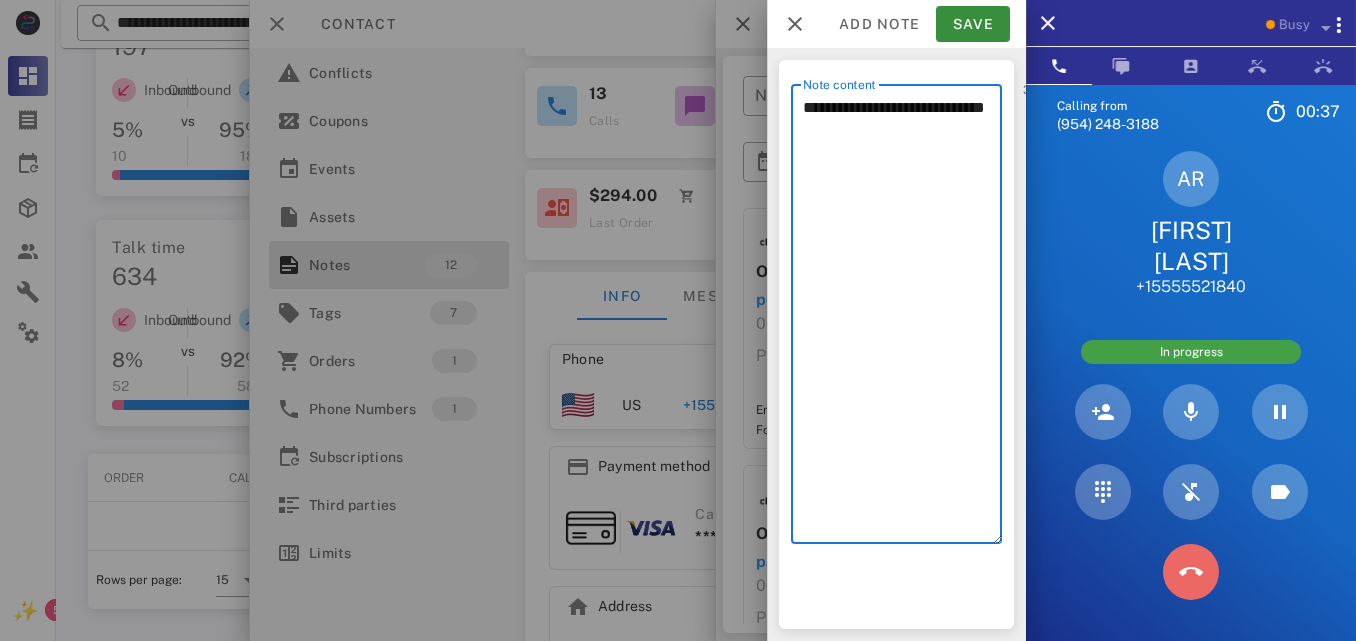 drag, startPoint x: 1184, startPoint y: 553, endPoint x: 999, endPoint y: 205, distance: 394.118 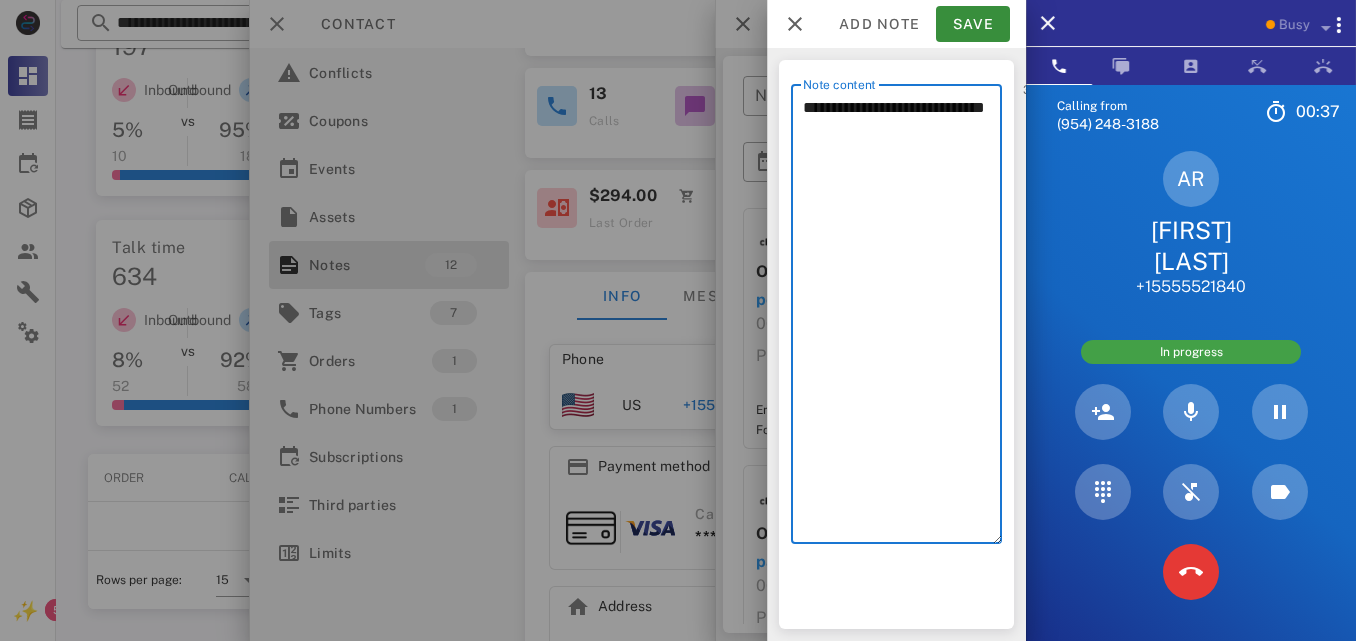 click on "JKL" at bounding box center [0, 0] 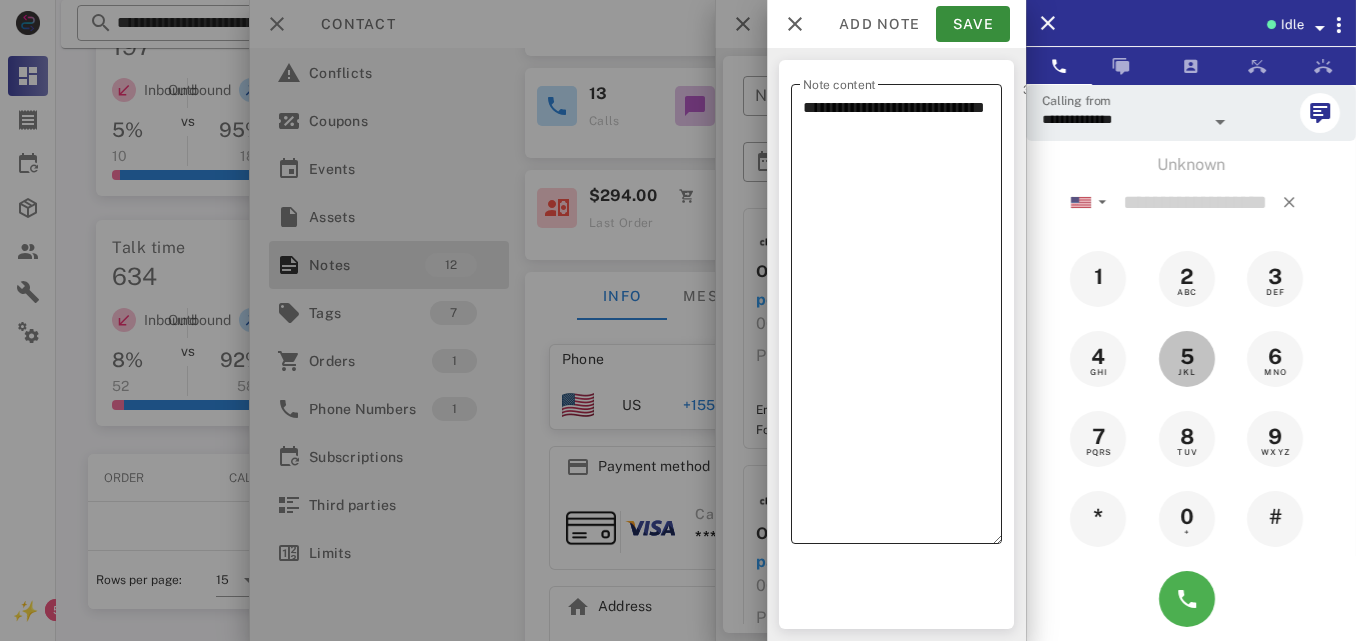 type on "*" 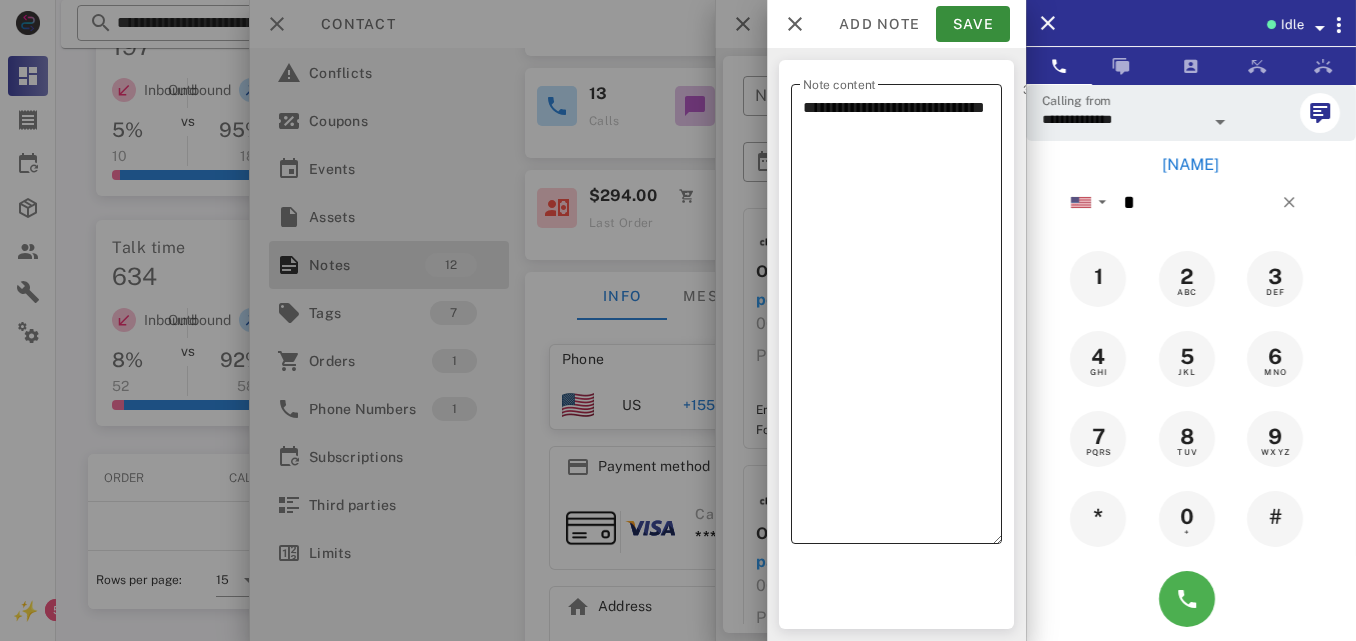 click on "**********" at bounding box center (902, 319) 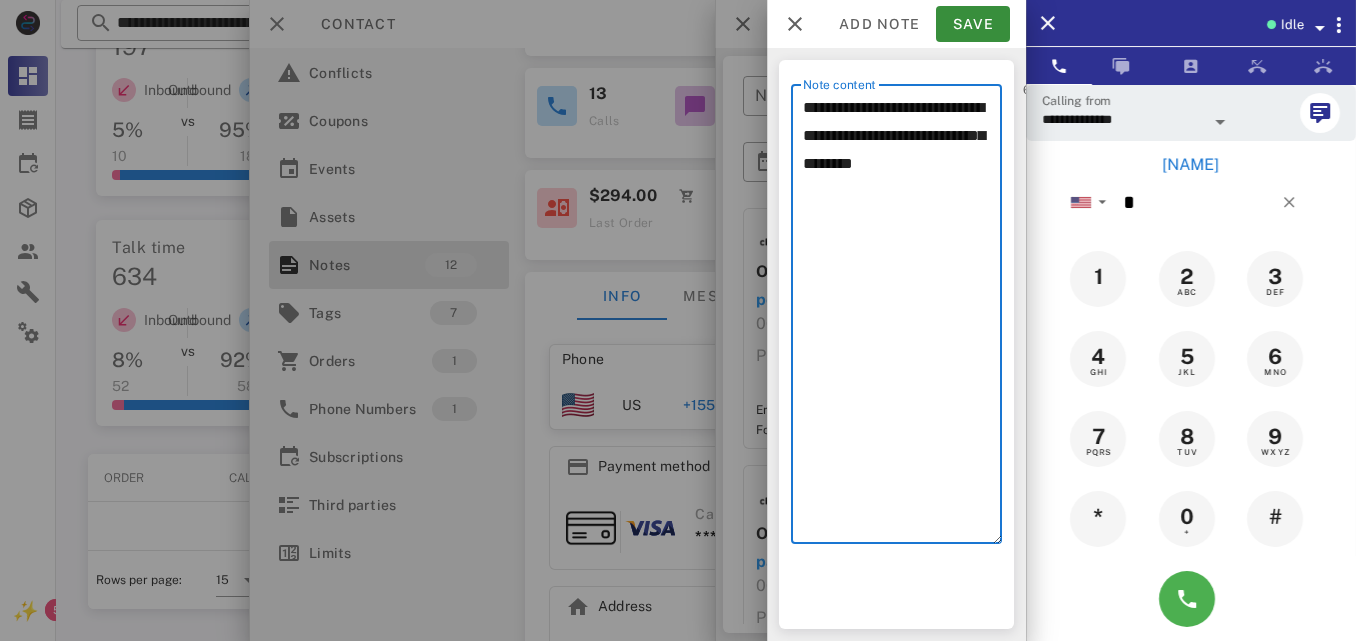 click on "**********" at bounding box center (902, 319) 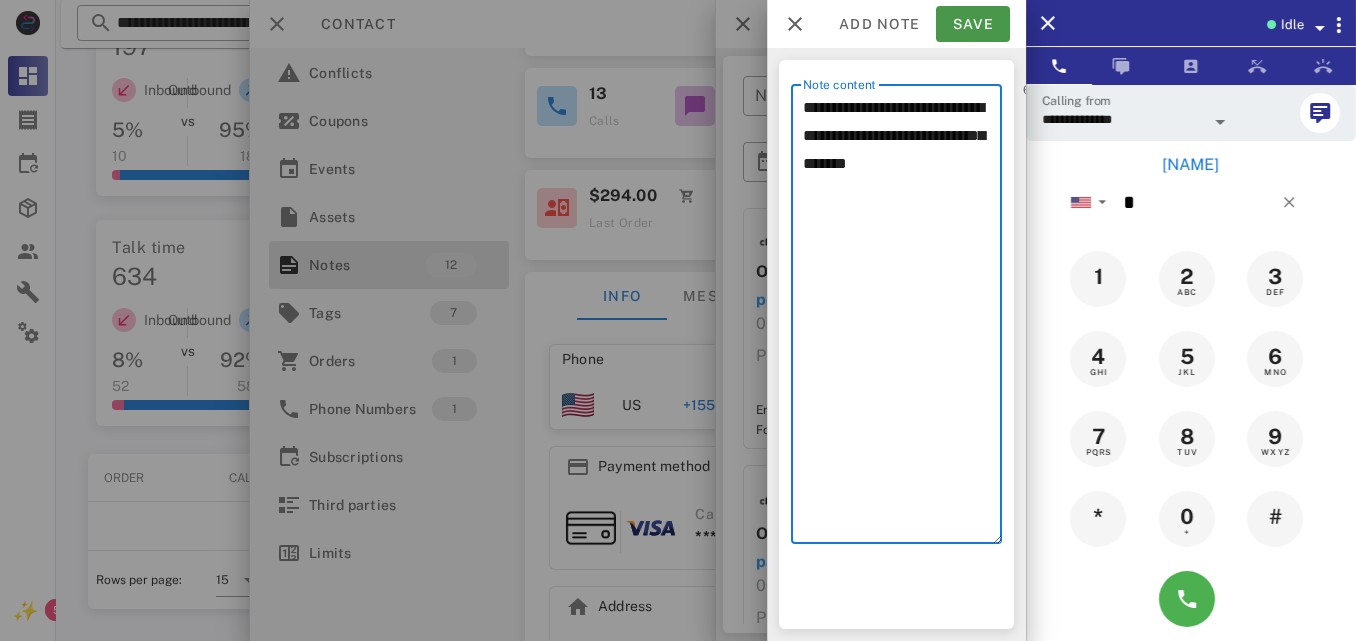 type on "**********" 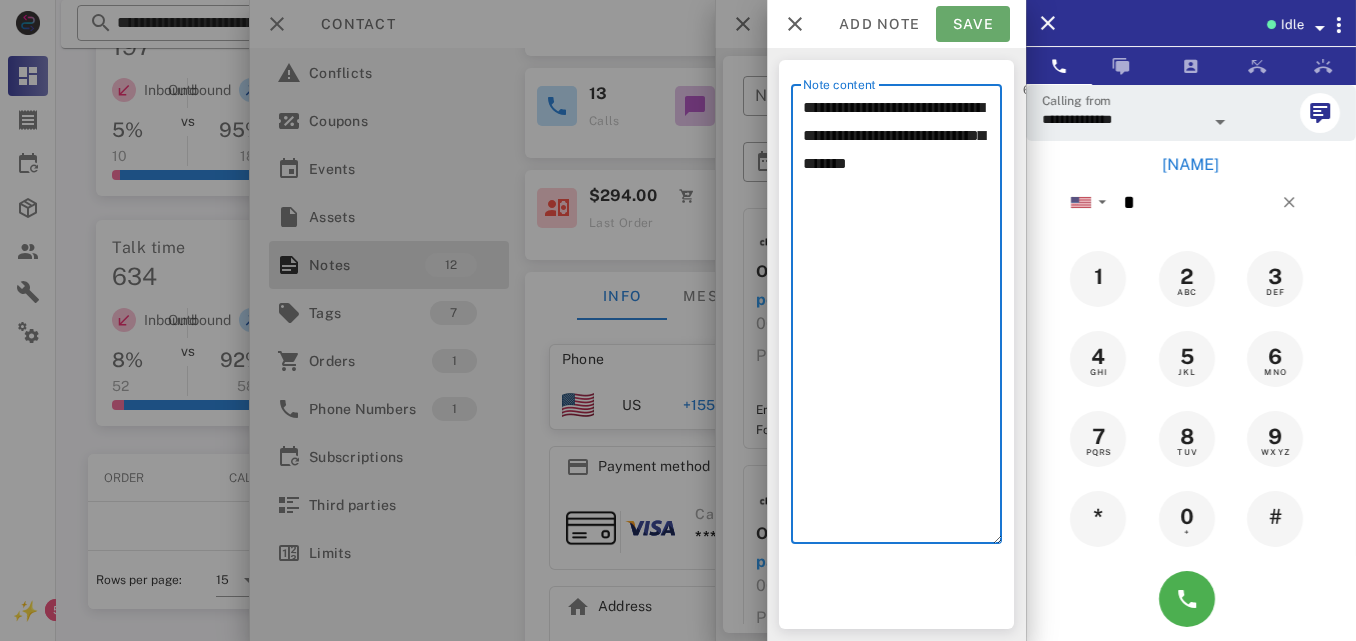 click on "Save" at bounding box center [973, 24] 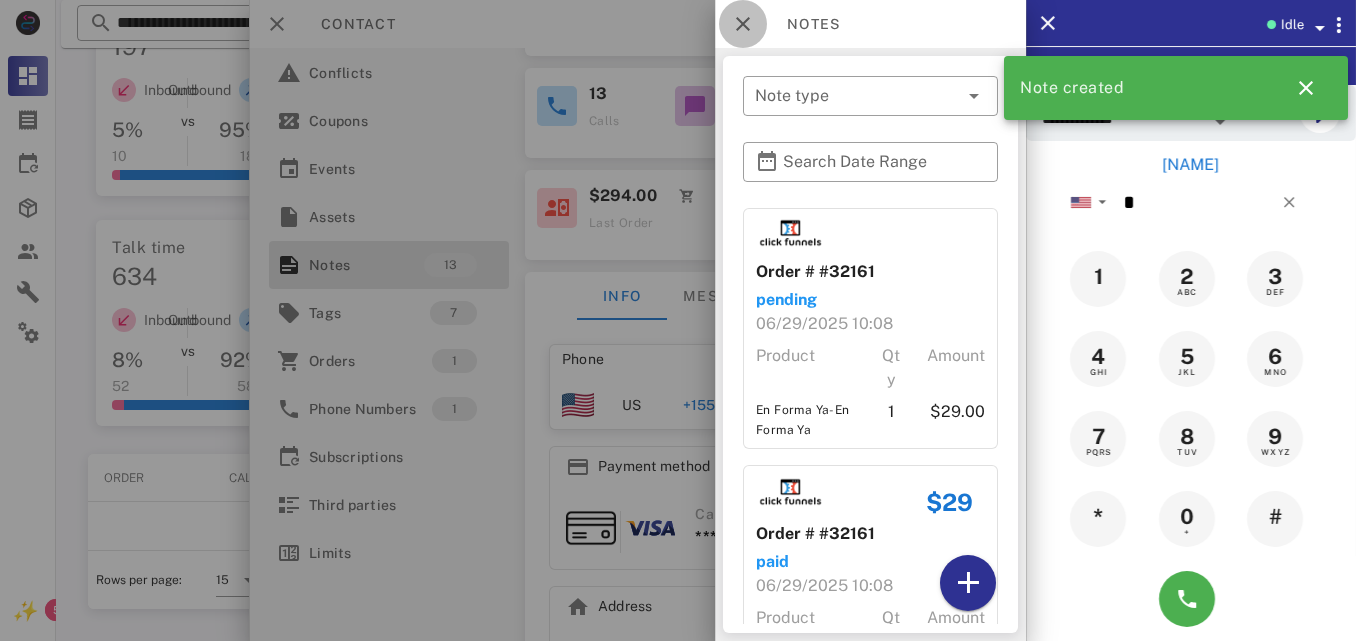 click at bounding box center (743, 24) 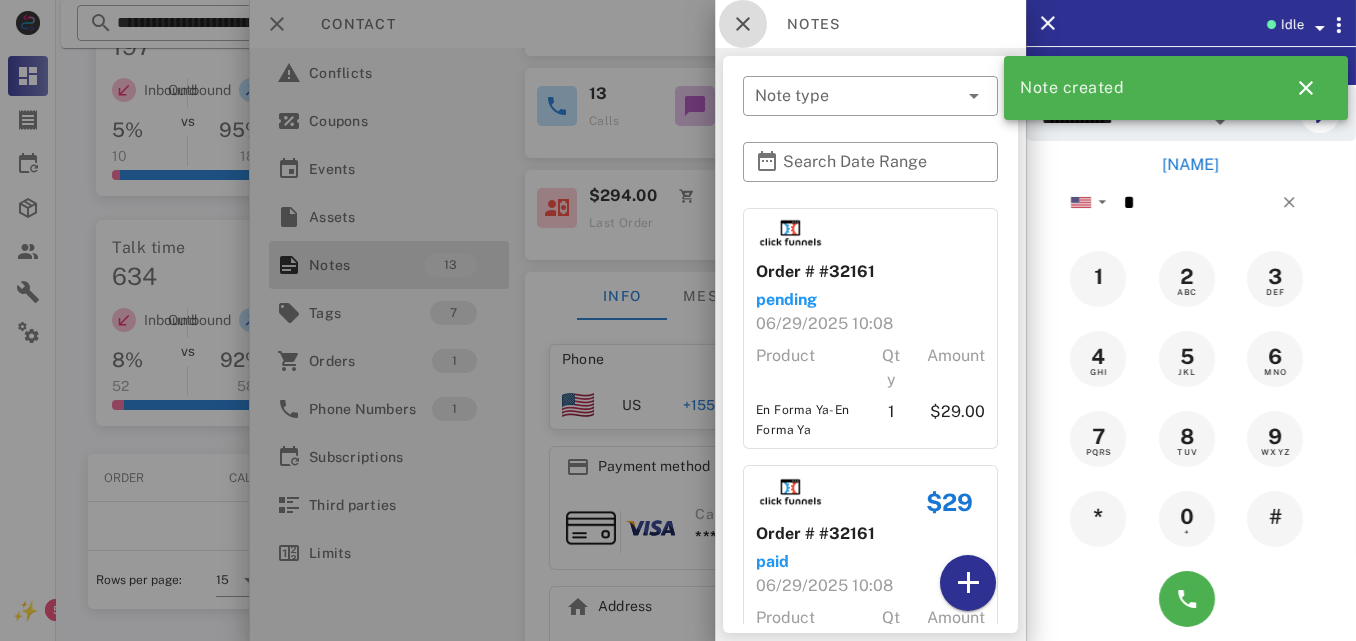 click on "Contact" at bounding box center [637, 24] 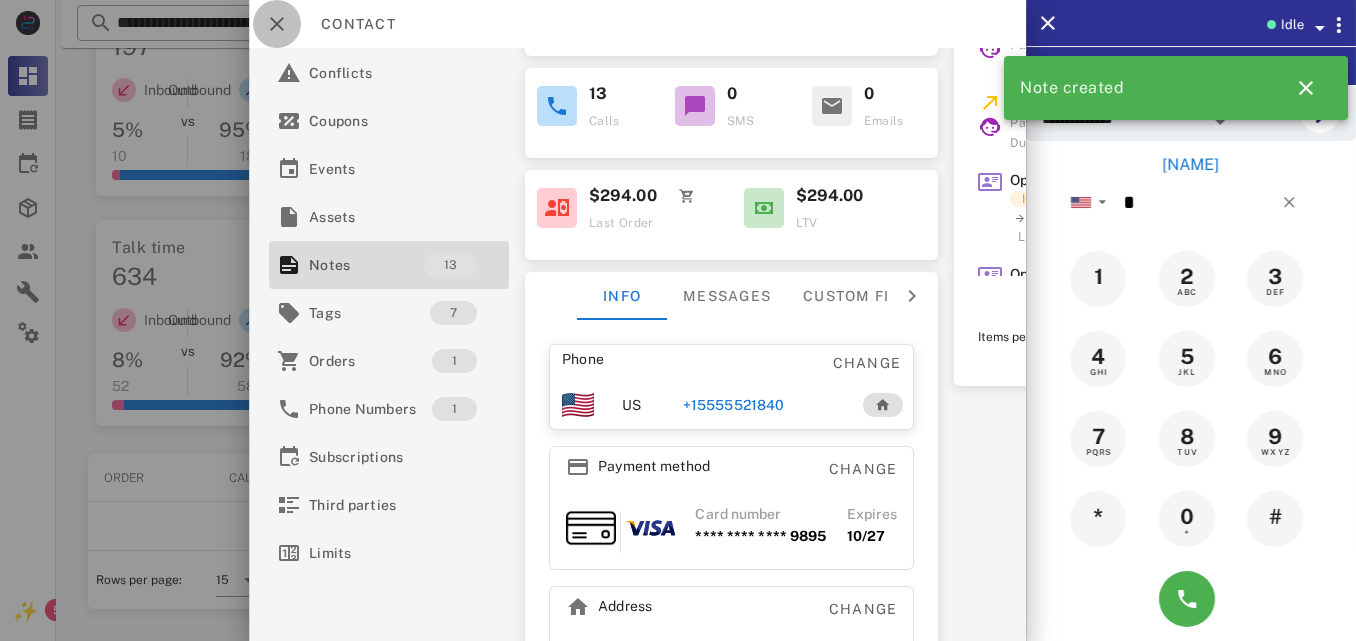 click at bounding box center (277, 24) 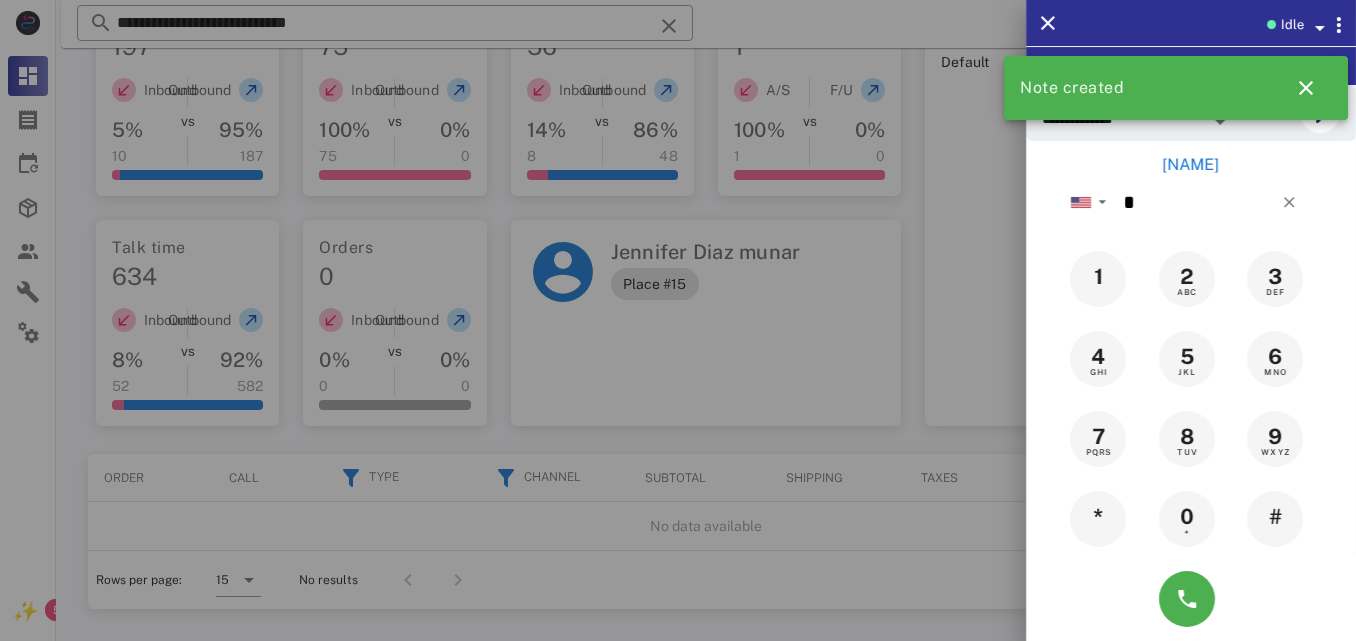 click at bounding box center (678, 320) 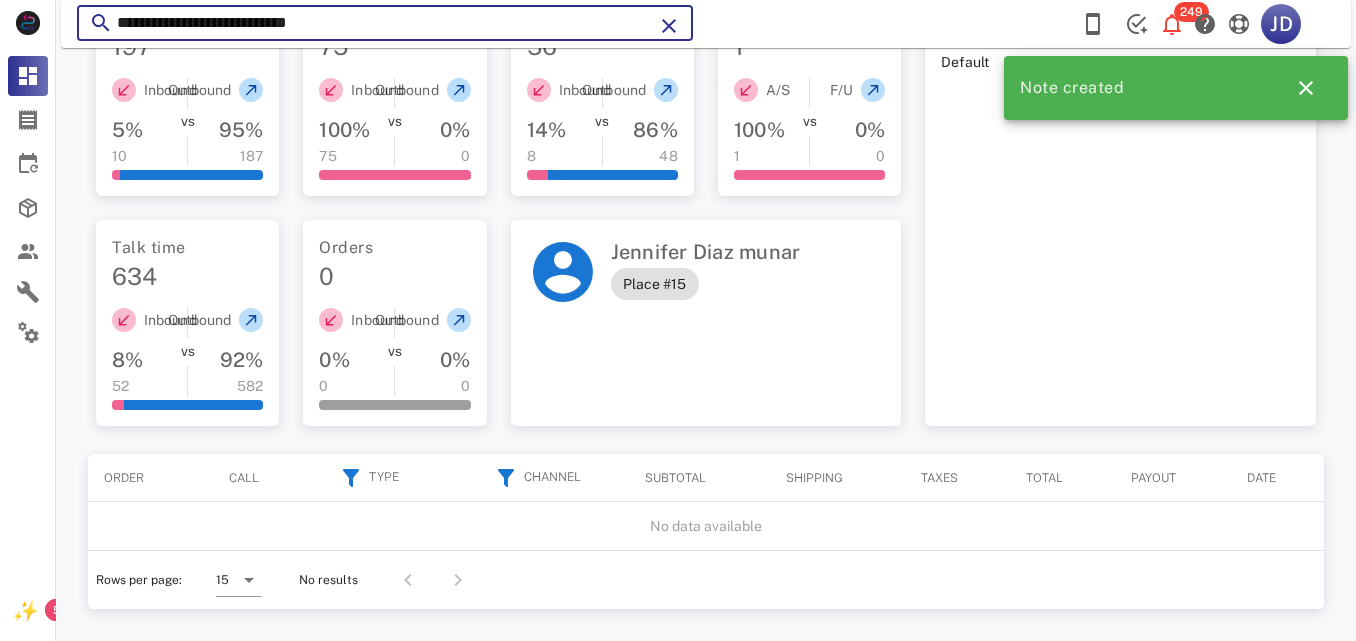 drag, startPoint x: 418, startPoint y: 38, endPoint x: 426, endPoint y: 25, distance: 15.264338 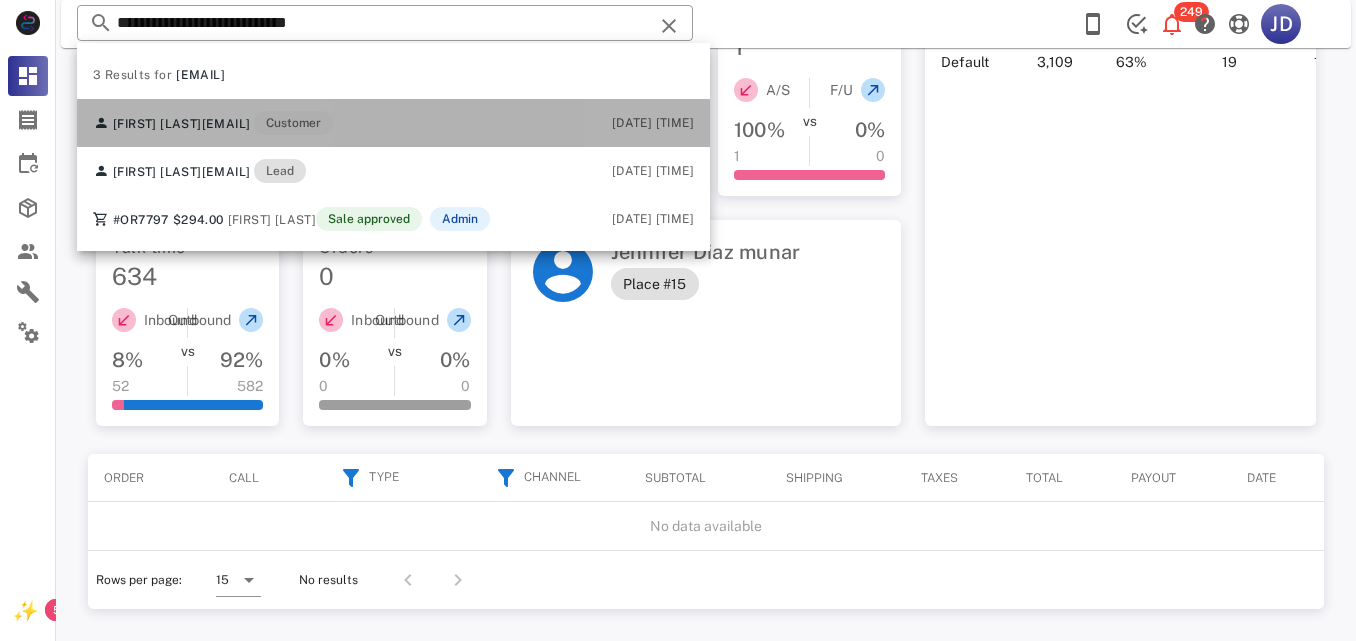 click on "[FIRST] [LAST]   [EMAIL]   Customer" at bounding box center [213, 123] 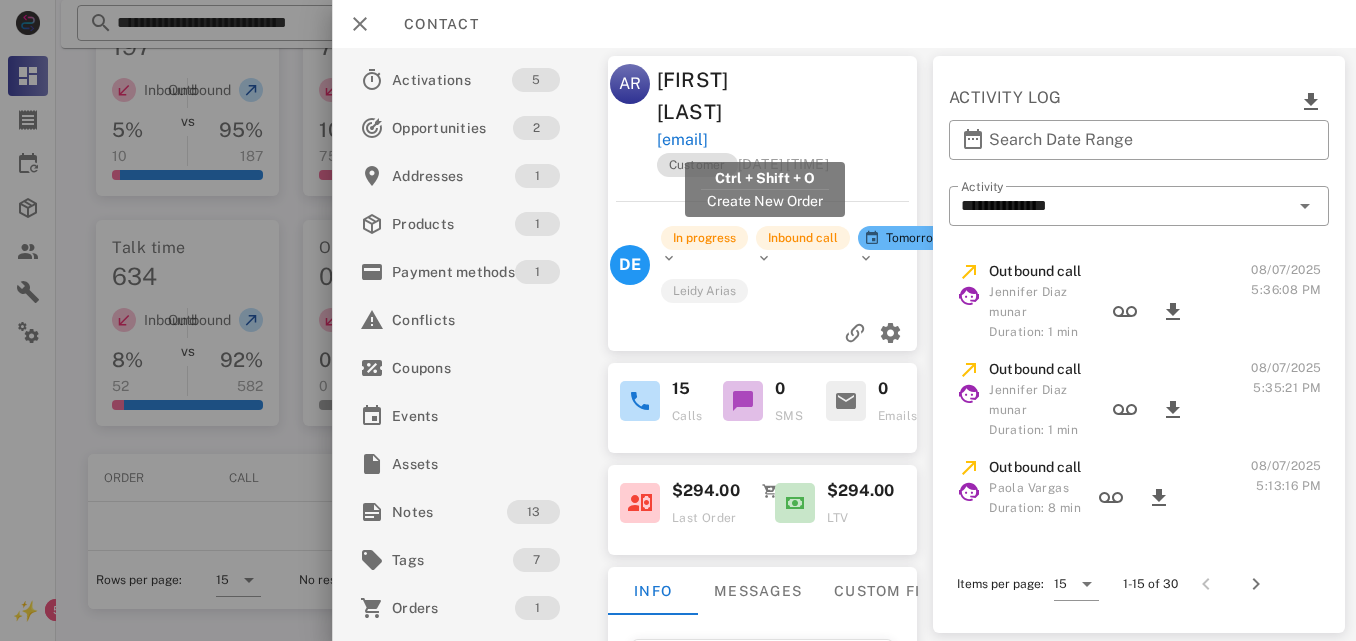 drag, startPoint x: 895, startPoint y: 135, endPoint x: 657, endPoint y: 136, distance: 238.0021 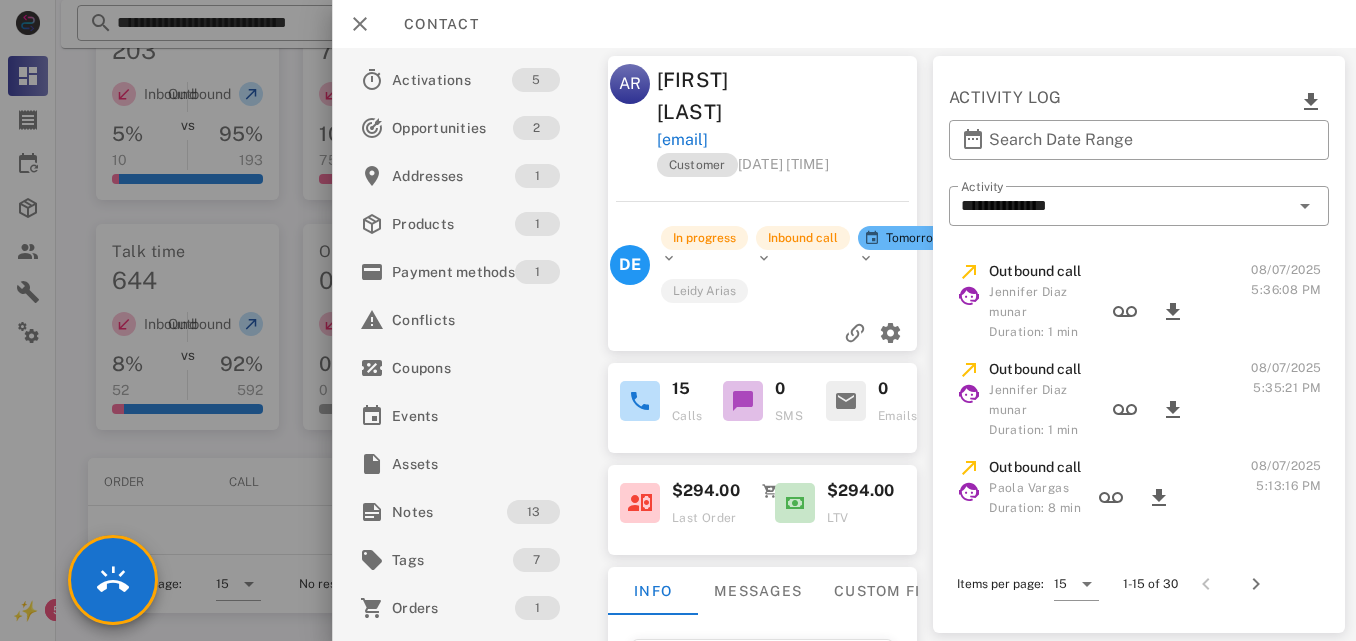 scroll, scrollTop: 616, scrollLeft: 0, axis: vertical 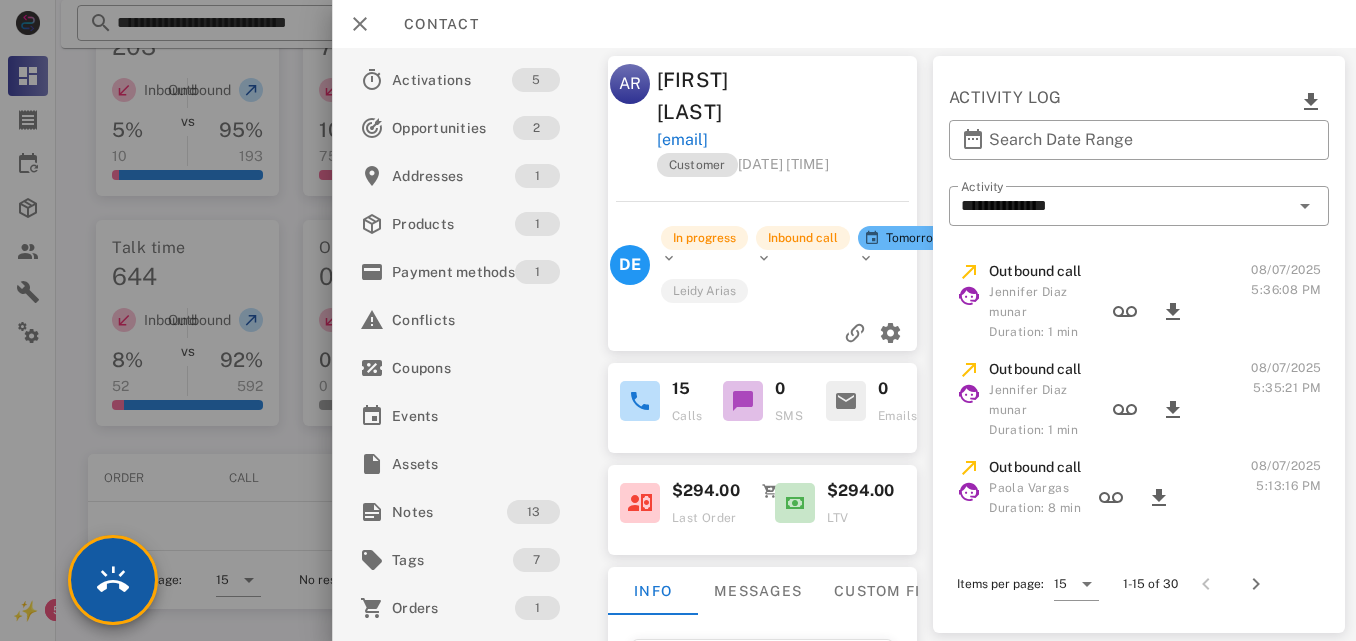 click at bounding box center [113, 580] 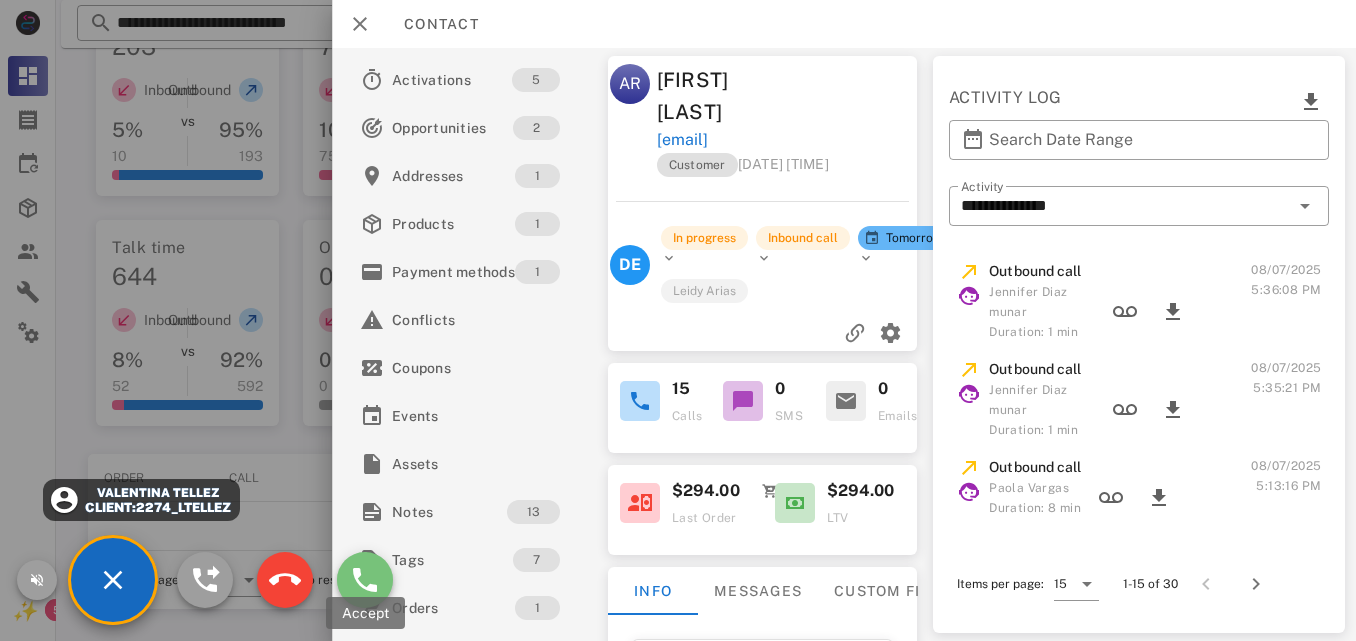 click at bounding box center [365, 580] 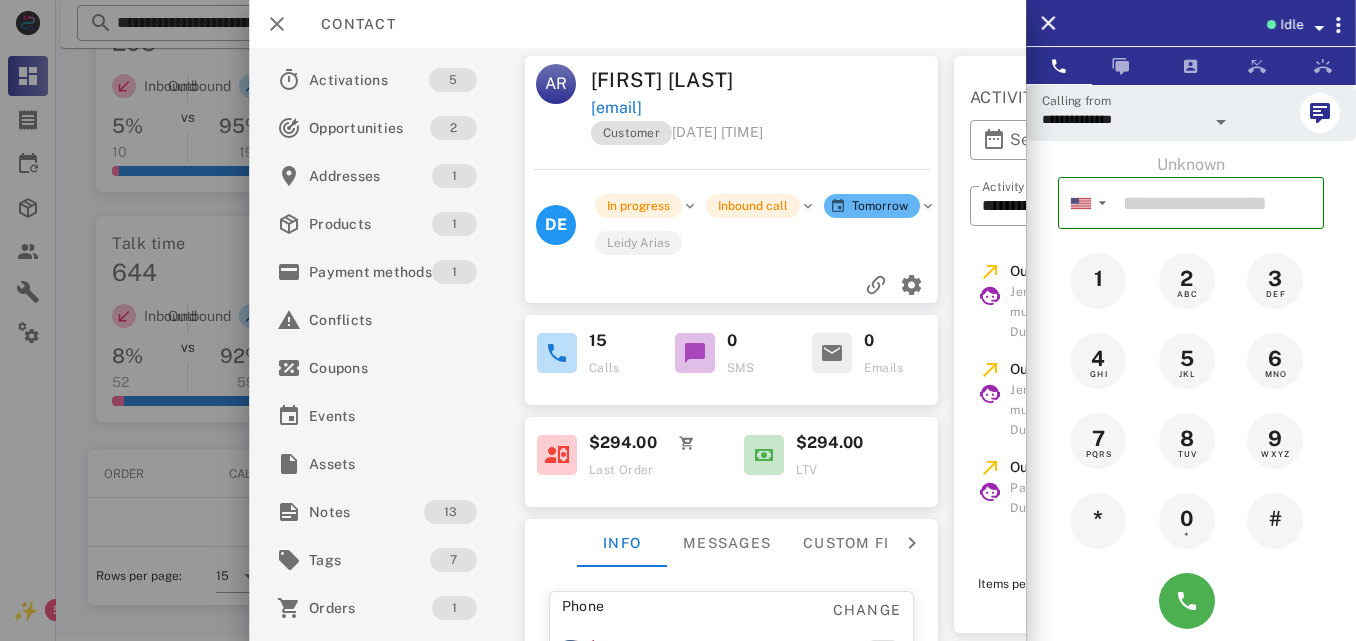 scroll, scrollTop: 612, scrollLeft: 0, axis: vertical 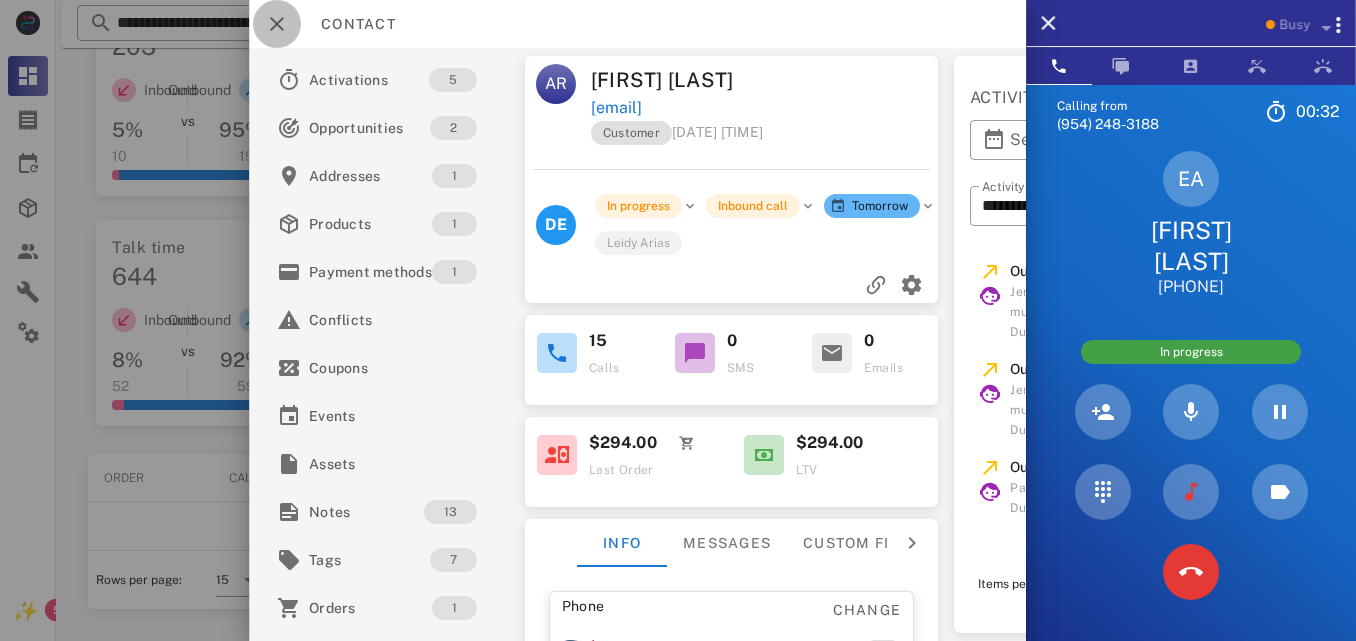 click at bounding box center [277, 24] 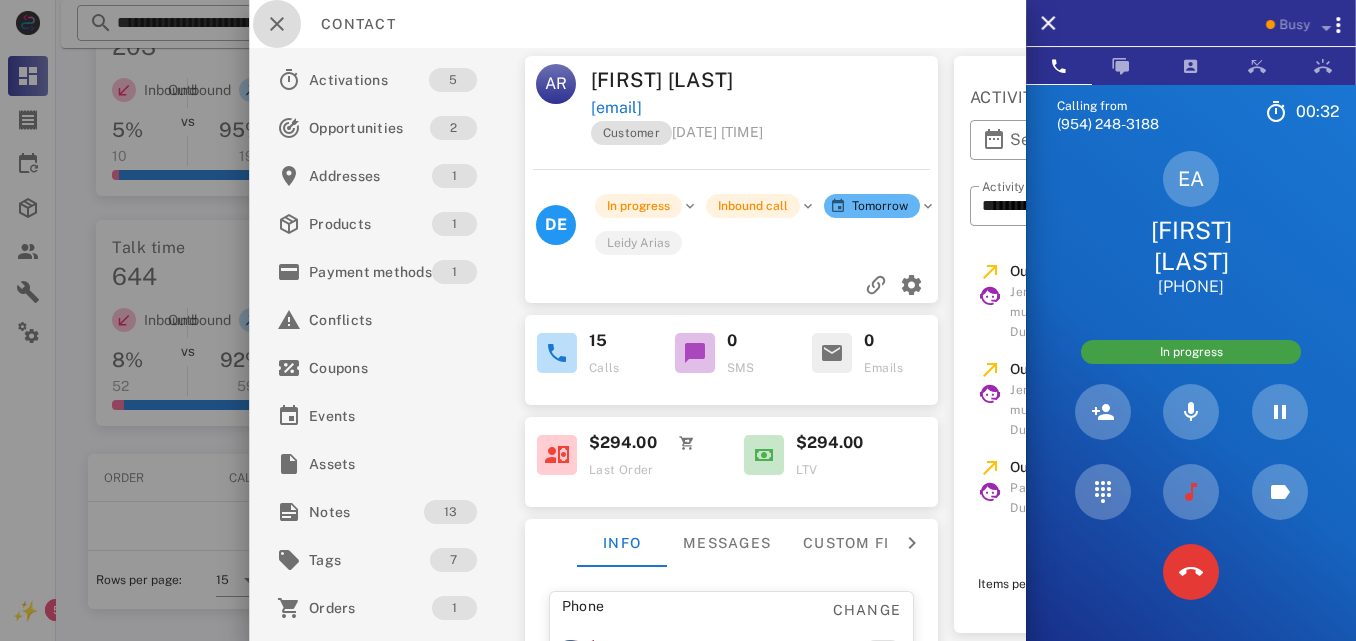 click at bounding box center [678, 320] 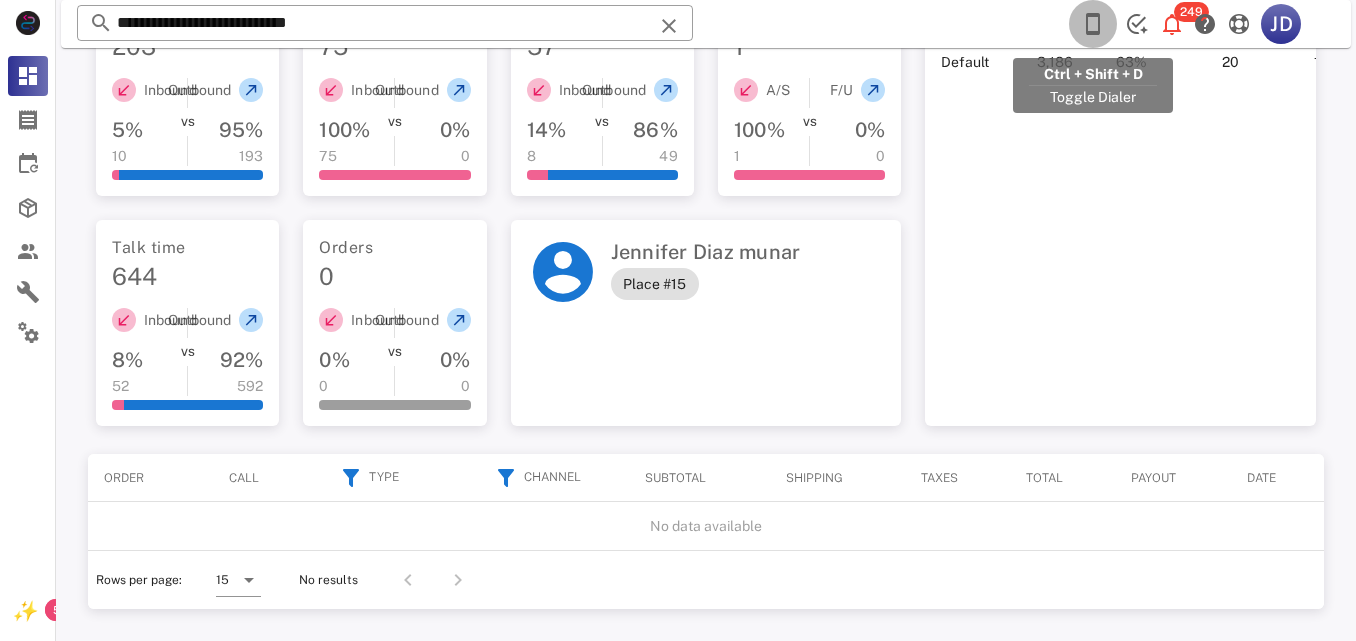 click at bounding box center (1093, 24) 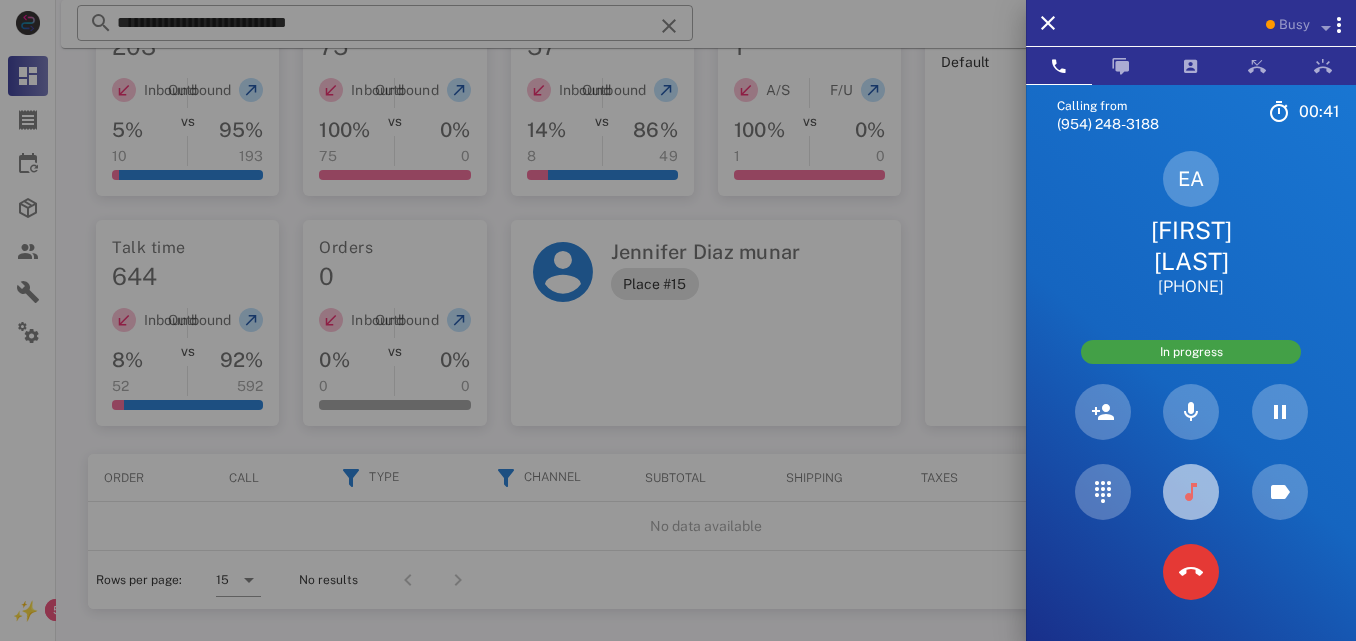 click at bounding box center [1191, 492] 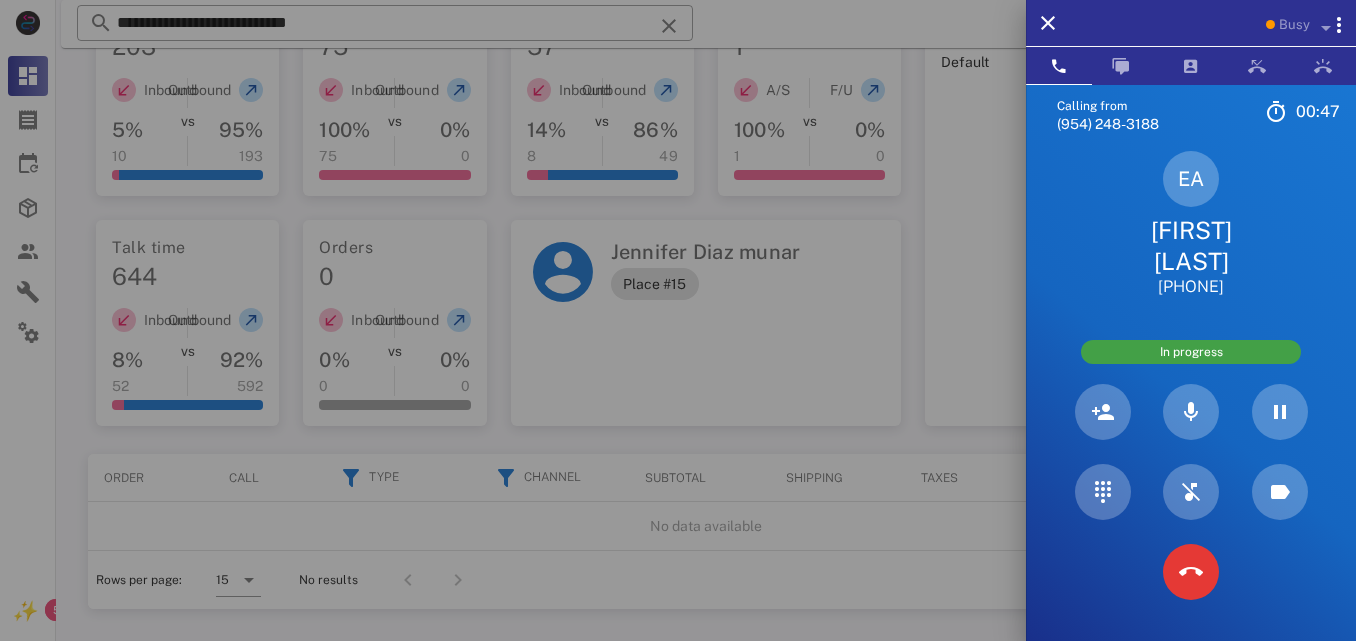 click on "[FIRST] [LAST]" at bounding box center (1191, 246) 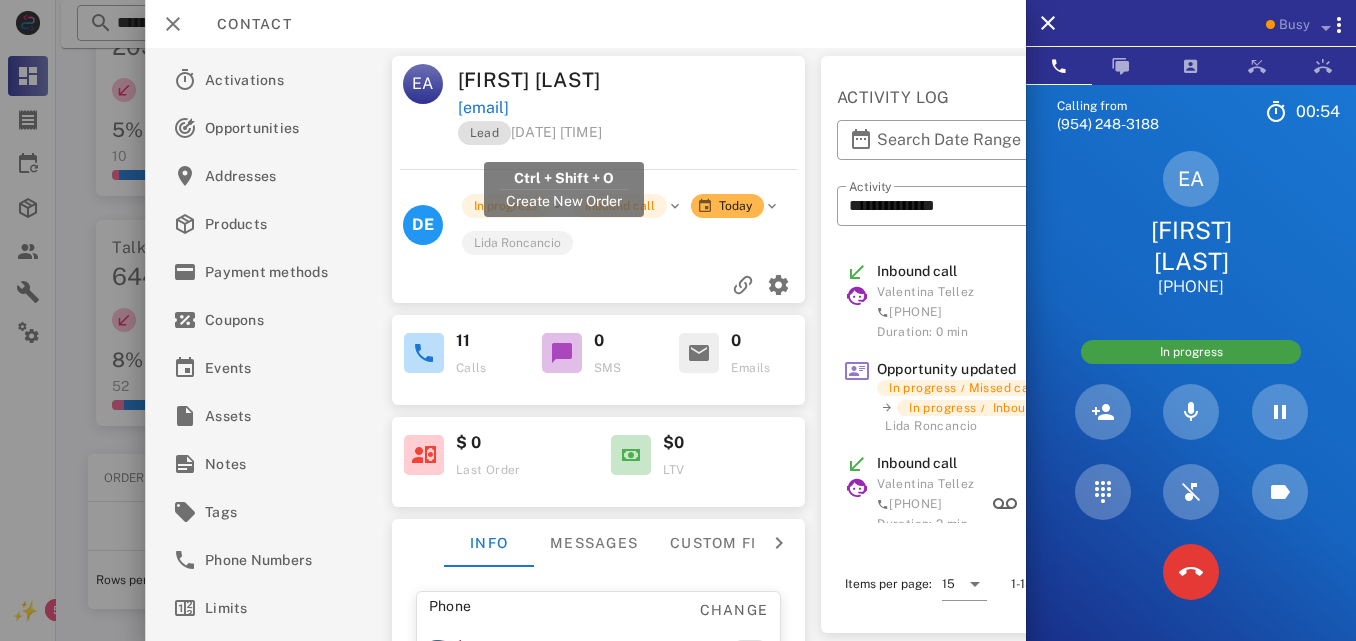 drag, startPoint x: 652, startPoint y: 140, endPoint x: 461, endPoint y: 147, distance: 191.12823 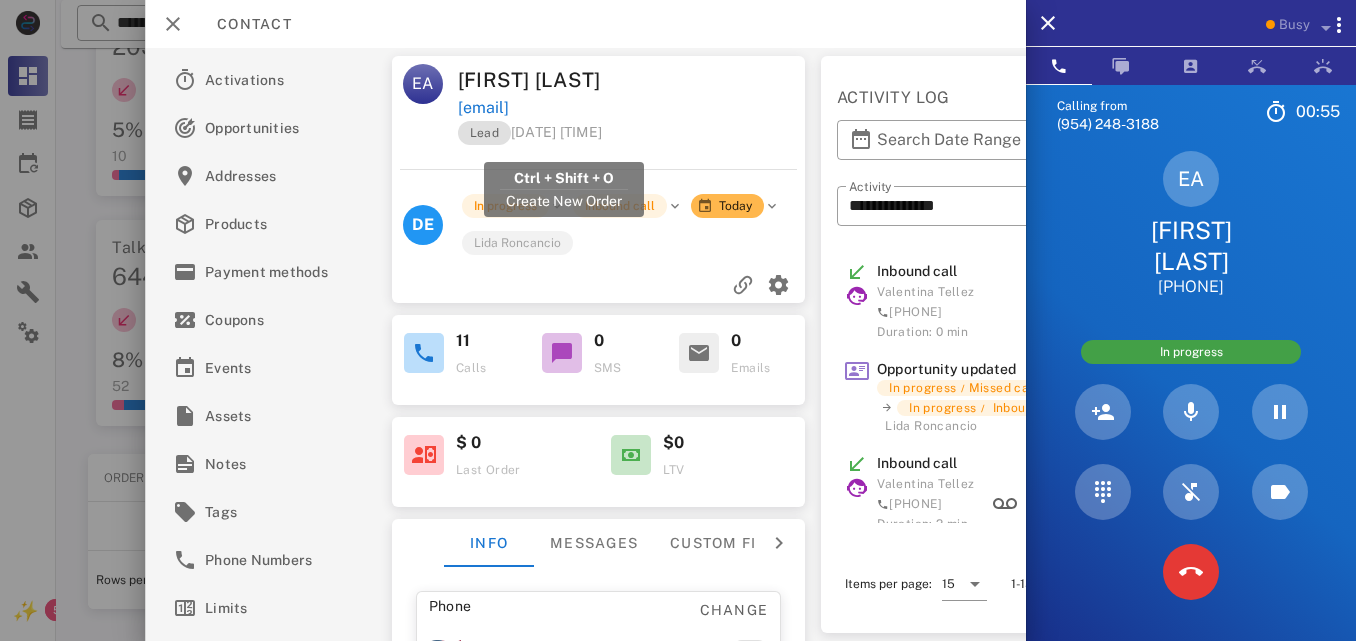 copy on "[EMAIL]" 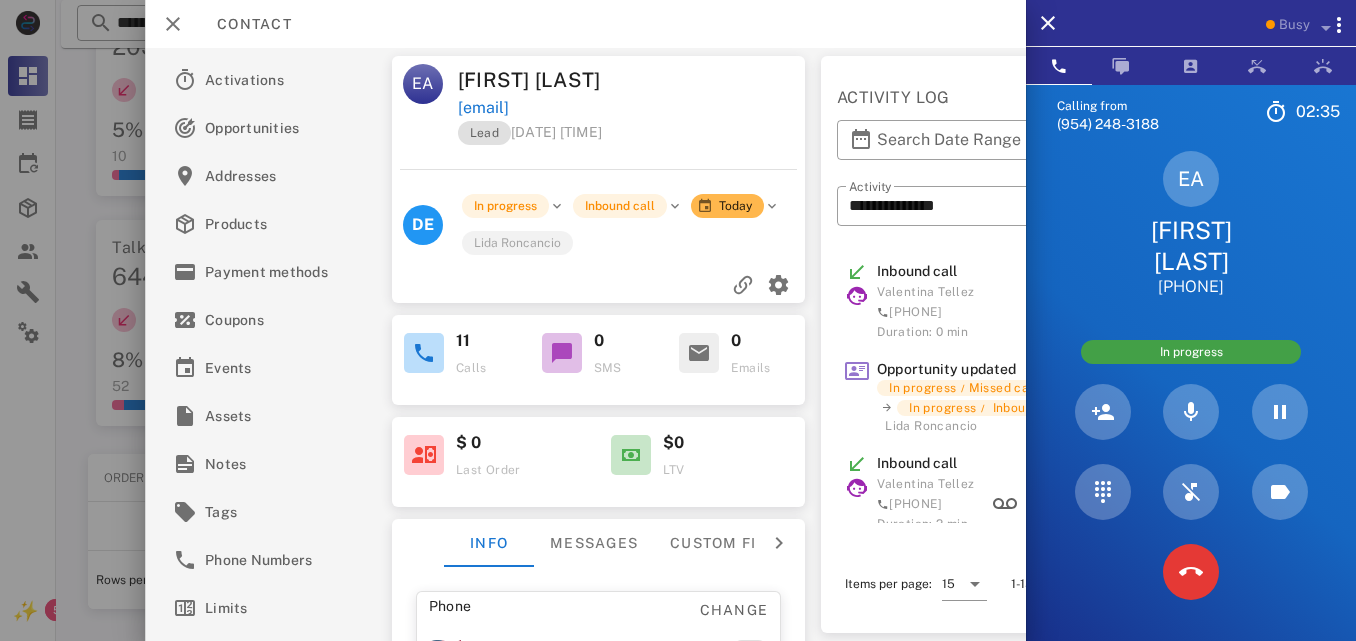 click at bounding box center (722, 80) 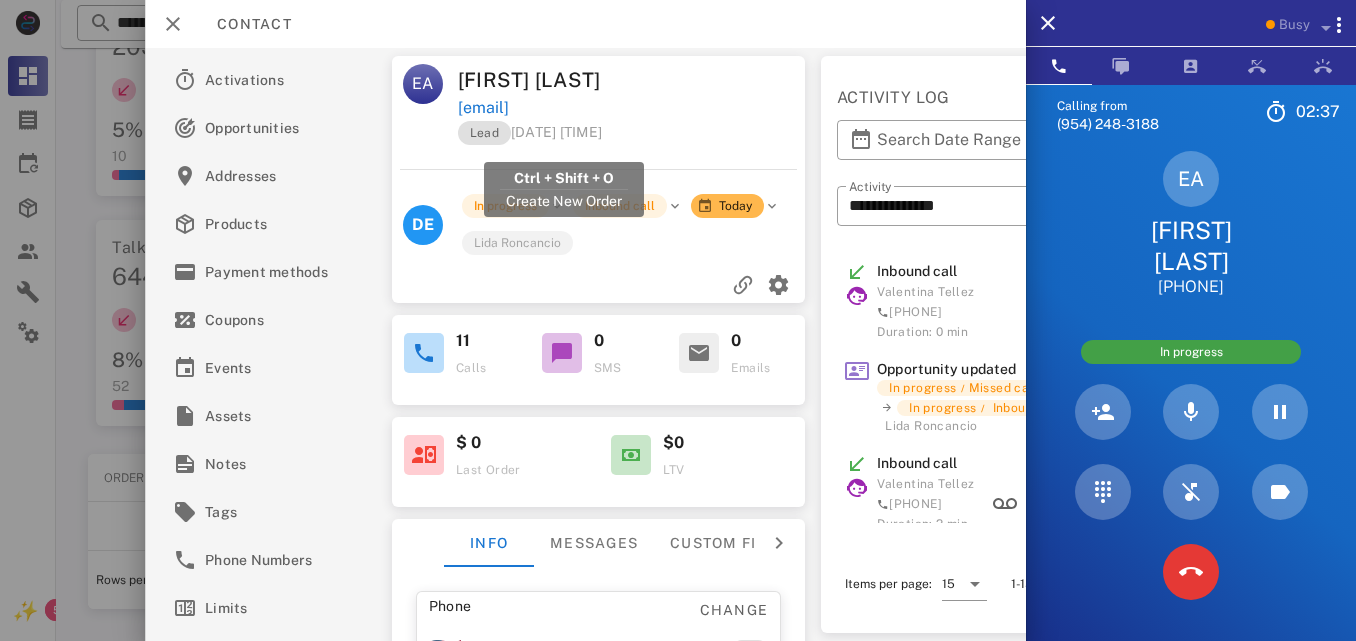 drag, startPoint x: 666, startPoint y: 133, endPoint x: 460, endPoint y: 147, distance: 206.47517 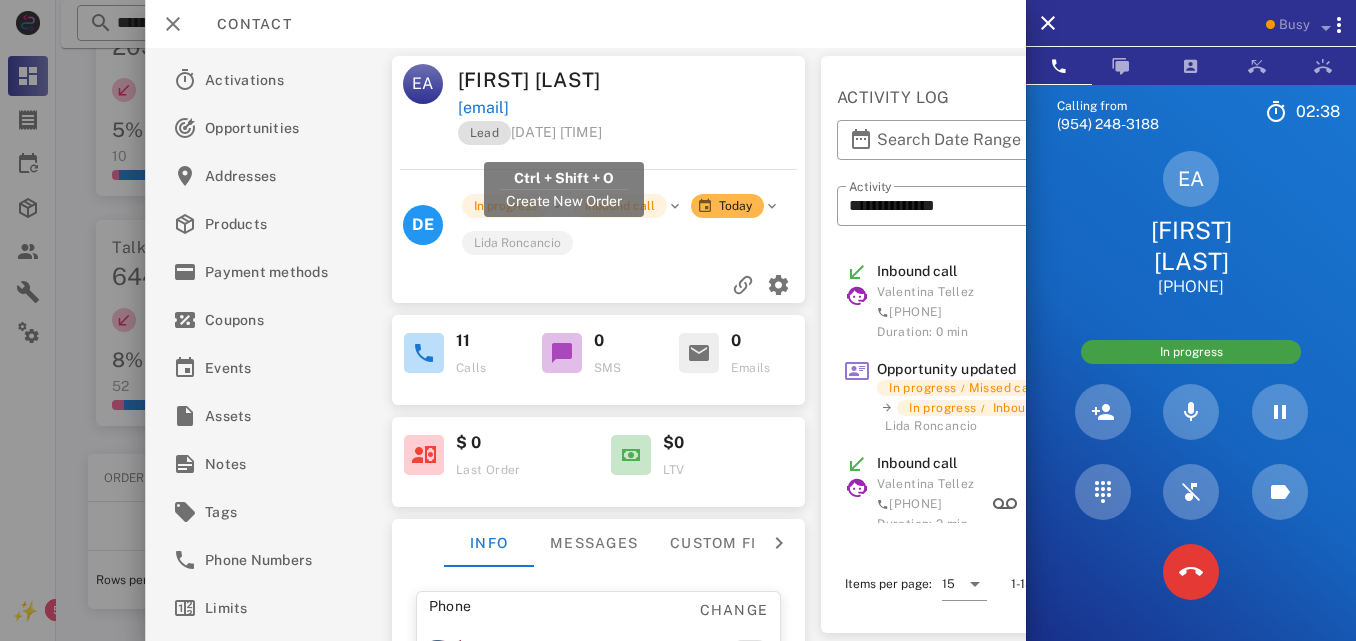 copy on "[EMAIL]" 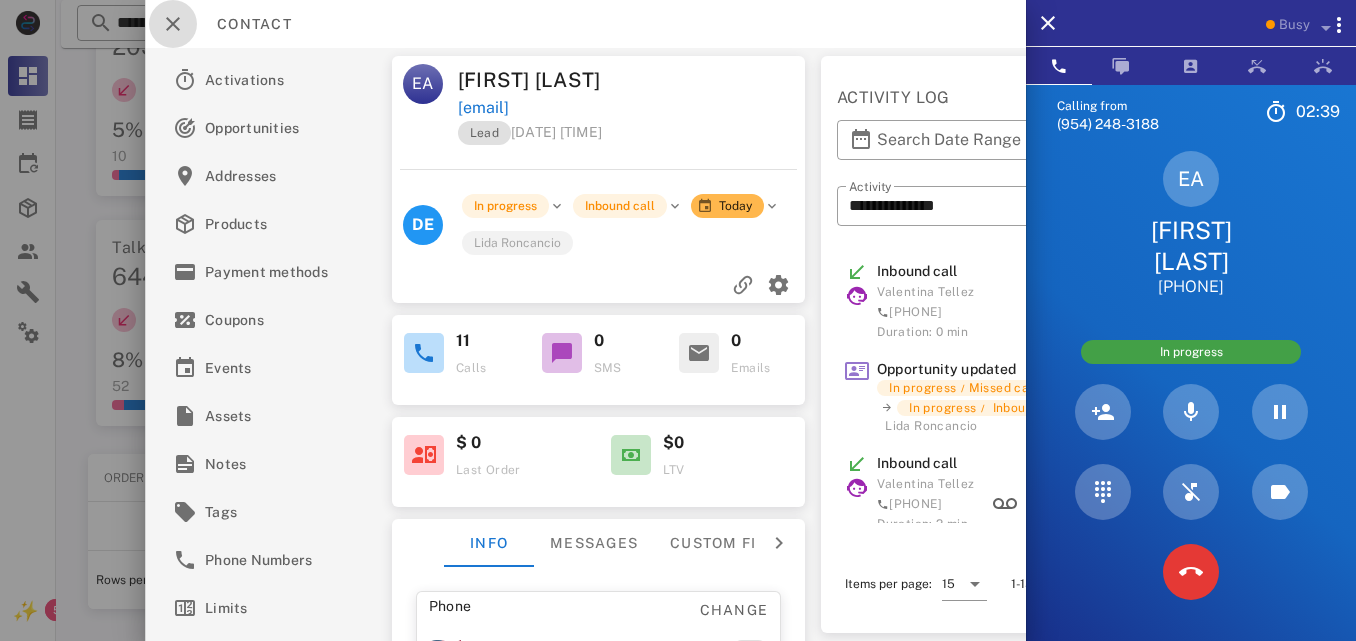 click at bounding box center (173, 24) 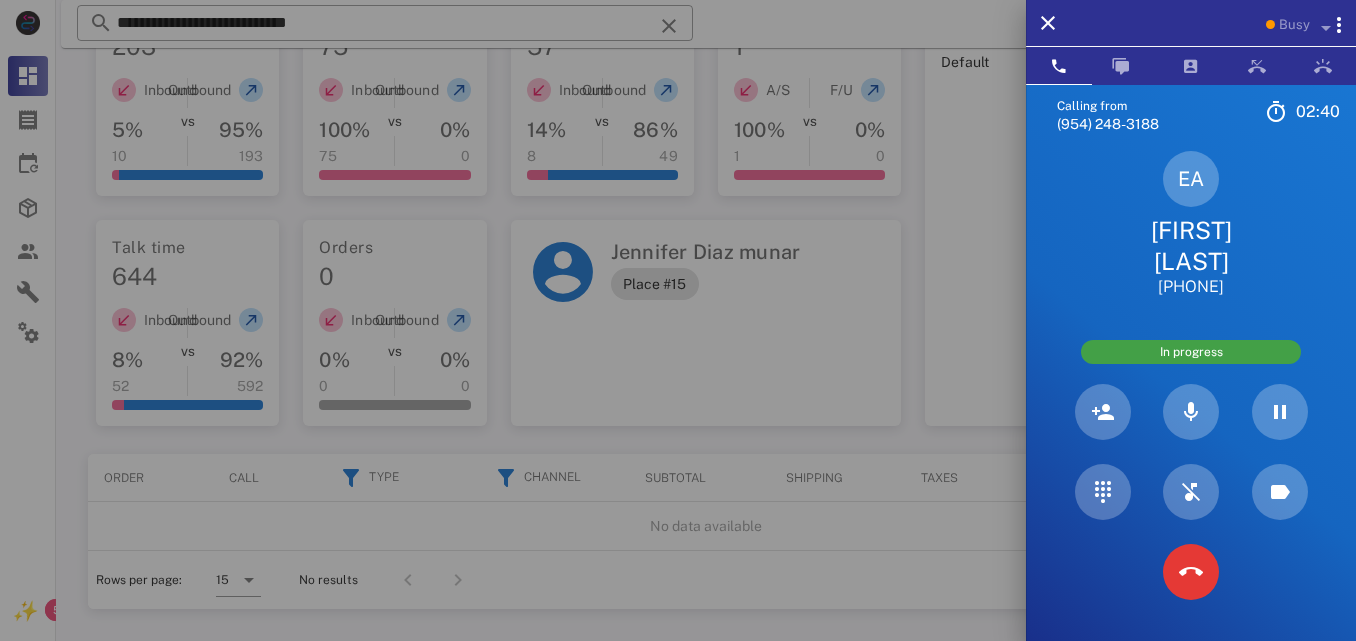 click at bounding box center [678, 320] 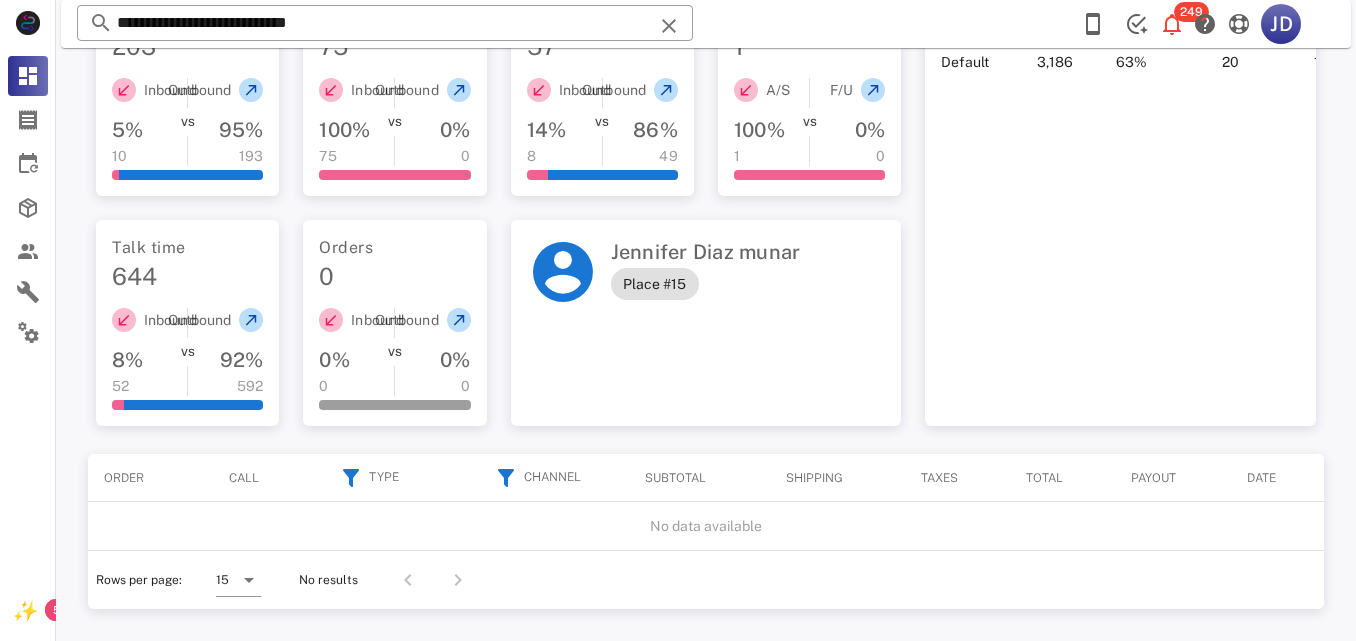 click on "**********" at bounding box center [385, 23] 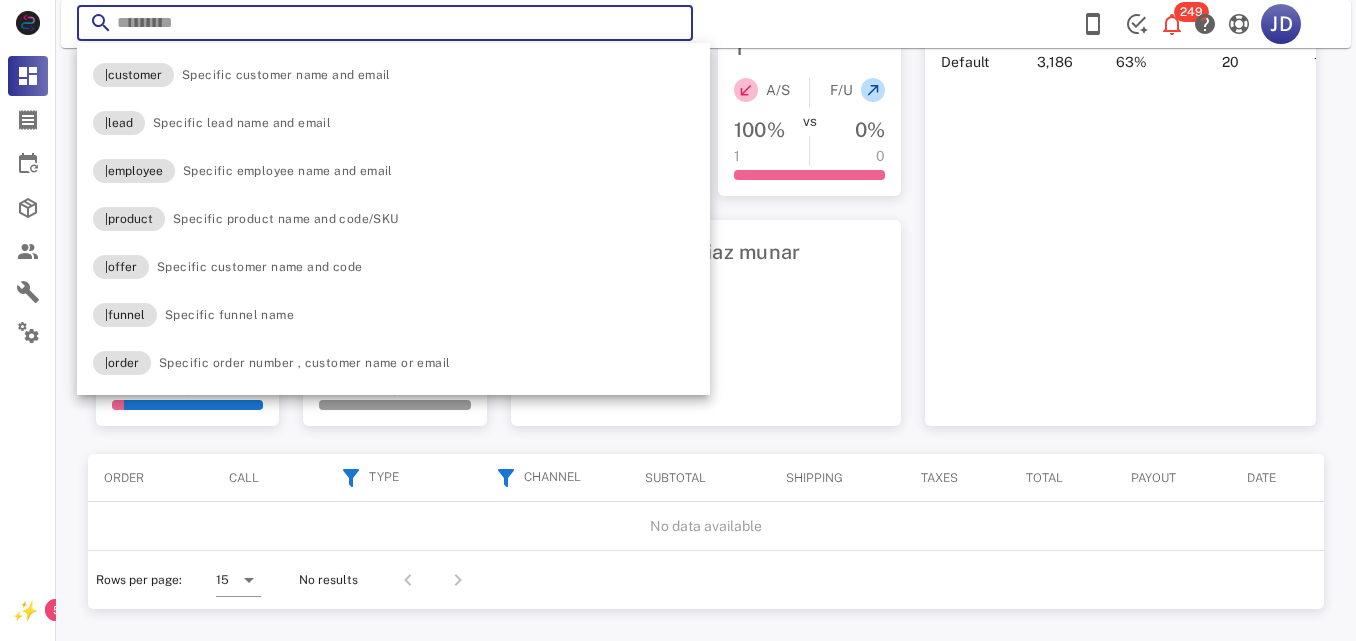 paste on "**********" 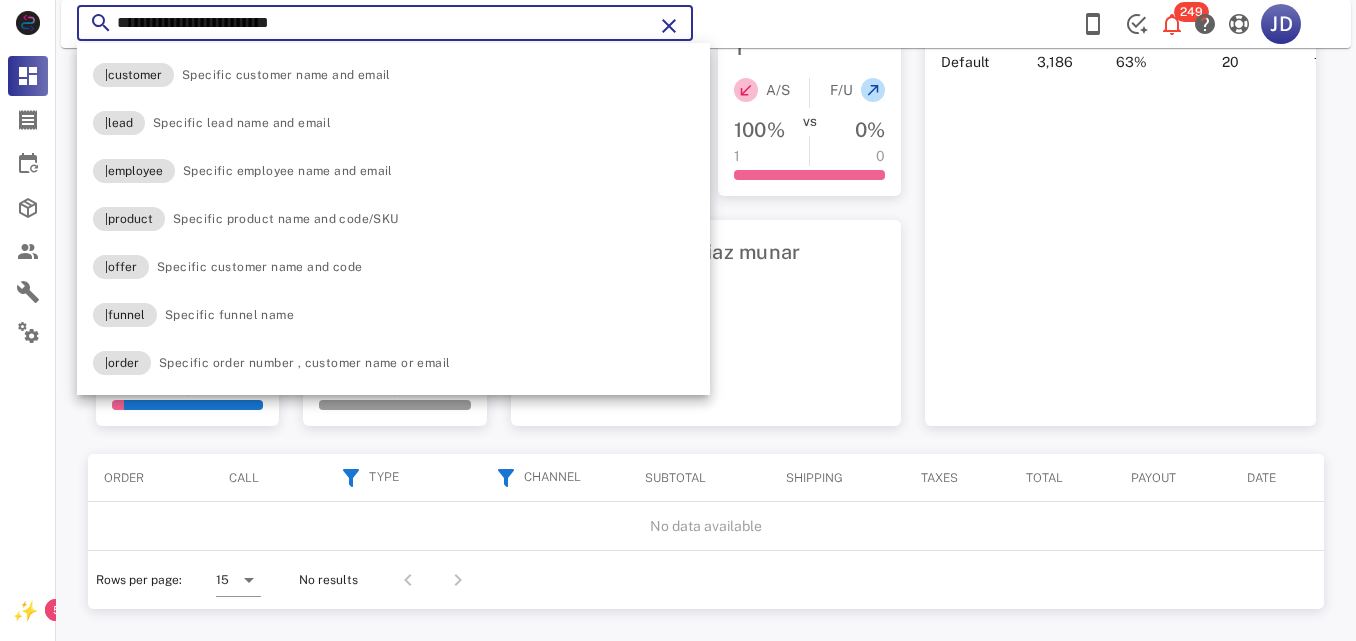 type on "**********" 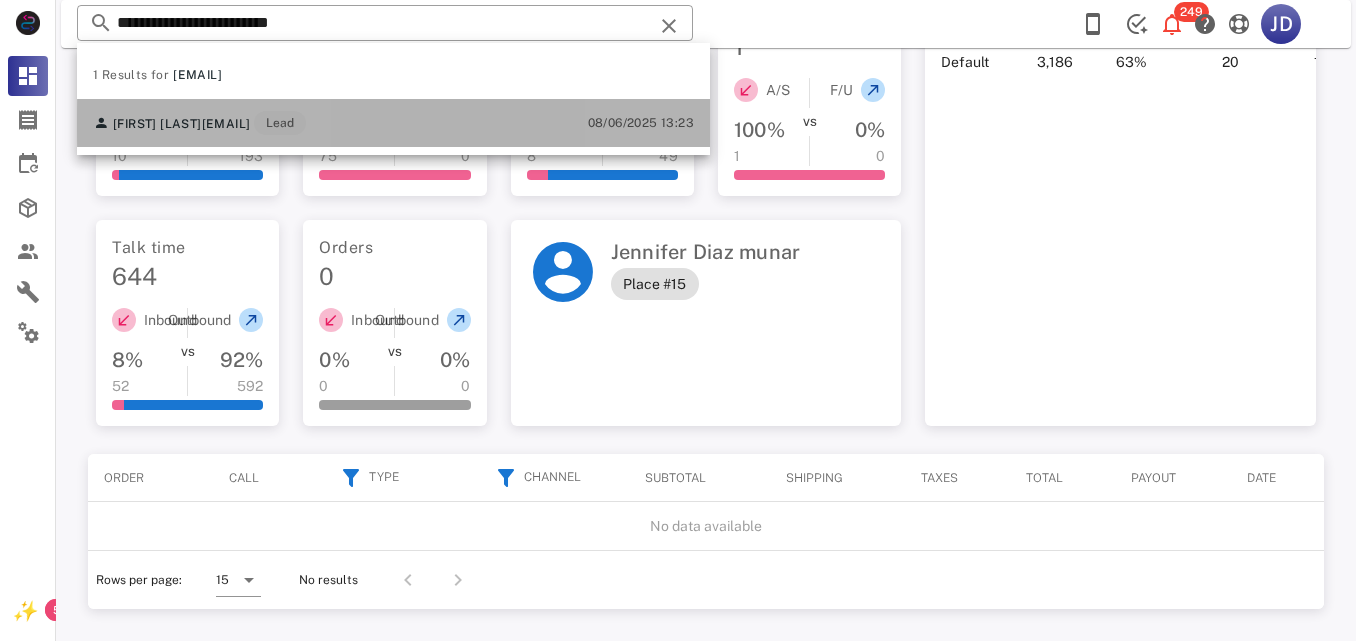 click on "[FIRST] [LAST]   [EMAIL]   Lead" at bounding box center [199, 123] 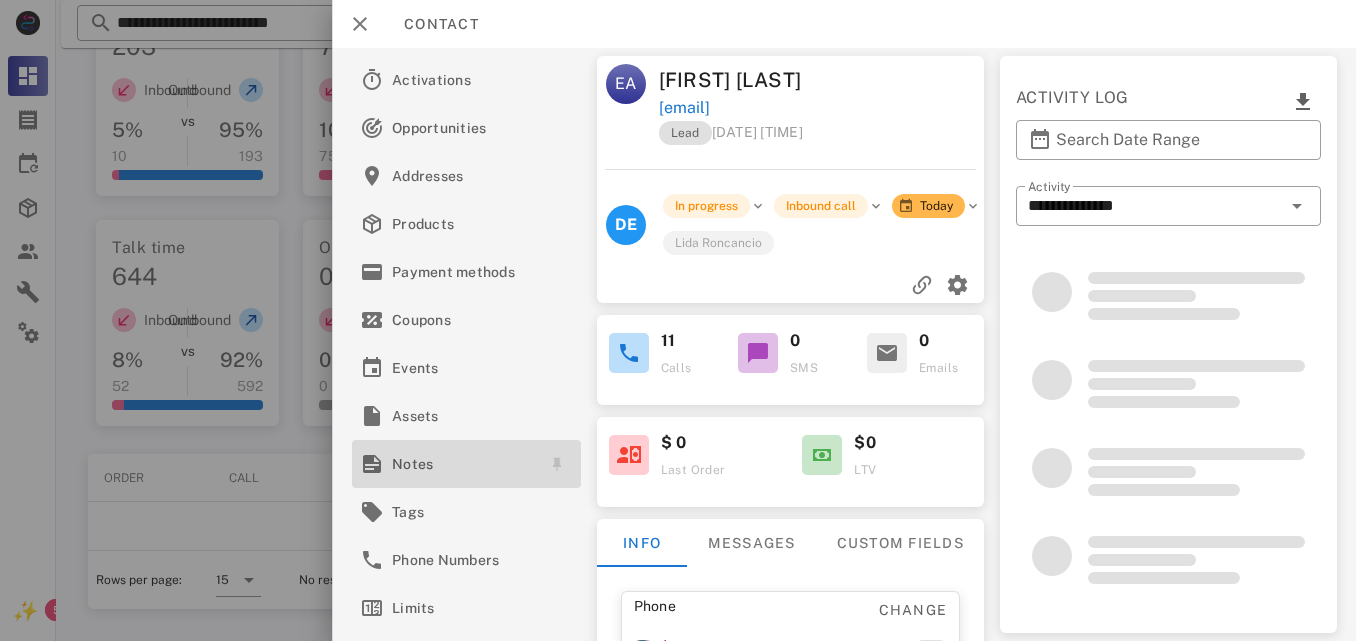 click on "Notes" at bounding box center [462, 464] 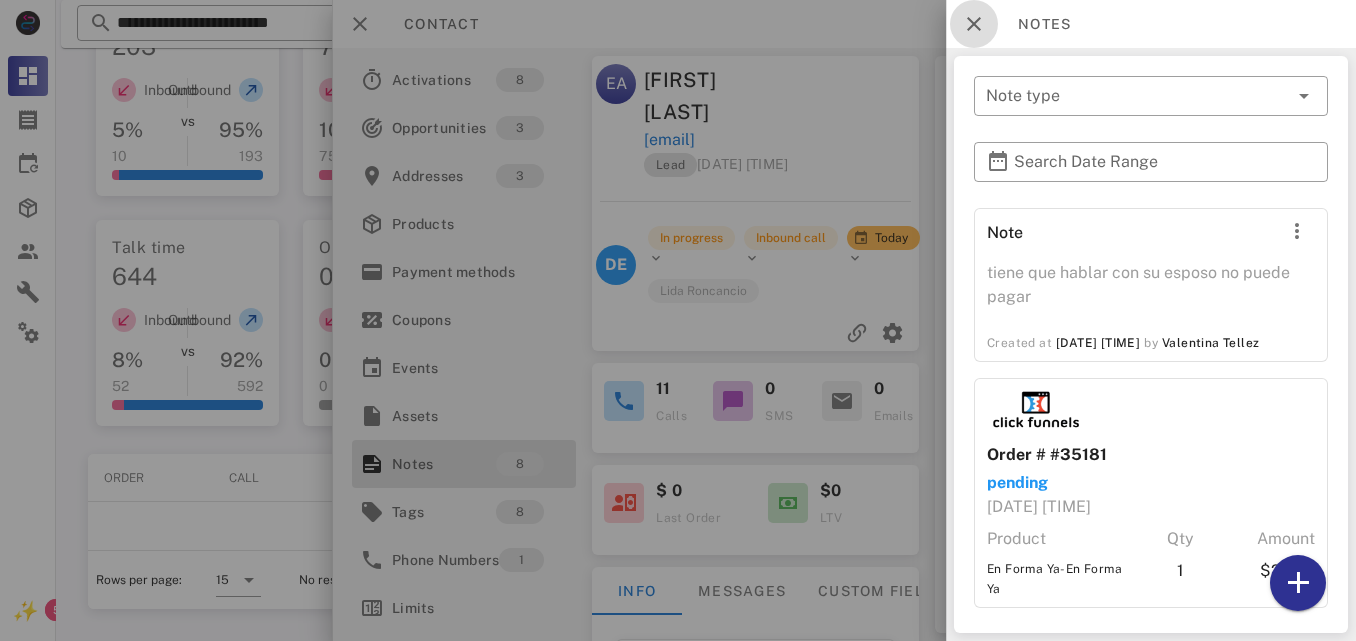 click at bounding box center [974, 24] 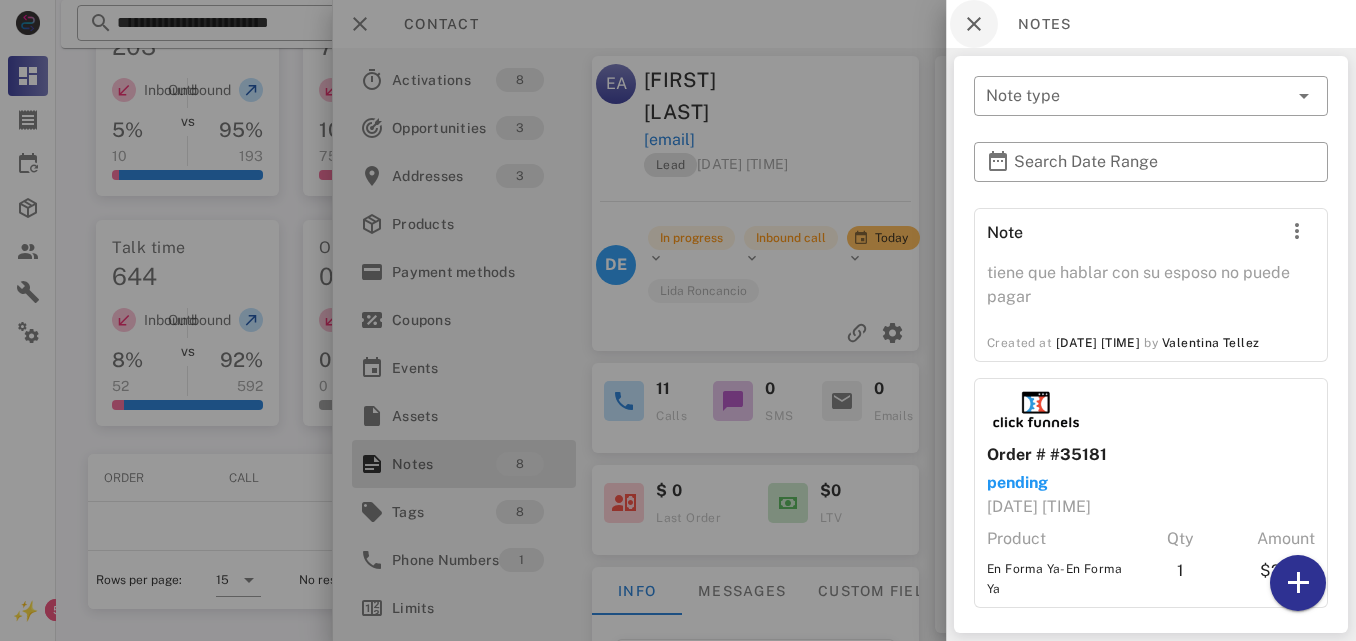 click on "Contact" at bounding box center [844, 24] 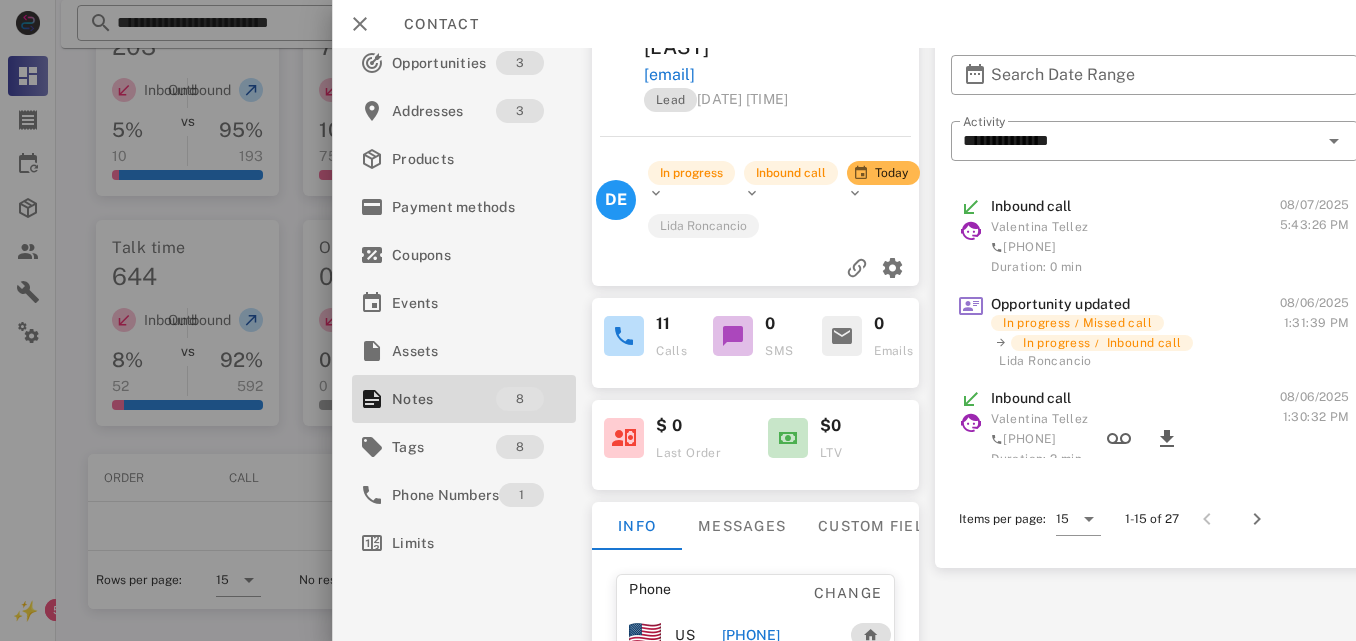 scroll, scrollTop: 66, scrollLeft: 0, axis: vertical 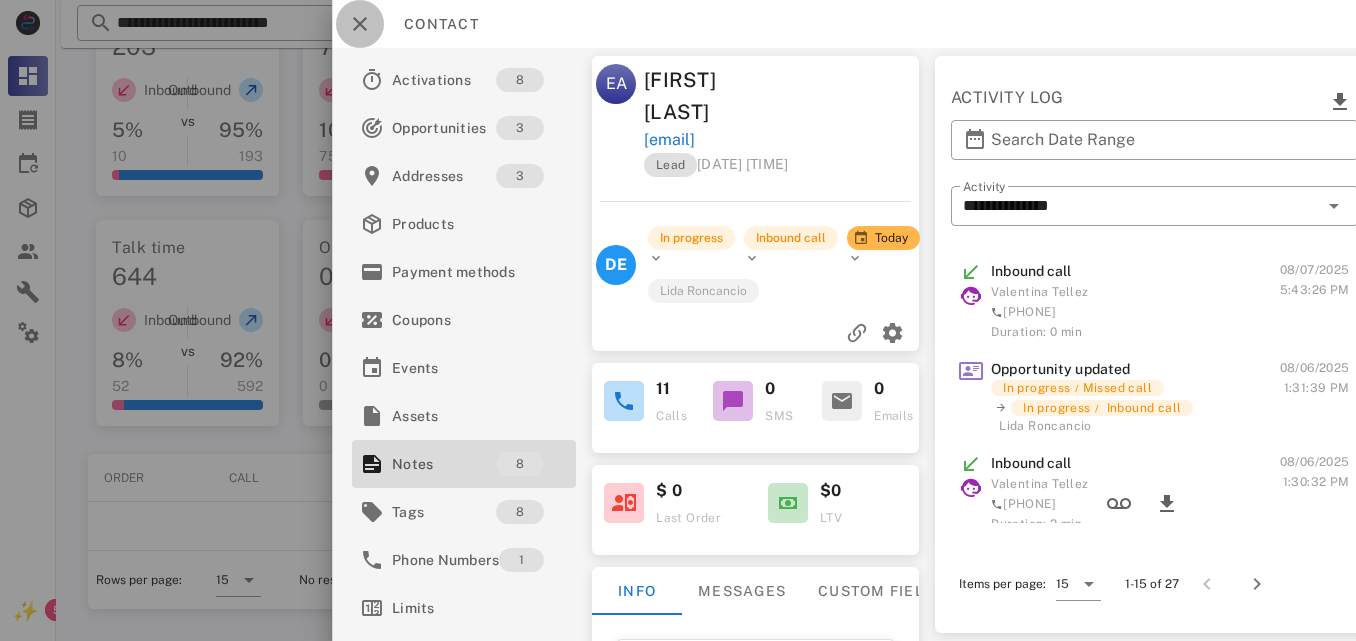 click at bounding box center (360, 24) 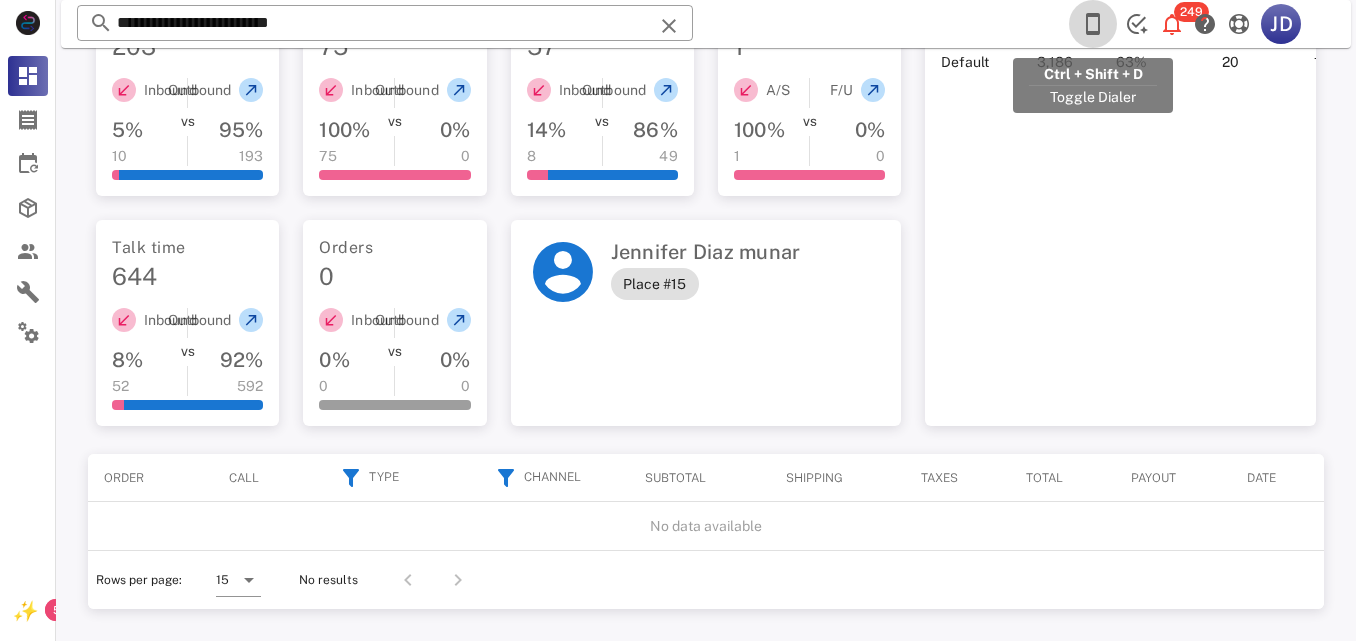 click at bounding box center [1093, 24] 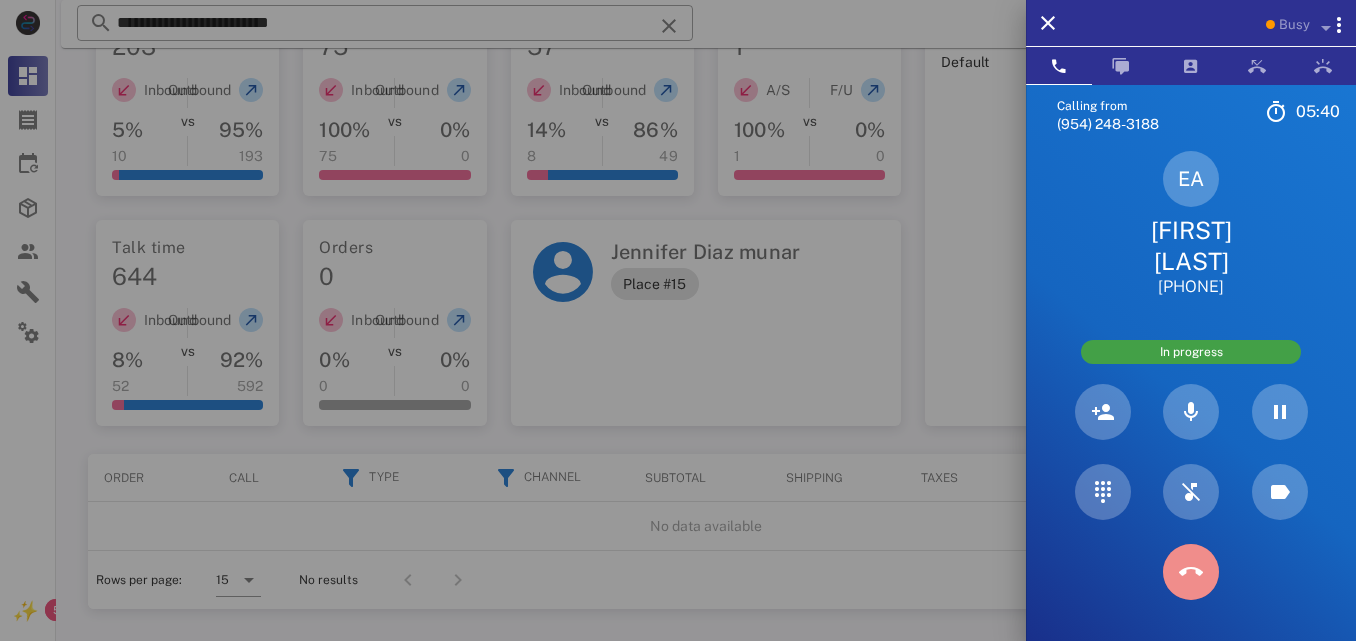 click at bounding box center (1191, 572) 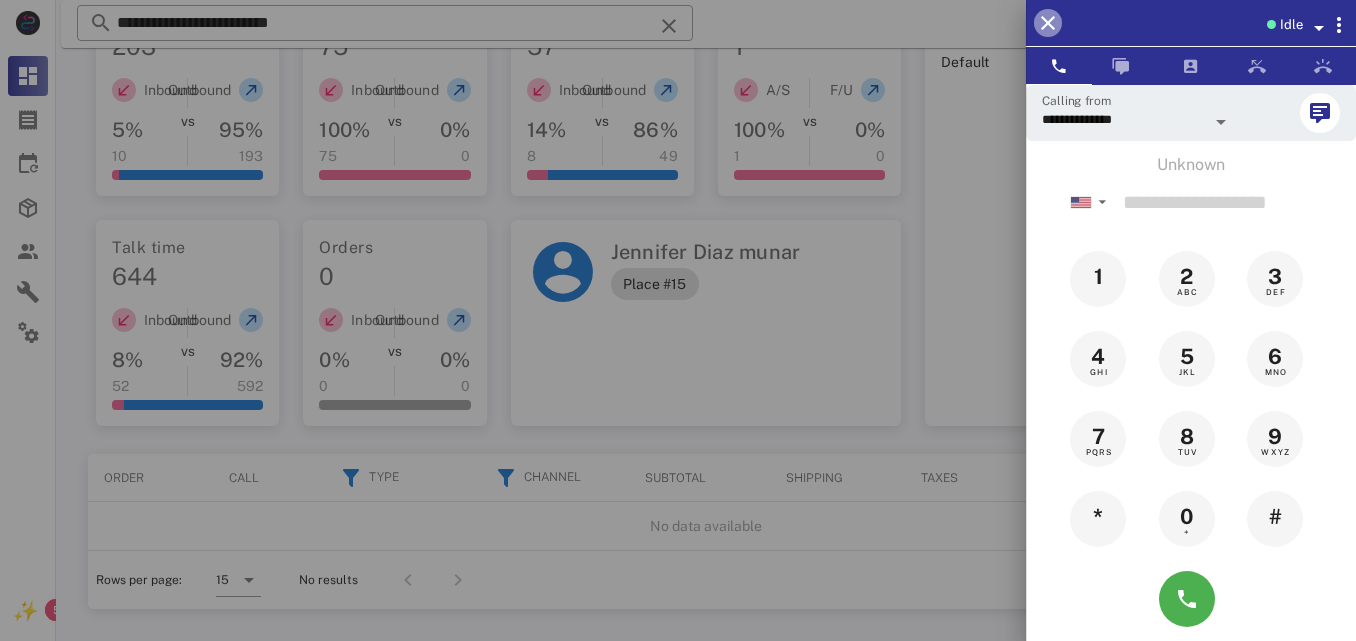 click at bounding box center [1048, 23] 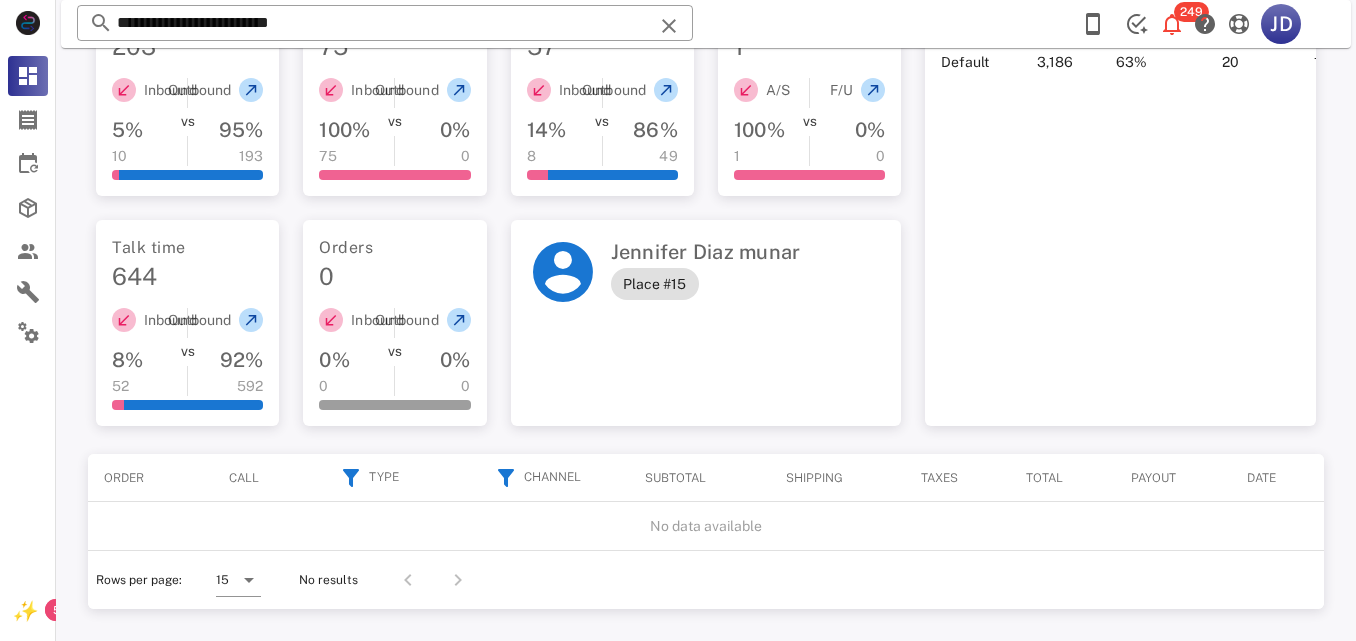 click on "**********" at bounding box center (706, 24) 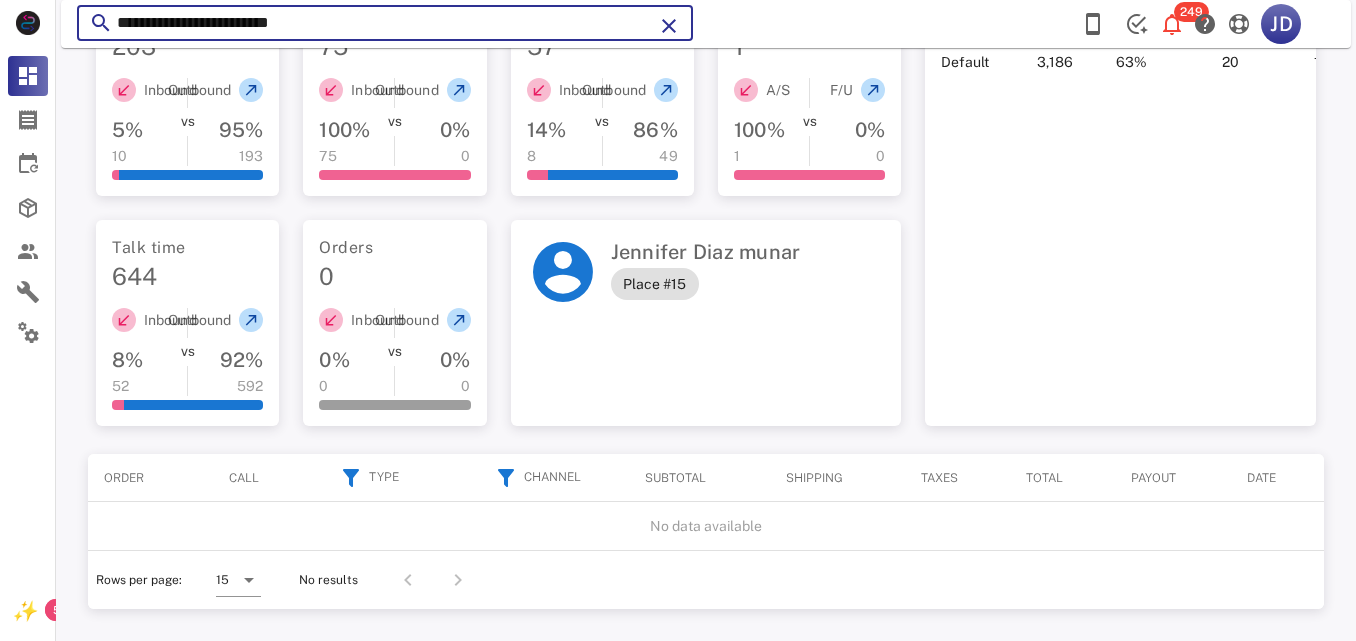 click on "**********" at bounding box center [385, 23] 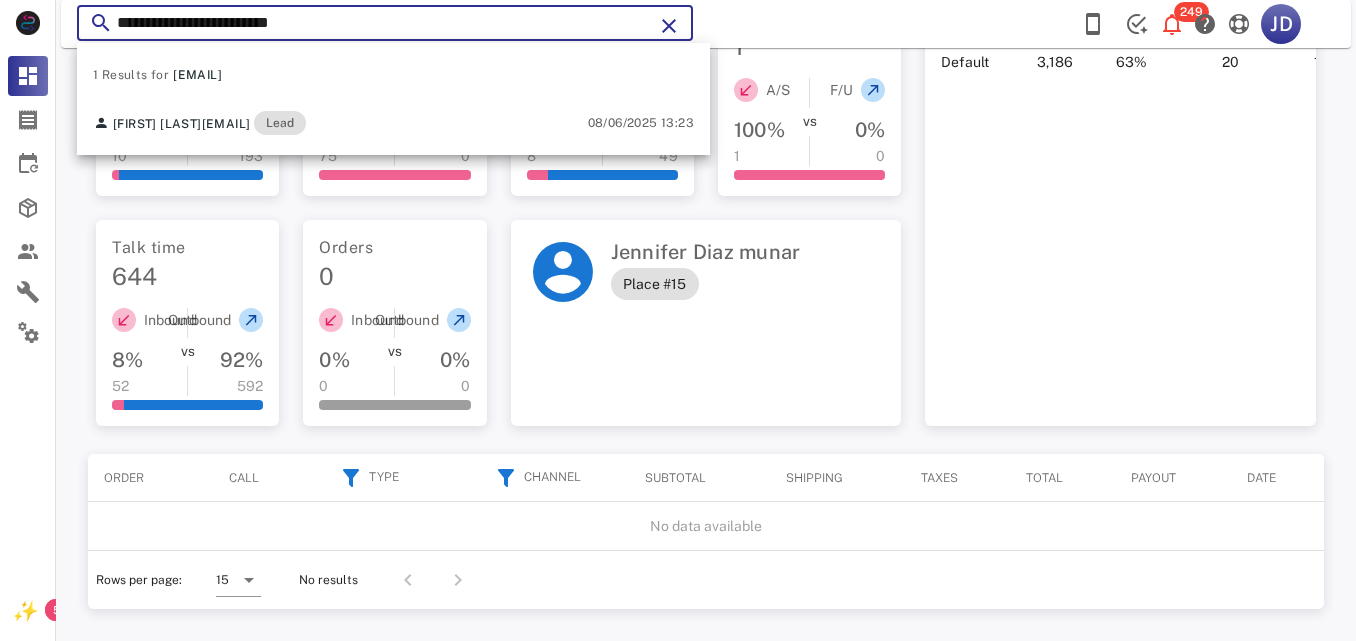 click on "**********" at bounding box center [385, 23] 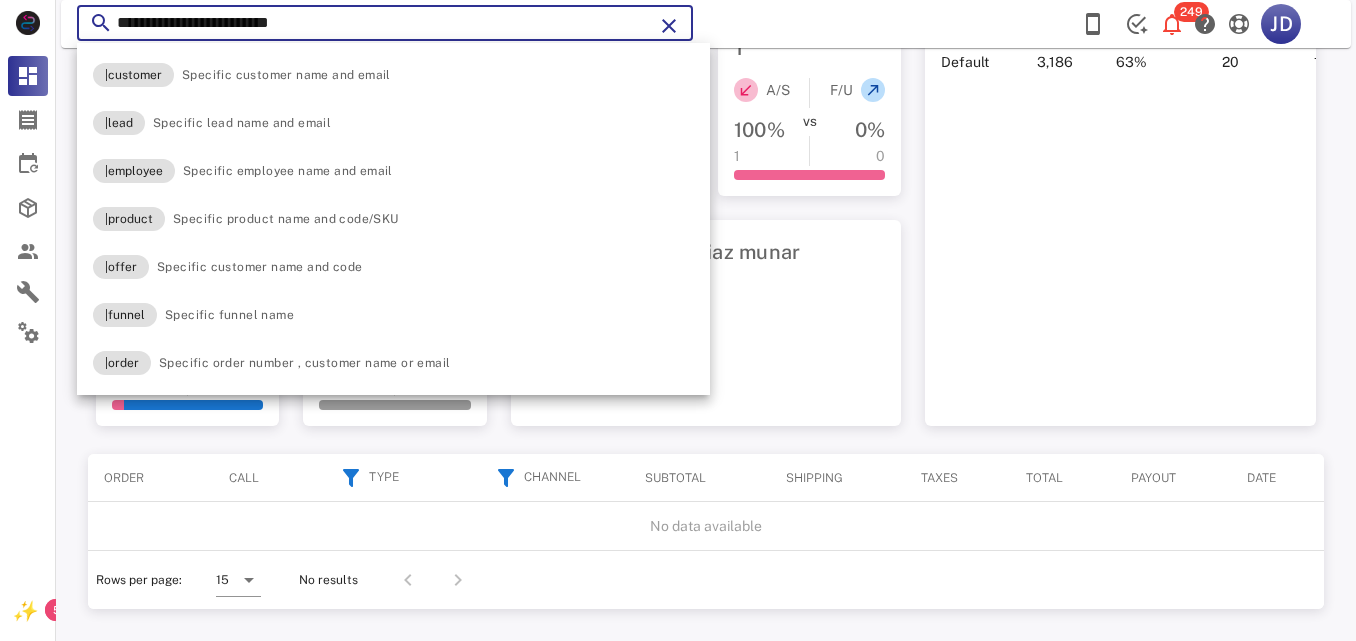 click on "**********" at bounding box center [385, 23] 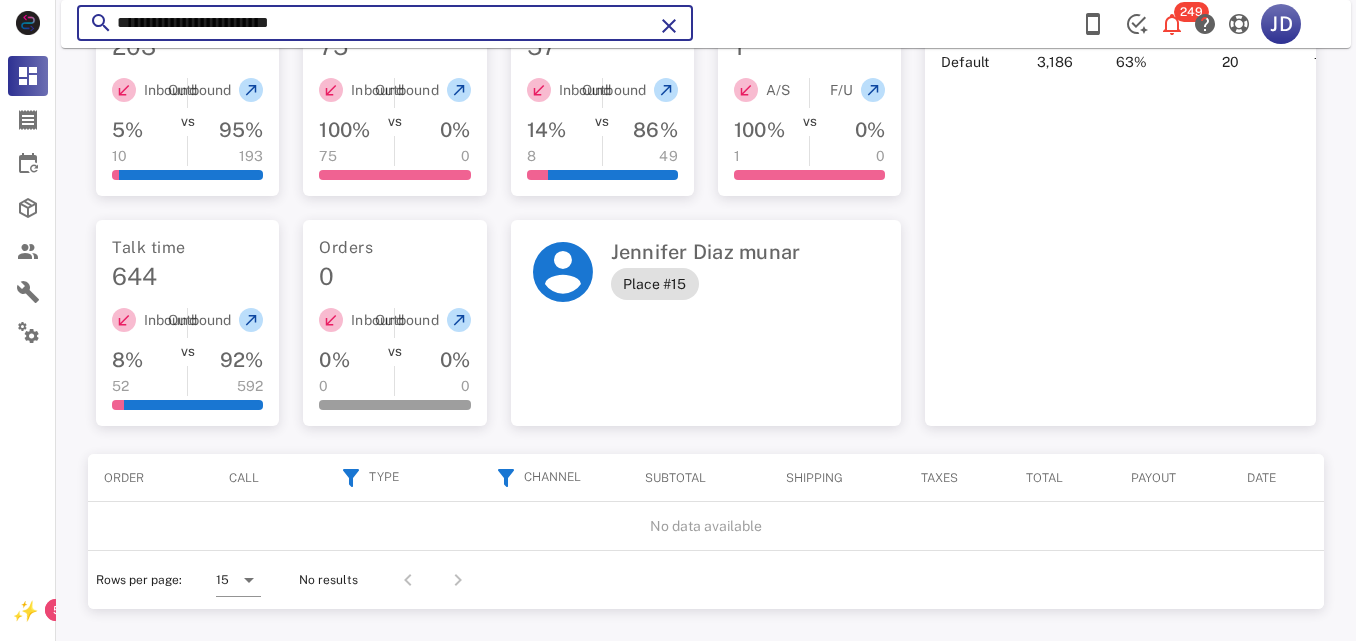 click on "**********" at bounding box center [385, 23] 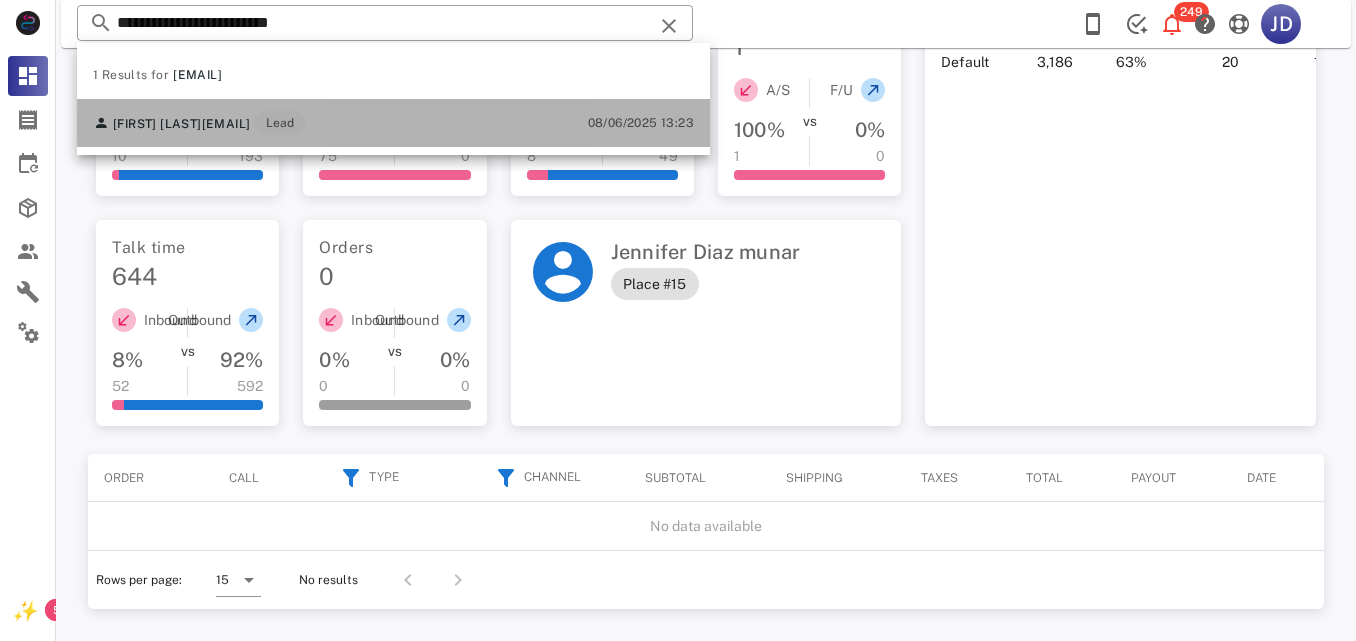 click on "[FIRST] [LAST]" at bounding box center (157, 124) 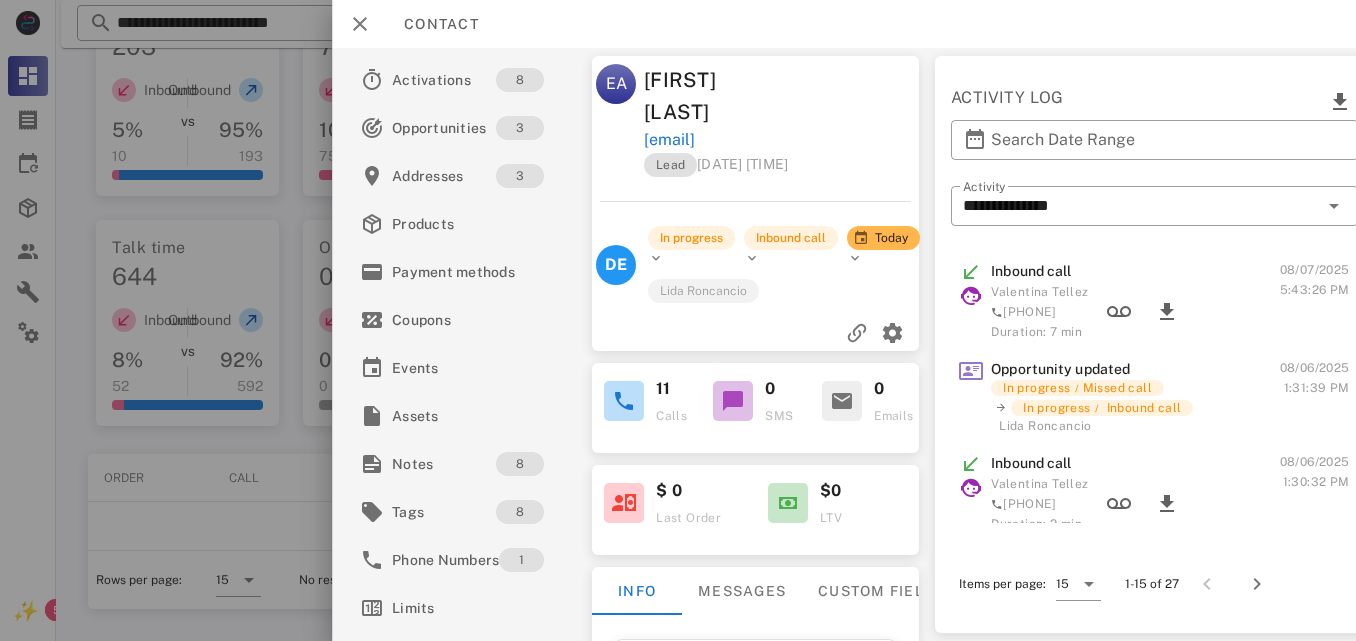 click on "Opportunity updated In progress / Missed call In progress / Inbound call [LAST]" at bounding box center [1135, 397] 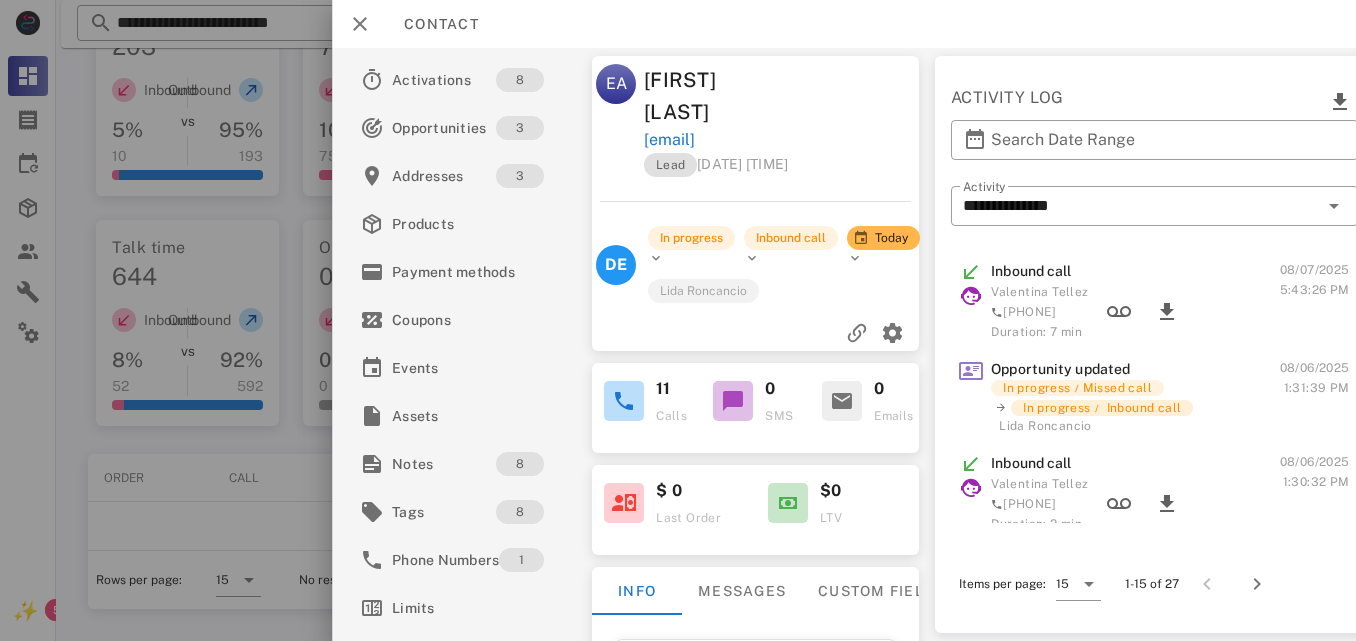 click on "Inbound call" at bounding box center [1143, 408] 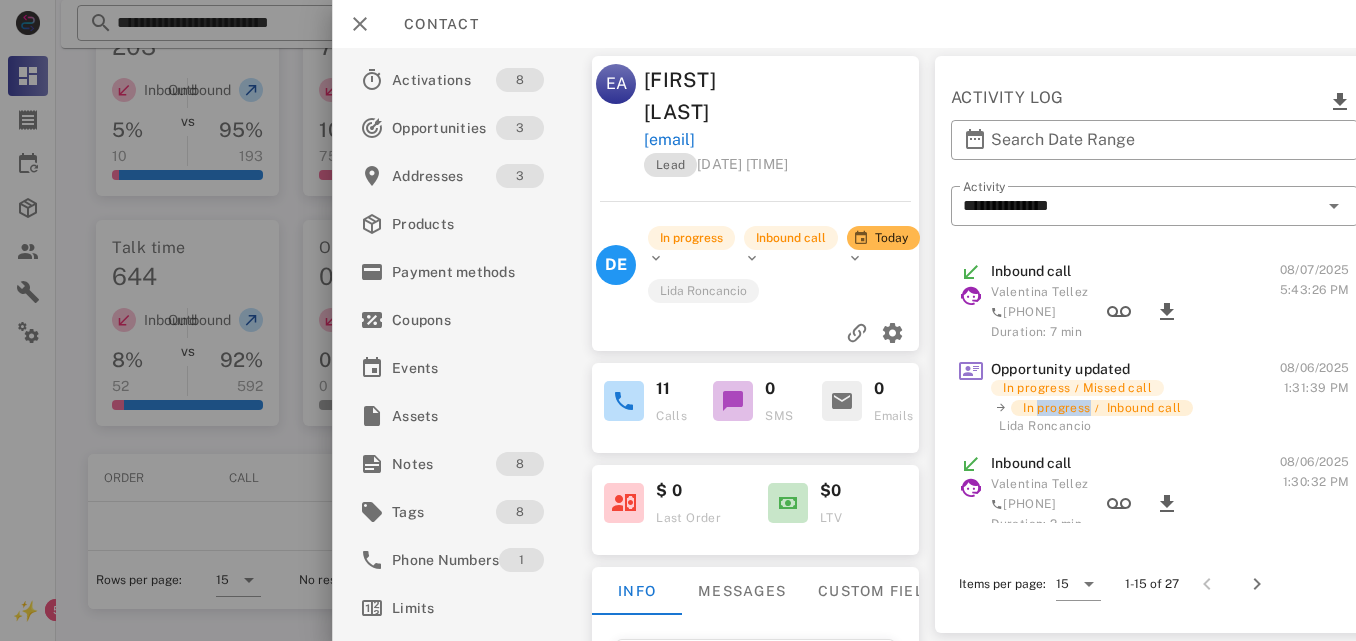 click on "In progress" at bounding box center [1056, 408] 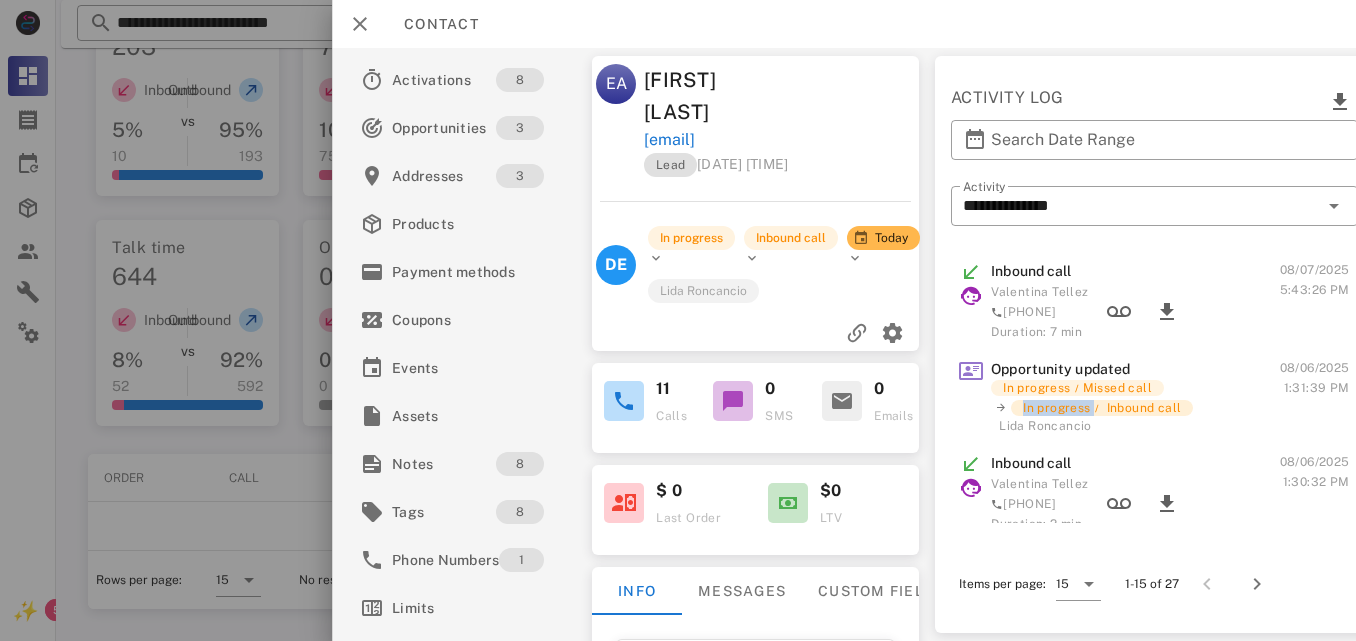 click on "In progress" at bounding box center [1056, 408] 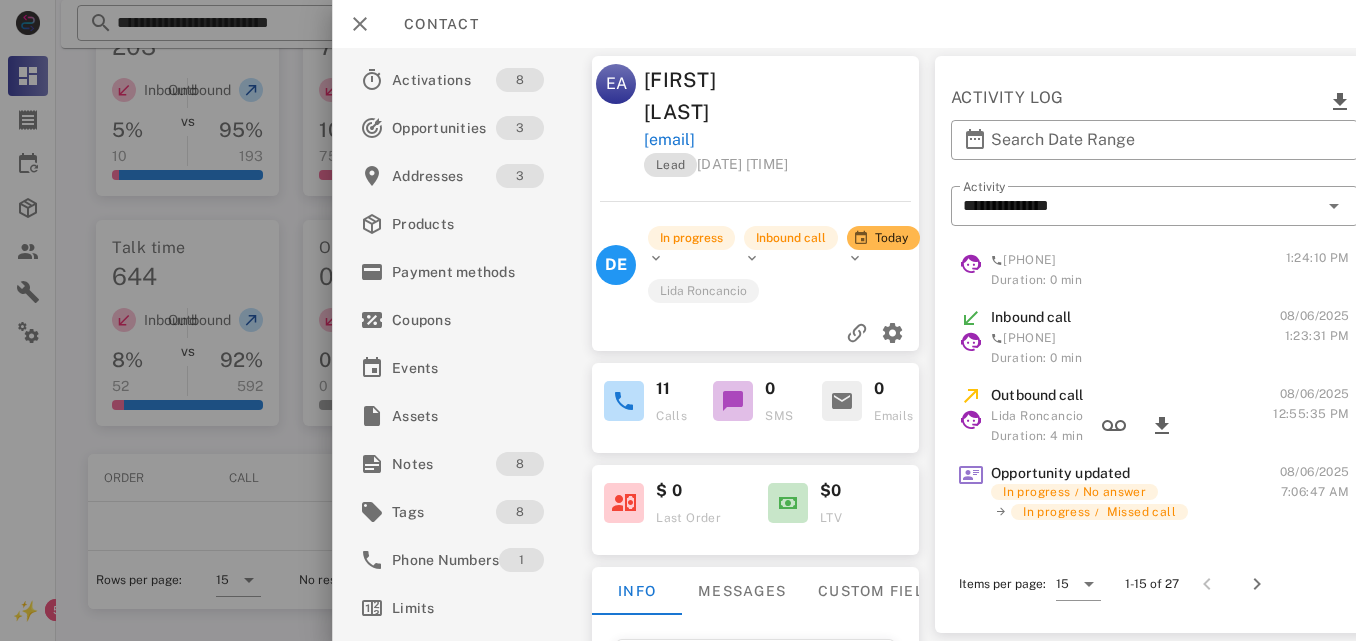 scroll, scrollTop: 440, scrollLeft: 0, axis: vertical 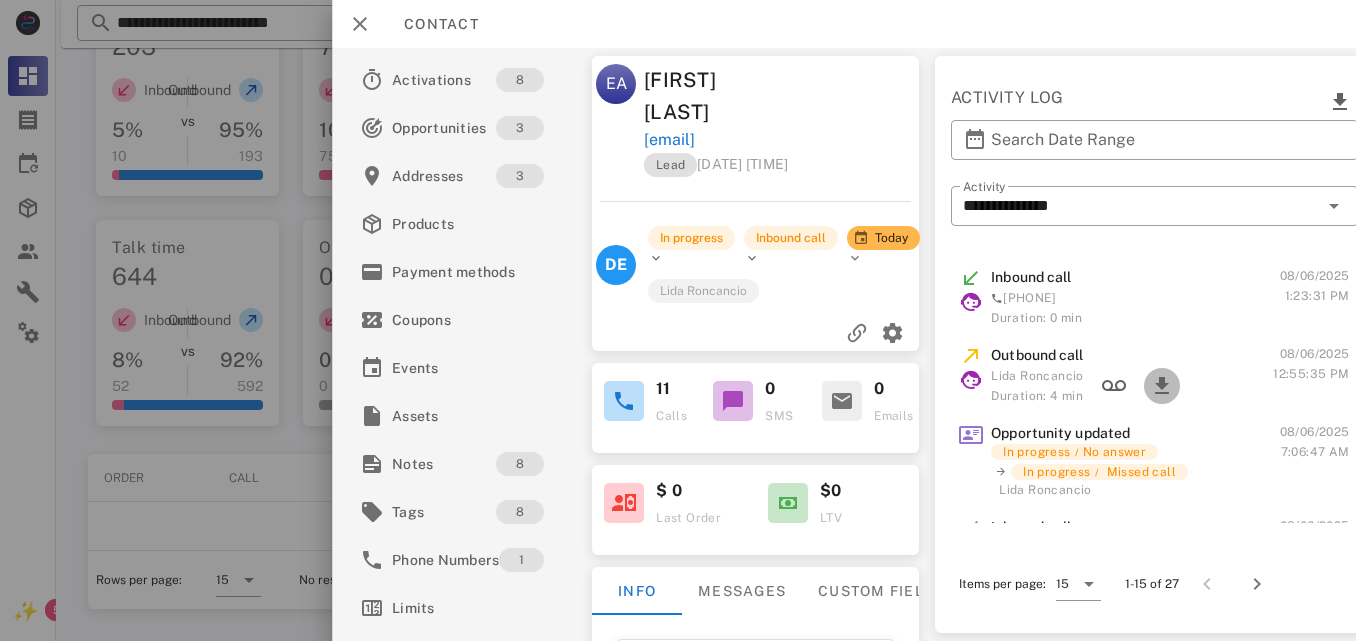 click at bounding box center (1161, 386) 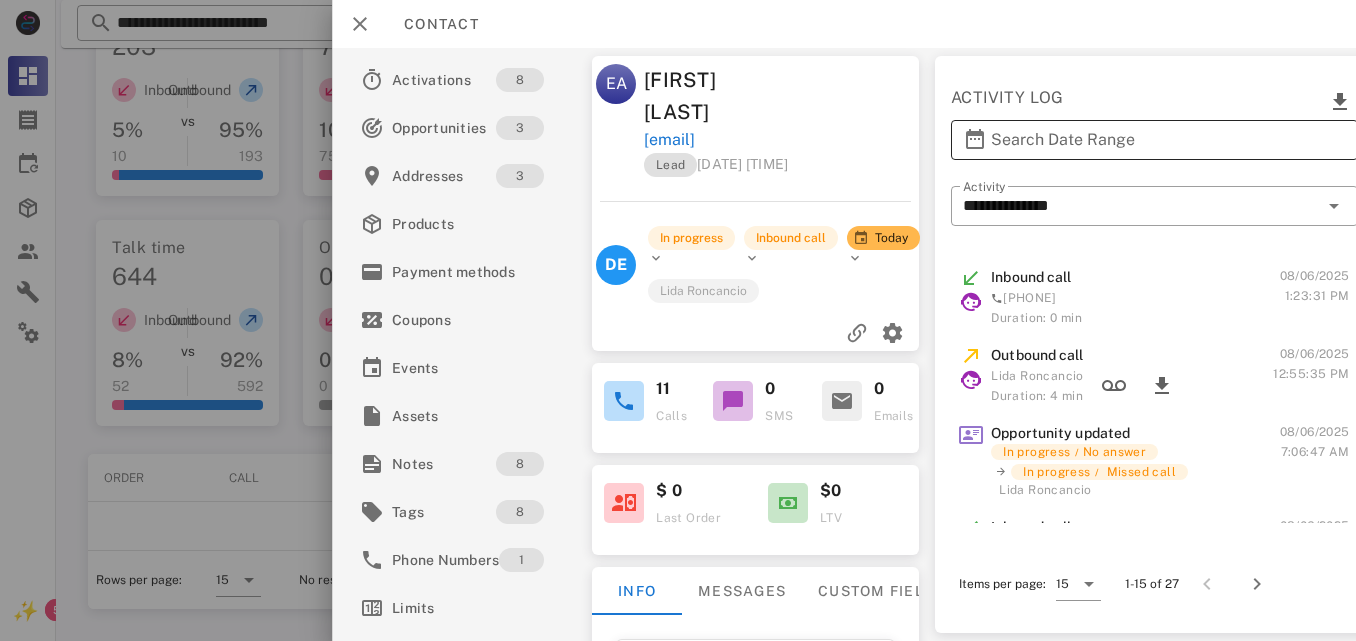 click on "​ Search Date Range" at bounding box center [1154, 140] 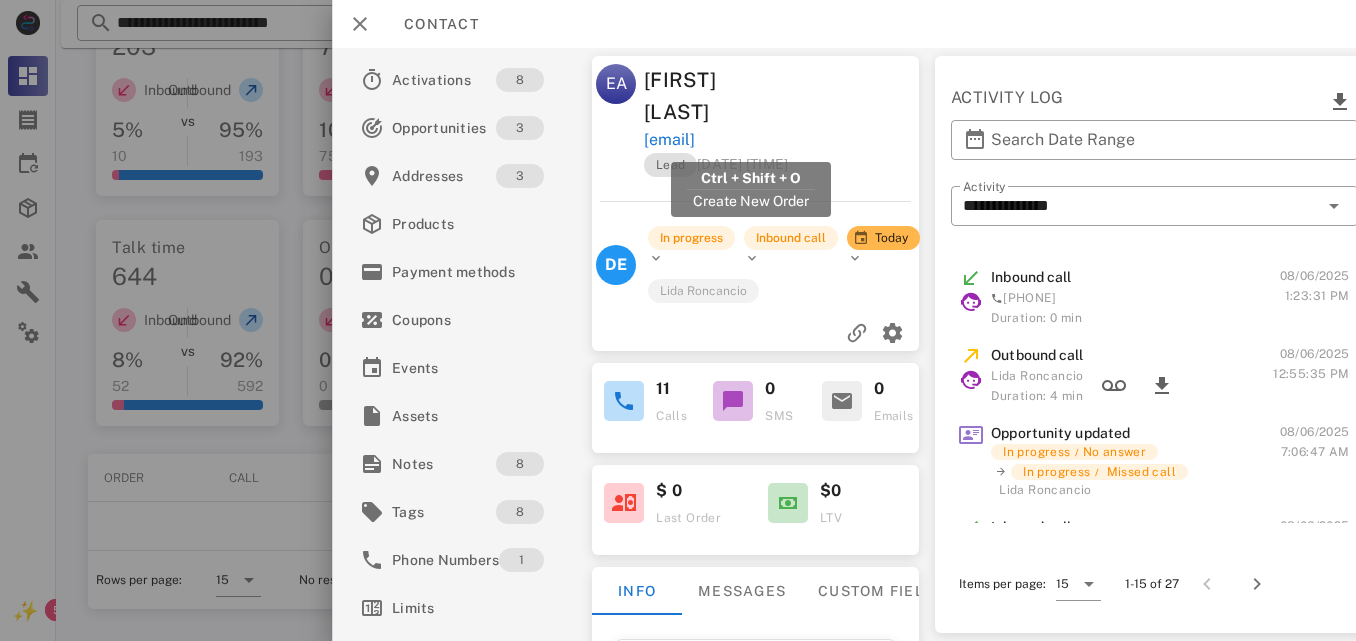 drag, startPoint x: 864, startPoint y: 141, endPoint x: 646, endPoint y: 140, distance: 218.00229 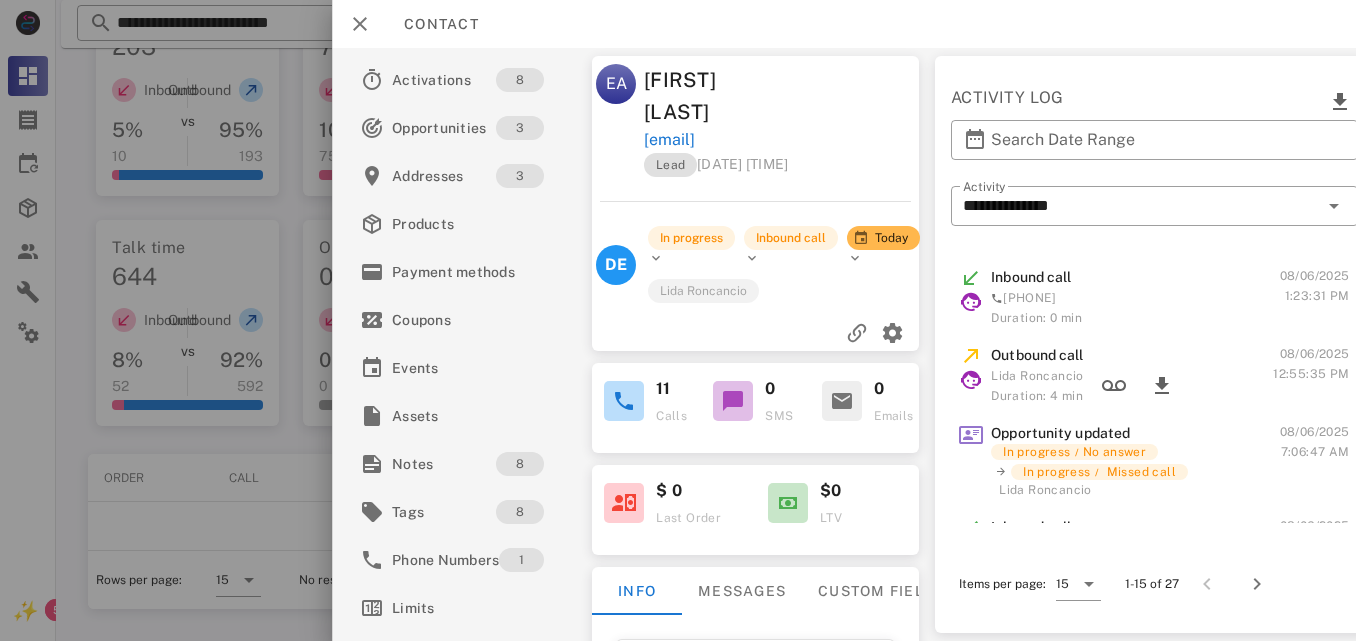 click at bounding box center [755, 201] 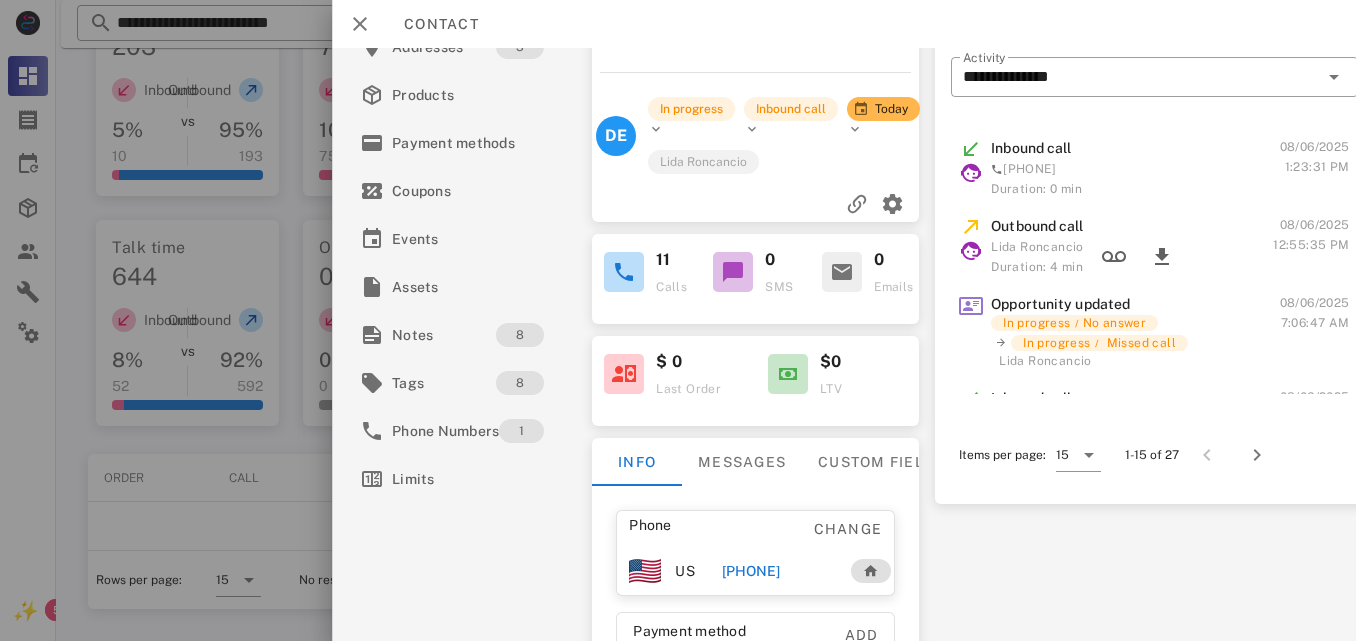 scroll, scrollTop: 153, scrollLeft: 0, axis: vertical 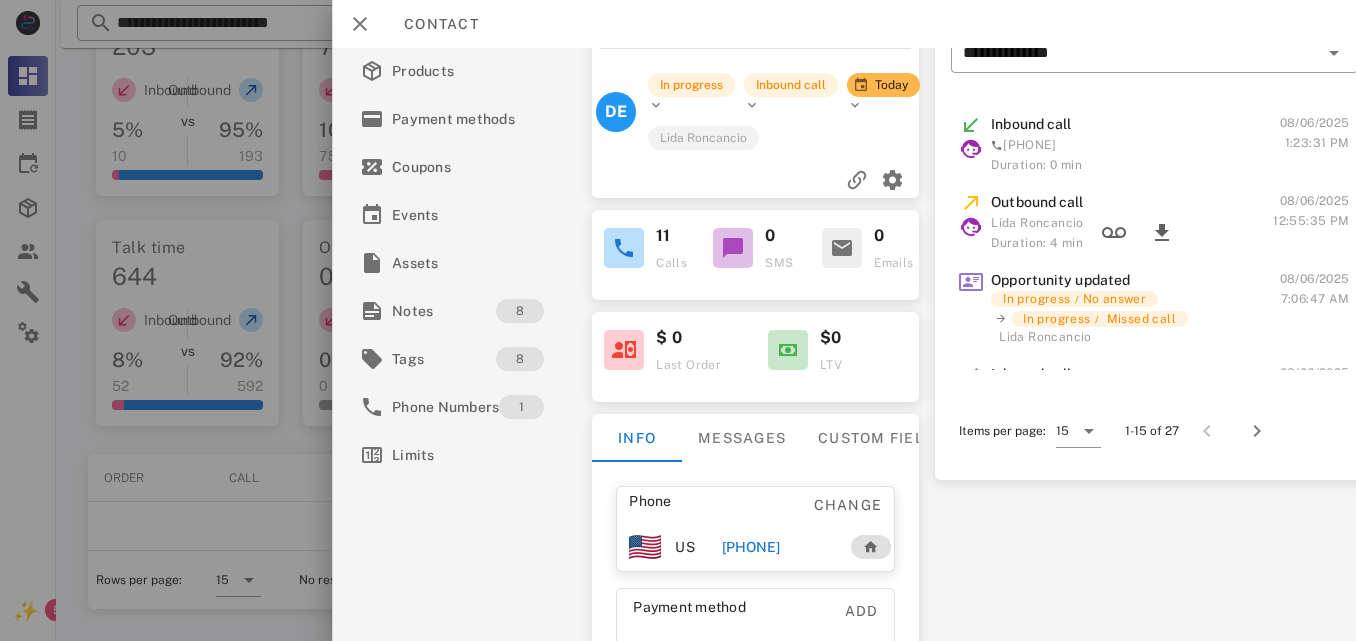 click on "[PHONE]" at bounding box center [750, 547] 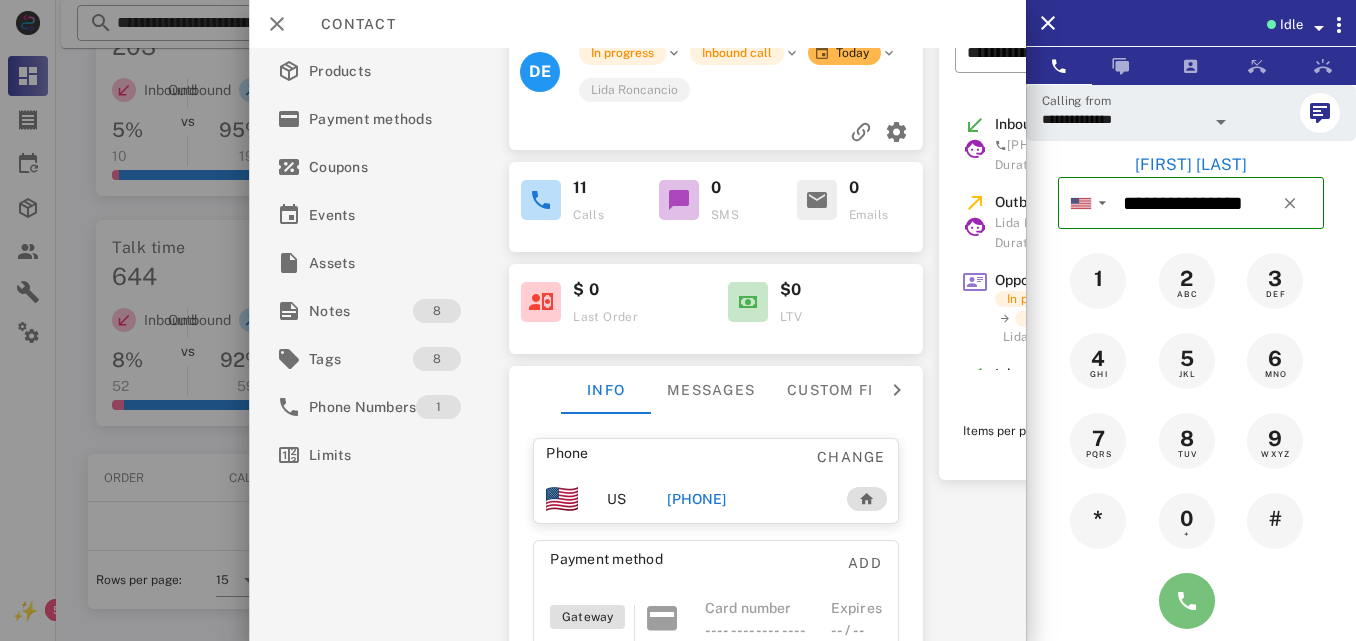 click at bounding box center [1187, 601] 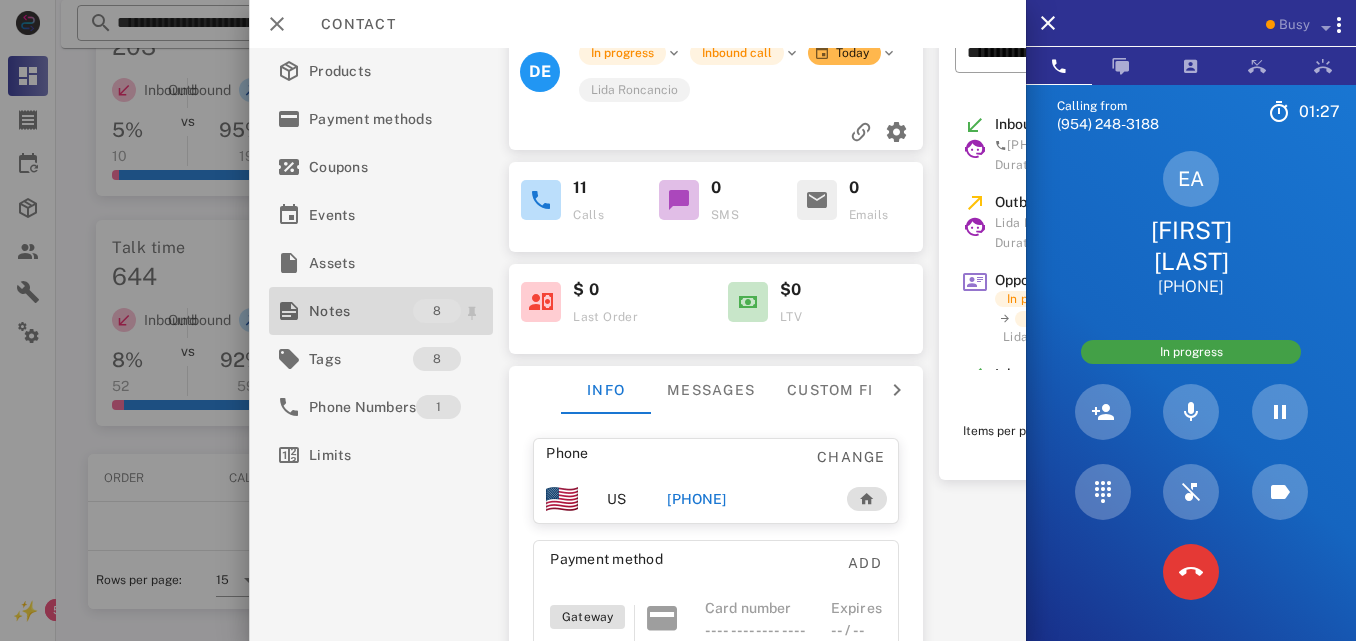 click on "Notes" at bounding box center [361, 311] 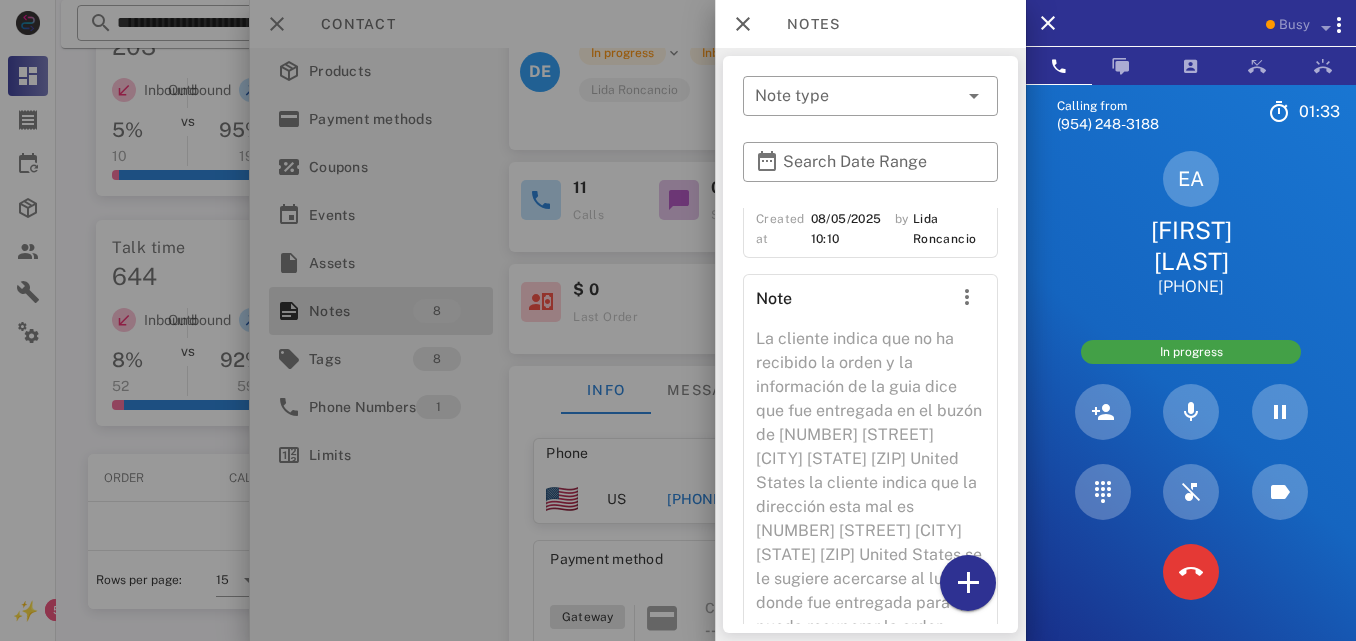 scroll, scrollTop: 1919, scrollLeft: 0, axis: vertical 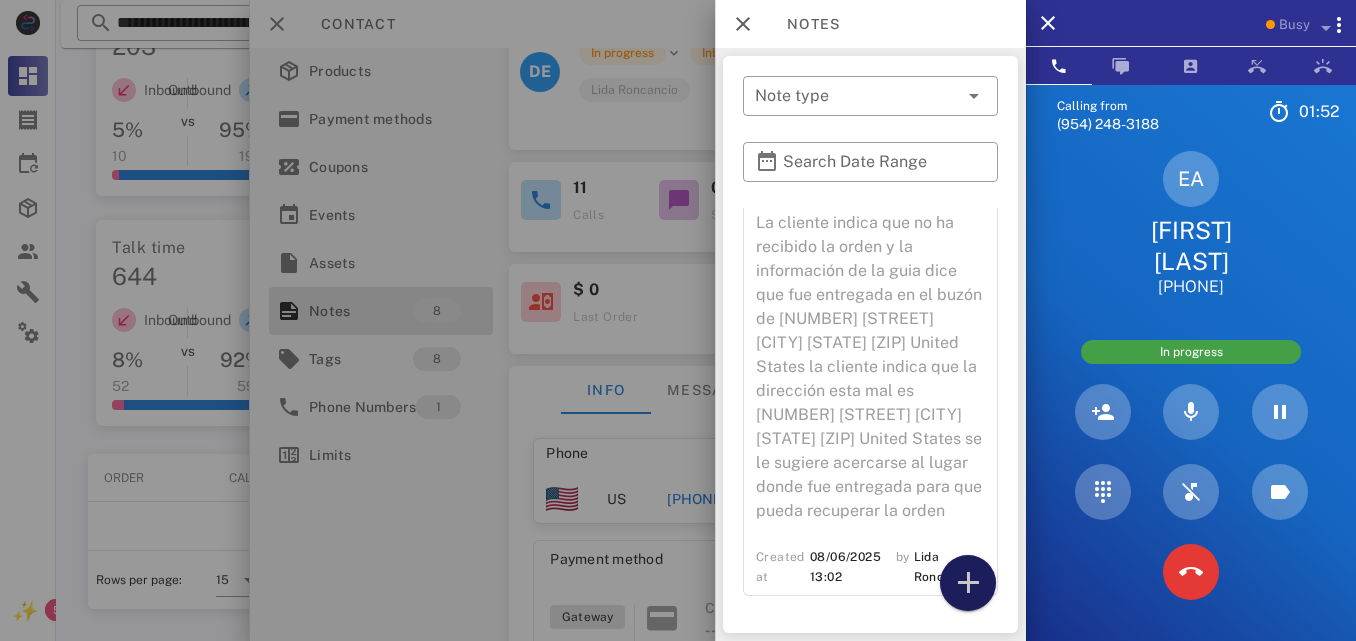 click at bounding box center [968, 583] 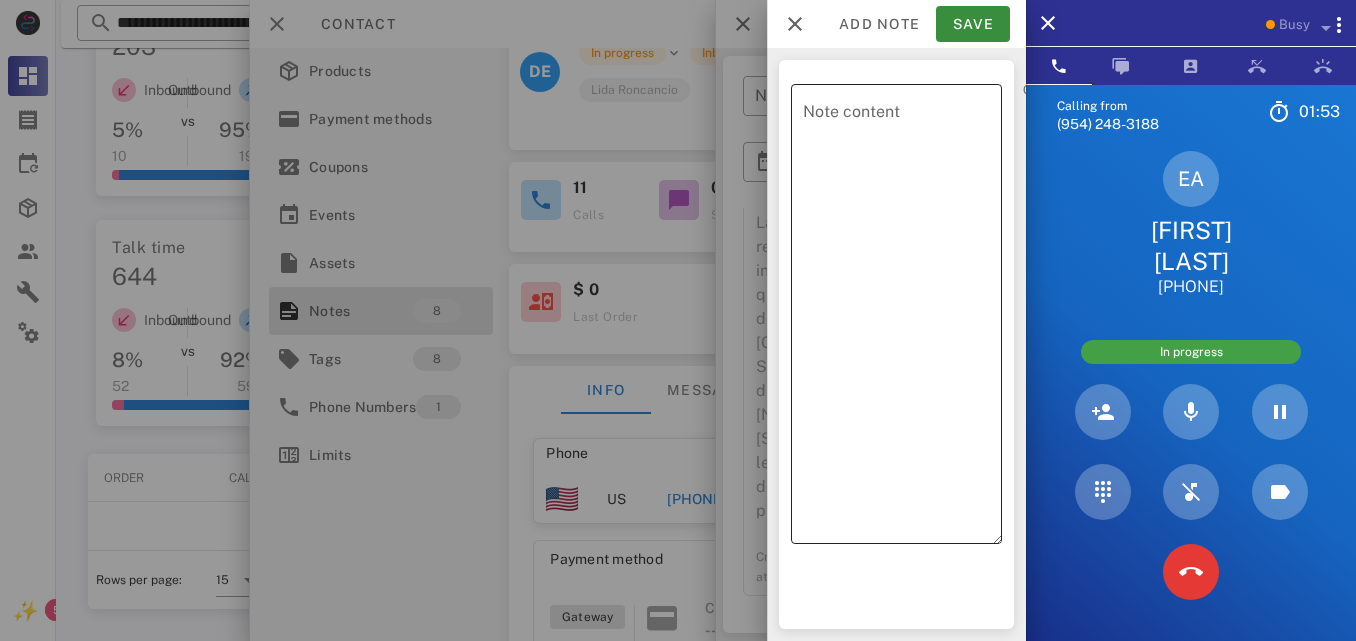 click on "Note content" at bounding box center [902, 319] 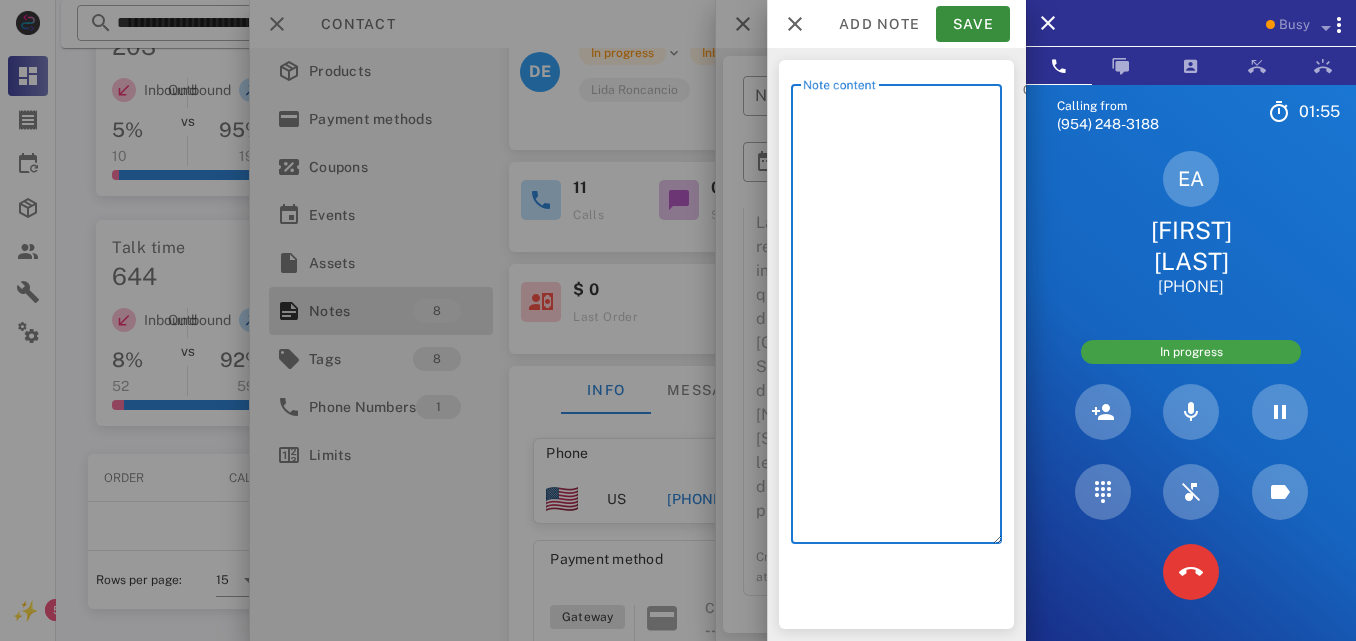 click on "​ Note content 0 / 1000" at bounding box center (896, 344) 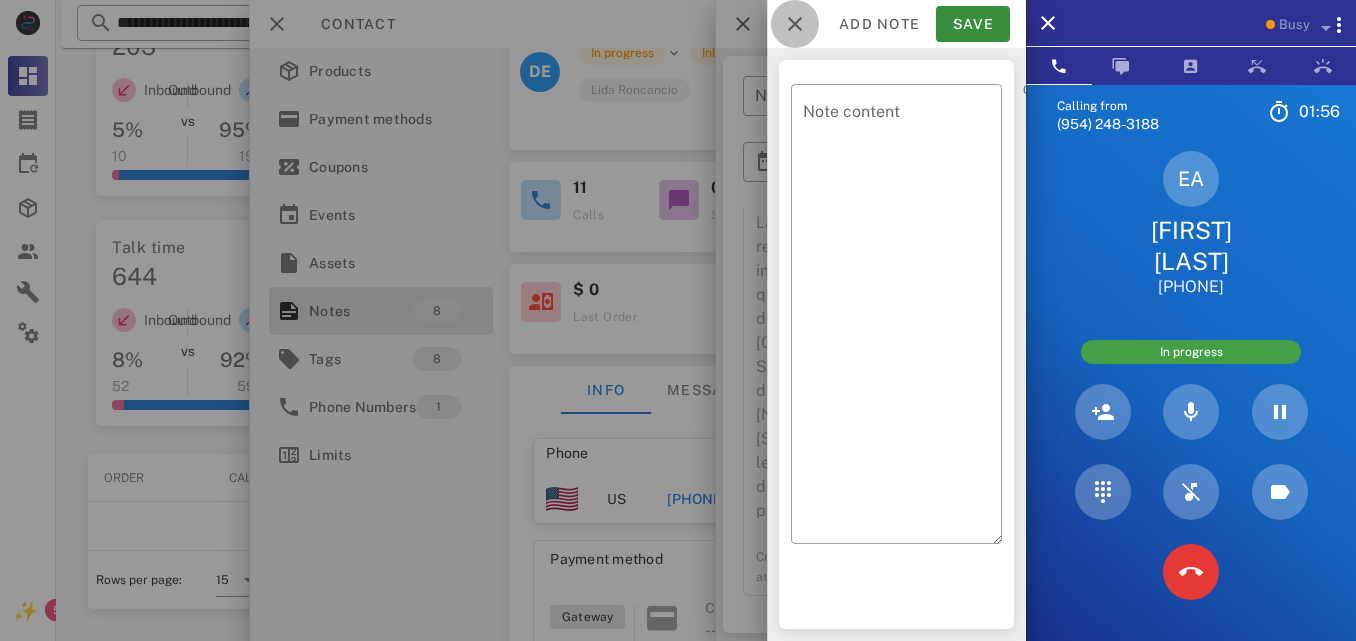 click at bounding box center (795, 24) 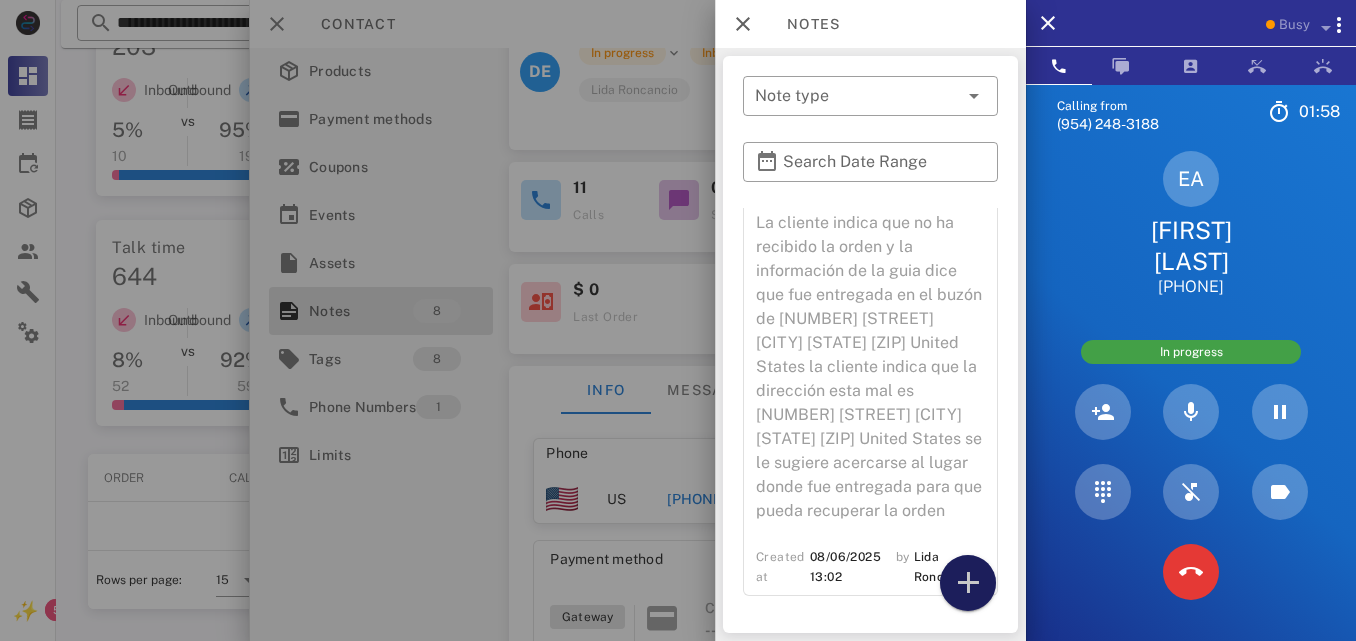 click at bounding box center (968, 583) 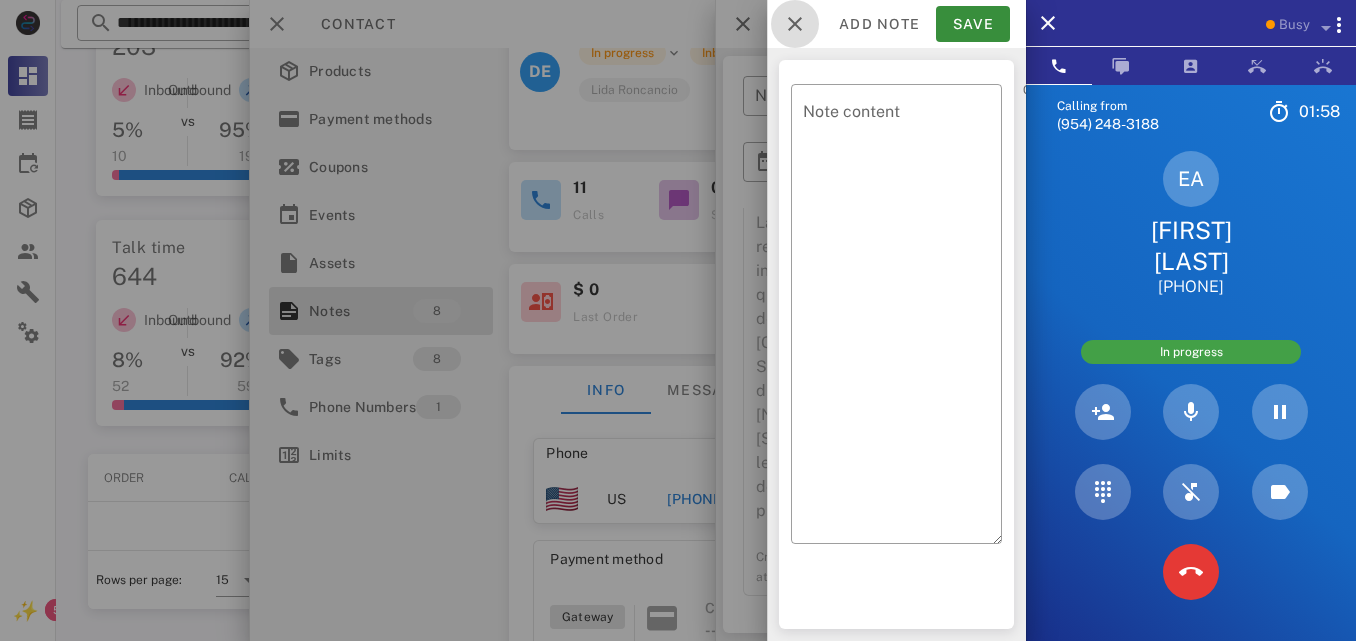 click at bounding box center (795, 24) 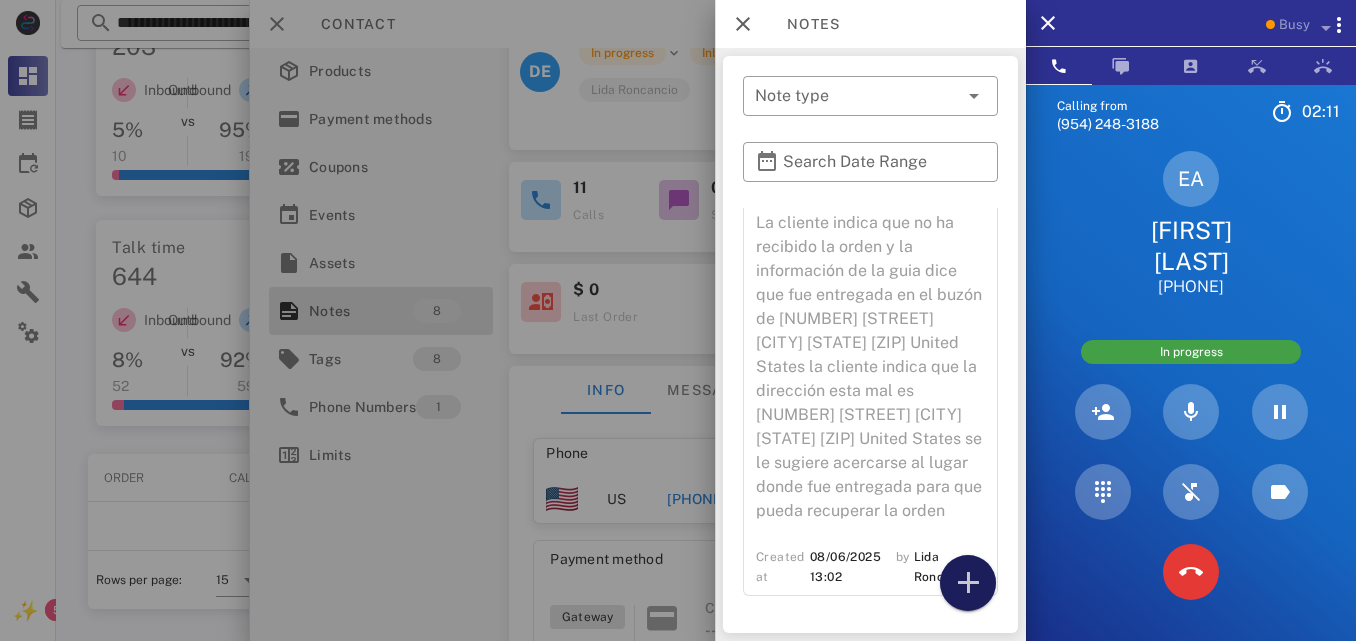 click at bounding box center (968, 583) 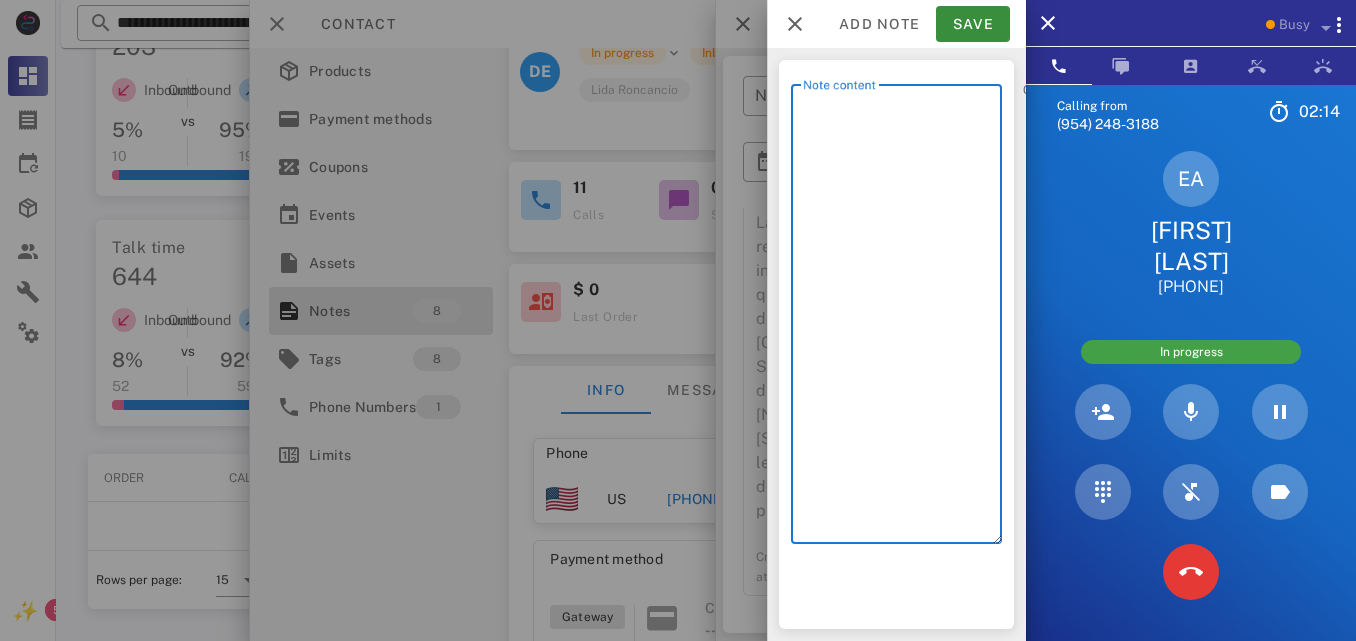 click on "Note content" at bounding box center (902, 319) 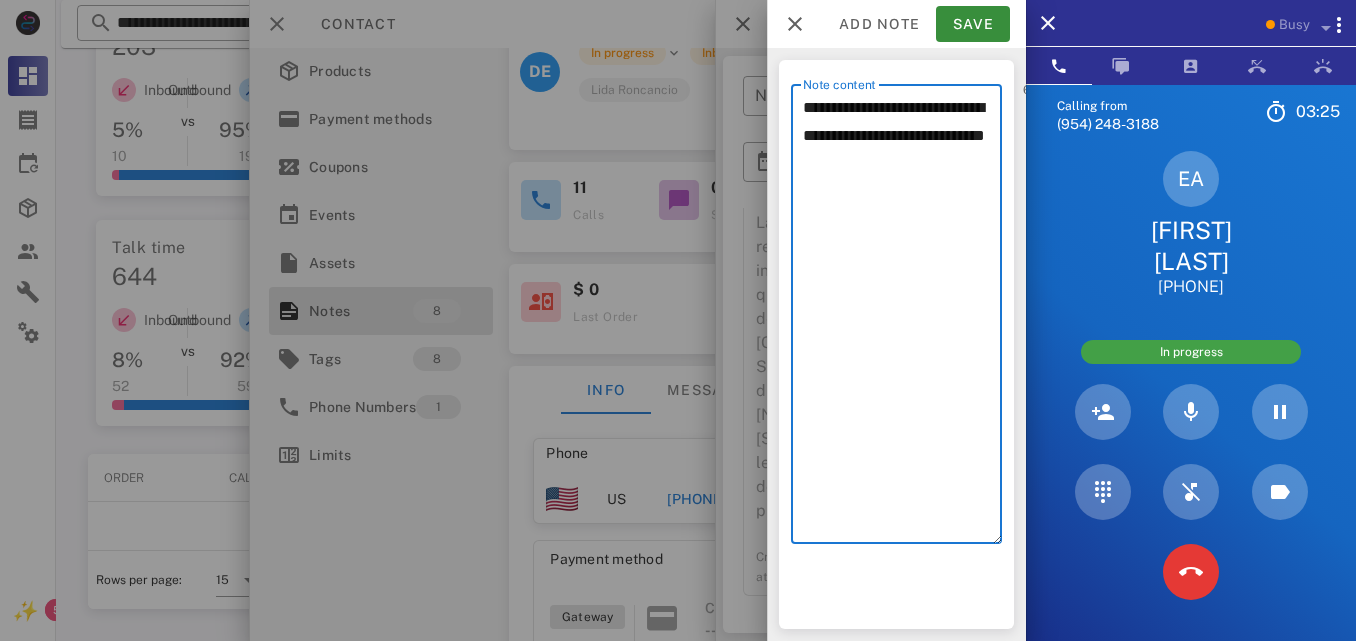 click on "**********" at bounding box center (902, 319) 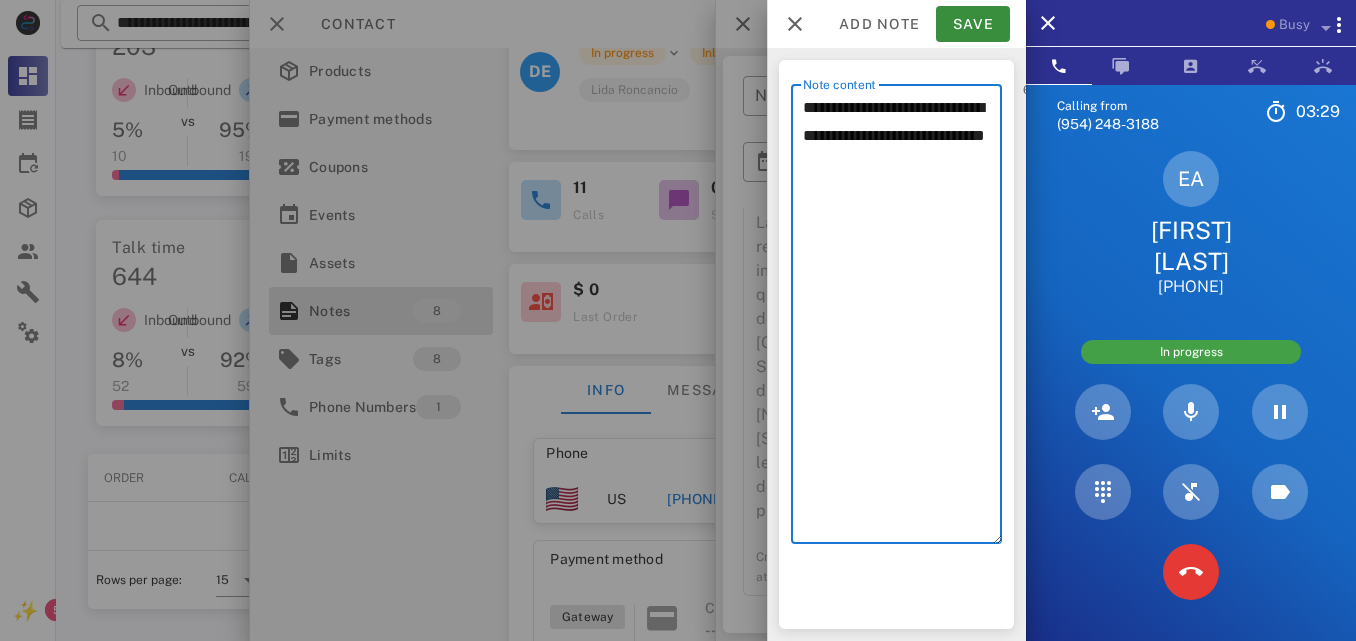 click on "**********" at bounding box center [902, 319] 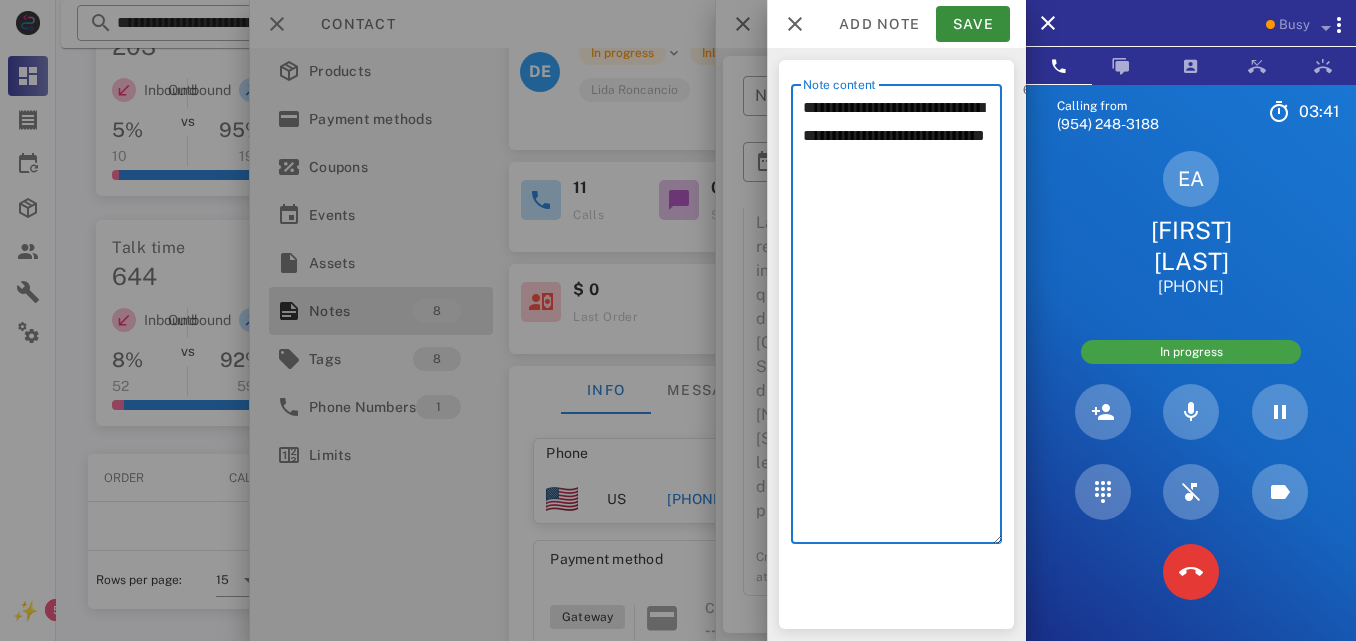 paste on "**********" 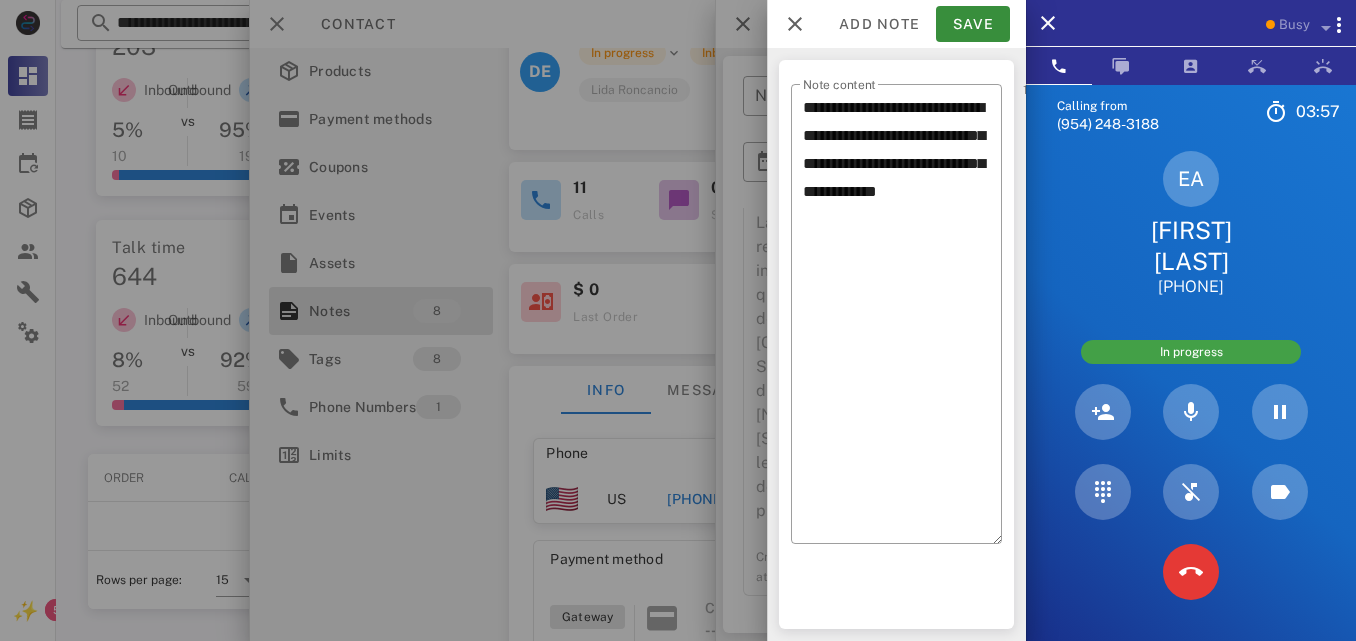 drag, startPoint x: 948, startPoint y: 185, endPoint x: 774, endPoint y: 598, distance: 448.15735 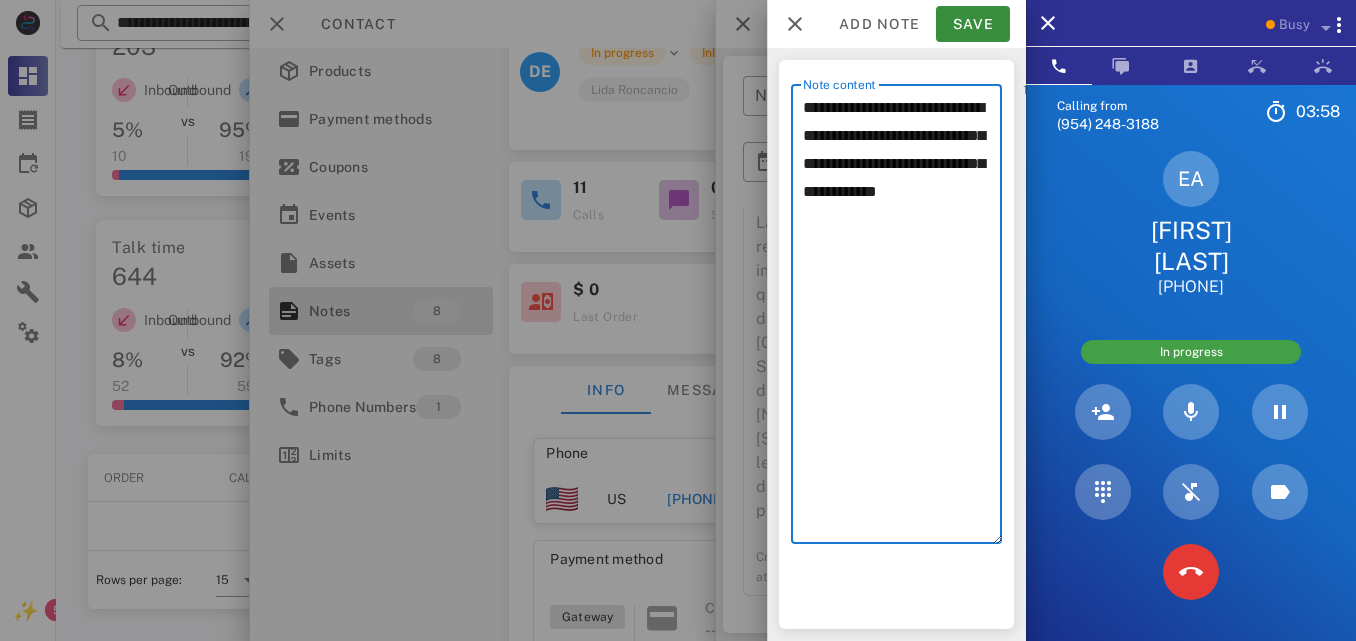click on "**********" at bounding box center [902, 319] 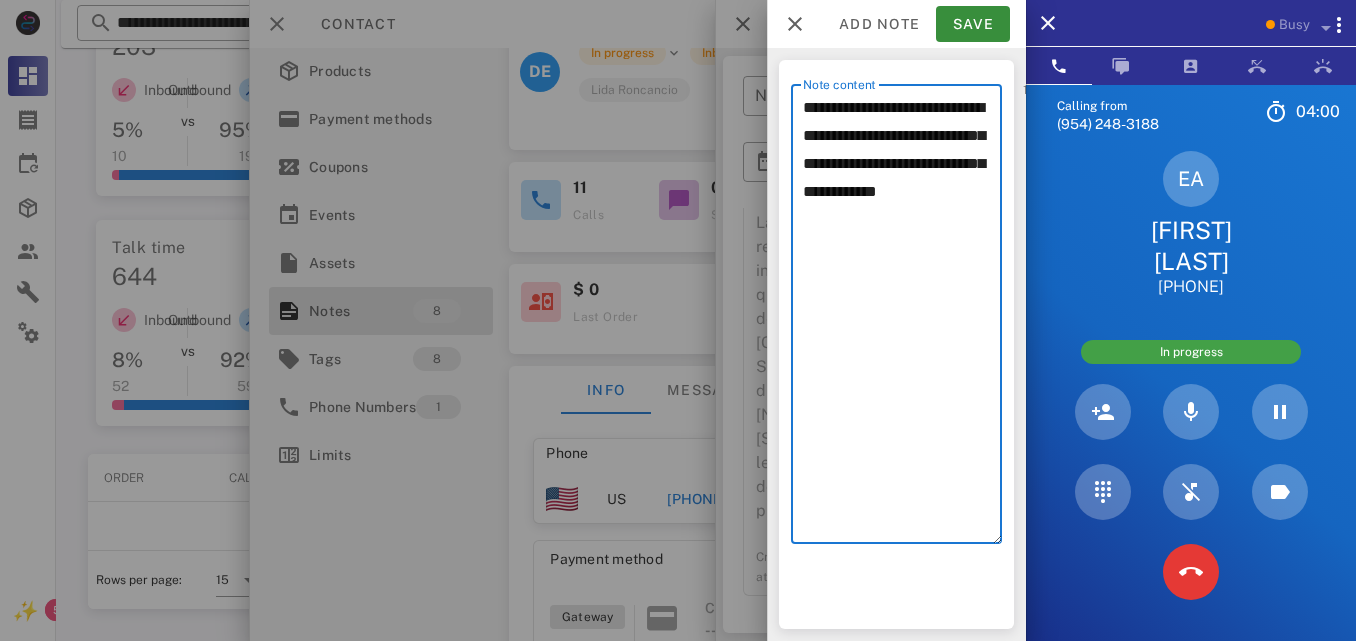 click on "**********" at bounding box center [902, 319] 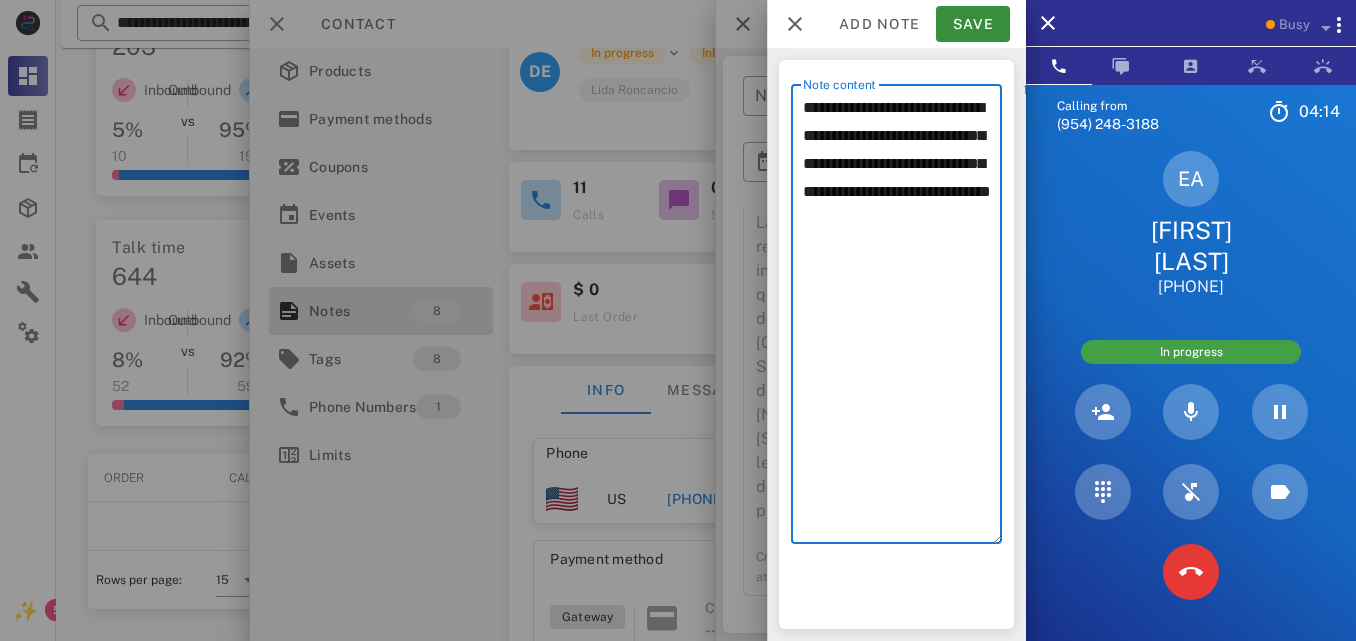 paste on "**********" 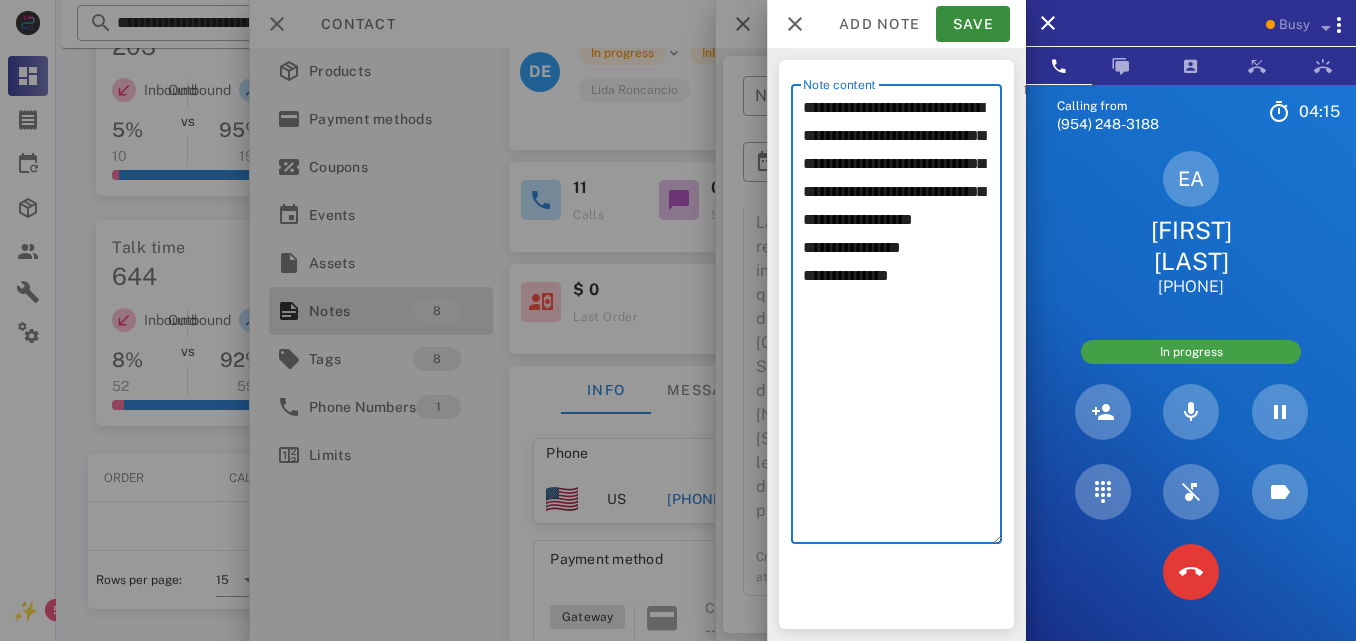 type on "**********" 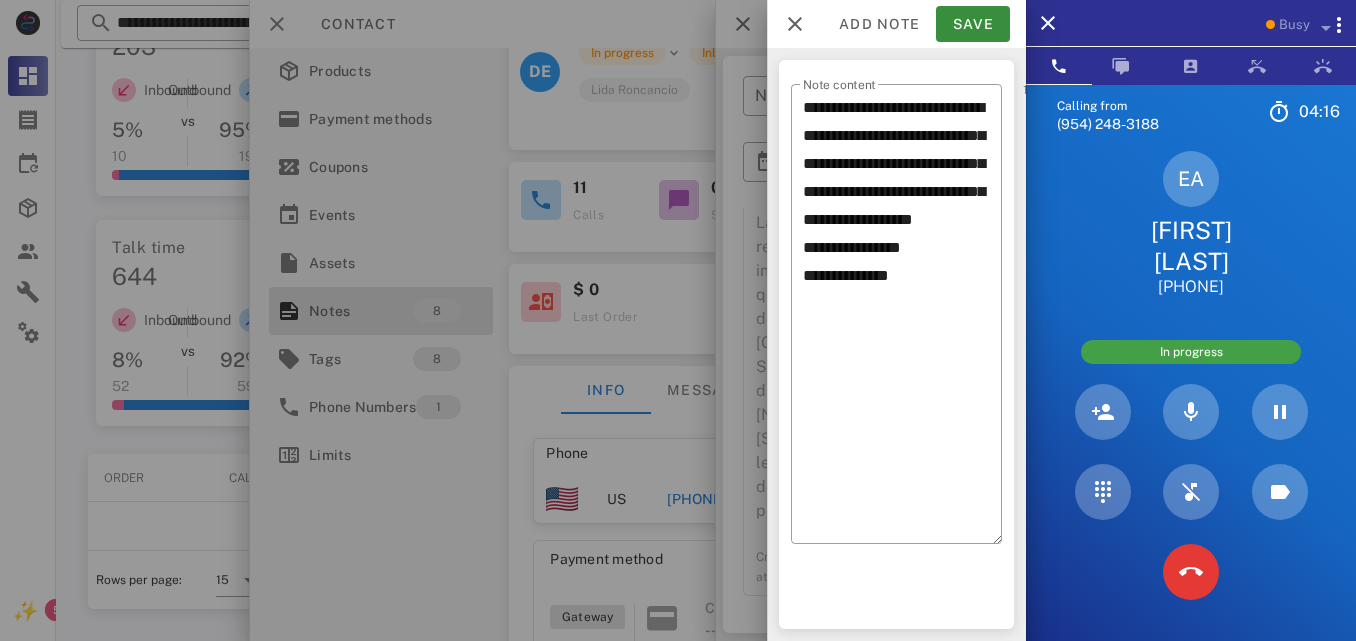 click at bounding box center [678, 320] 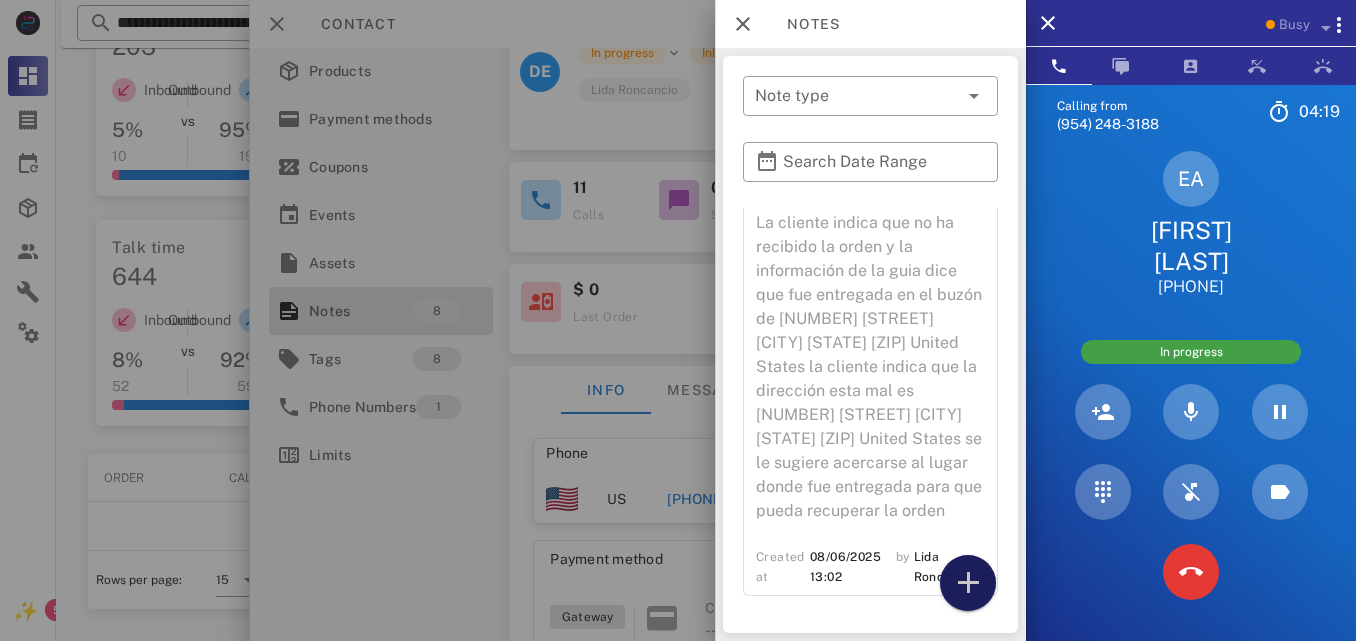 click at bounding box center (968, 583) 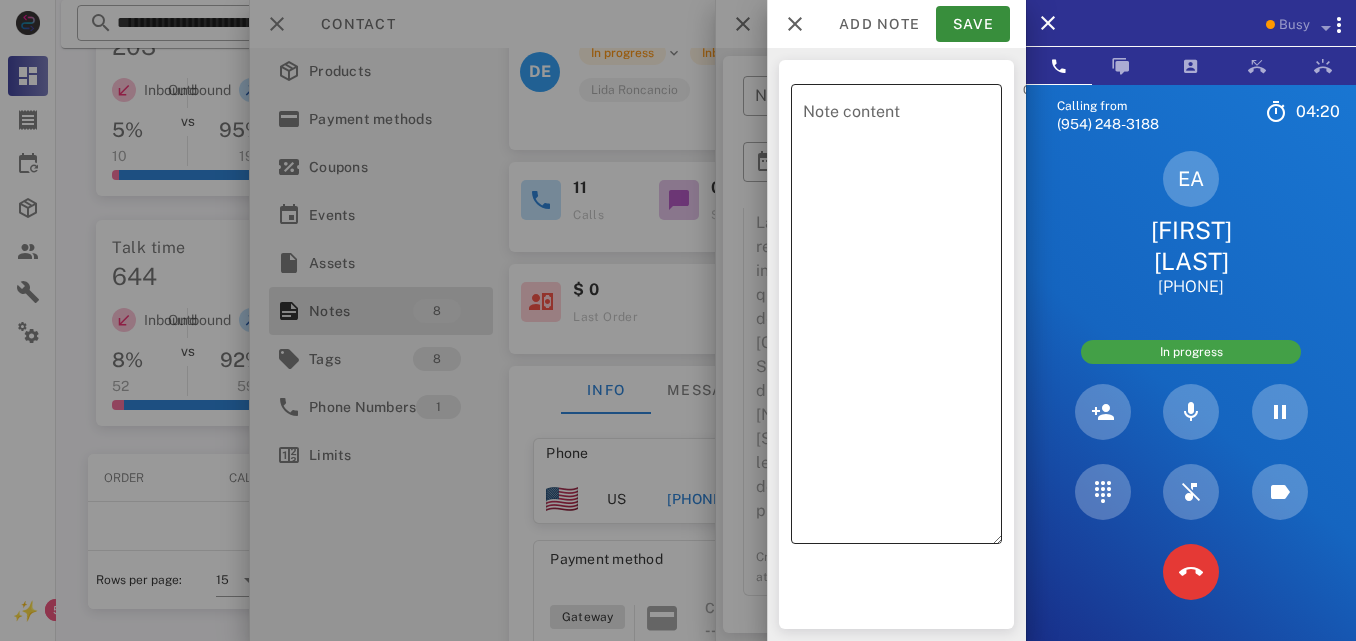click on "Note content" at bounding box center [902, 319] 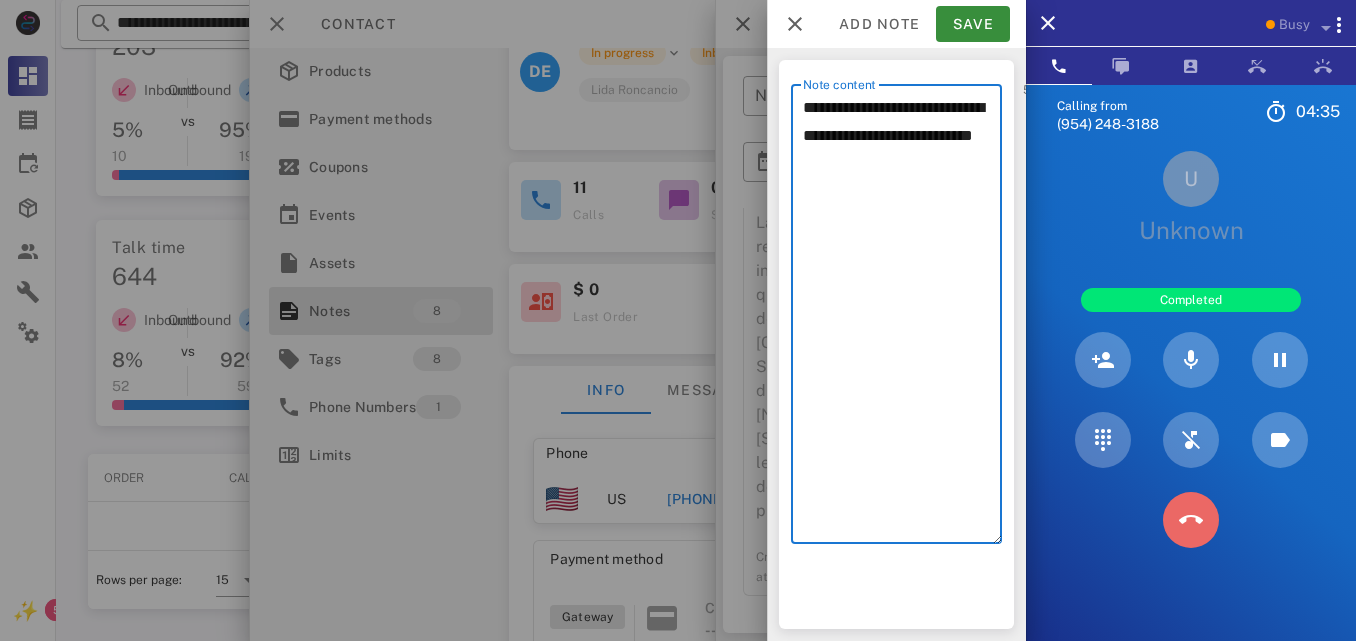 click at bounding box center (1191, 520) 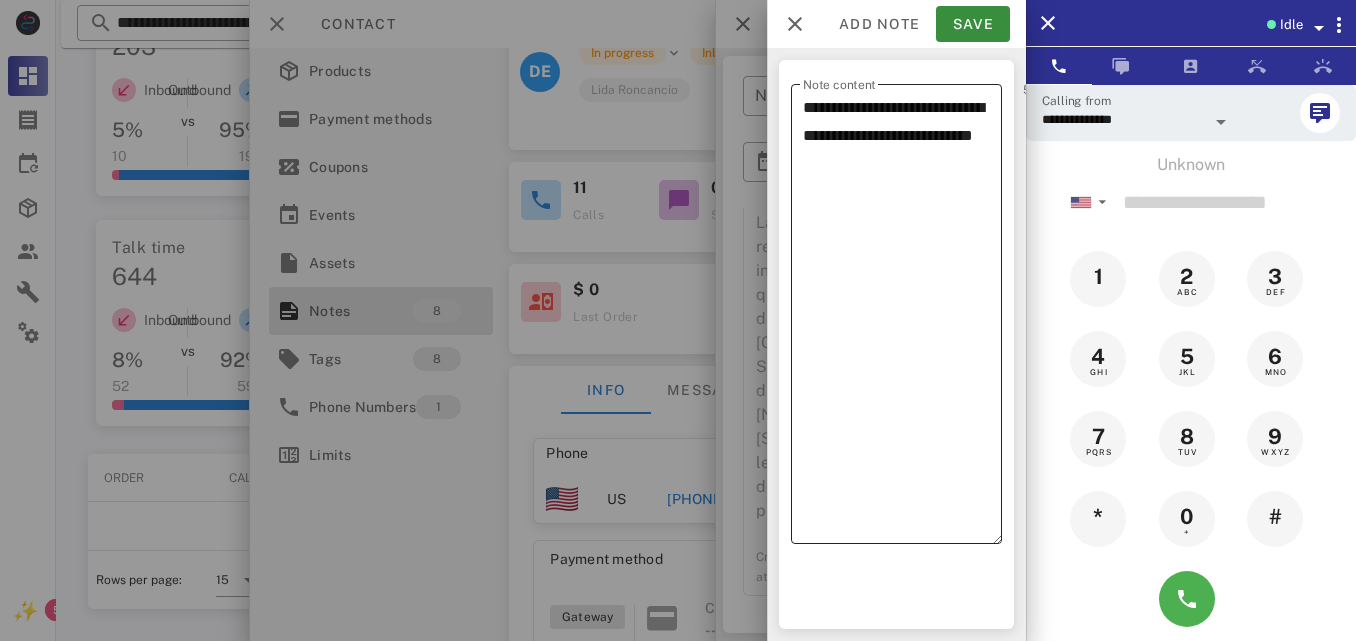 click on "**********" at bounding box center [902, 319] 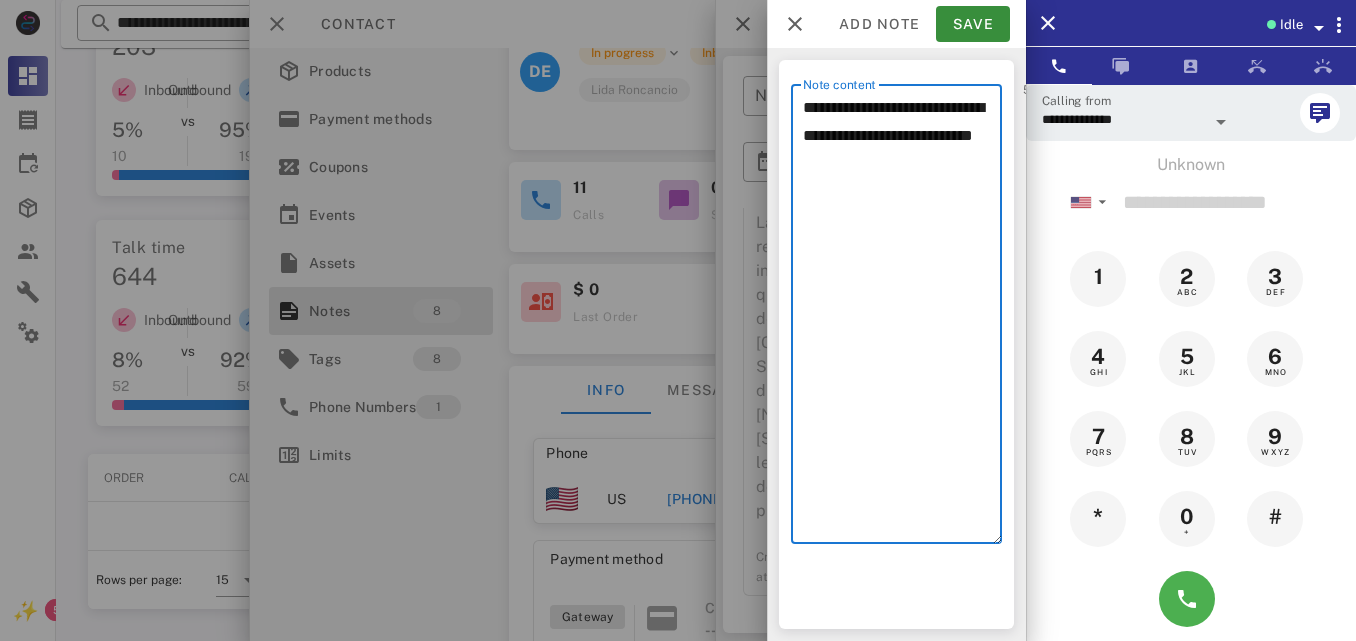 paste on "**********" 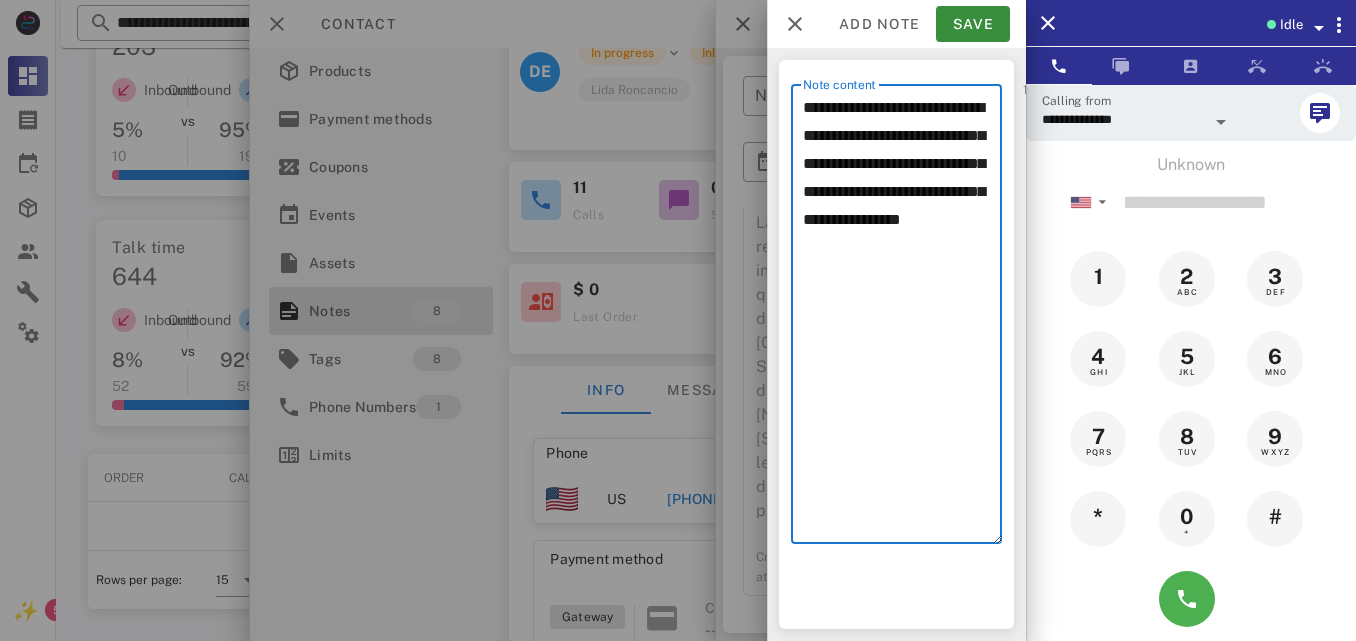 click on "**********" at bounding box center [902, 319] 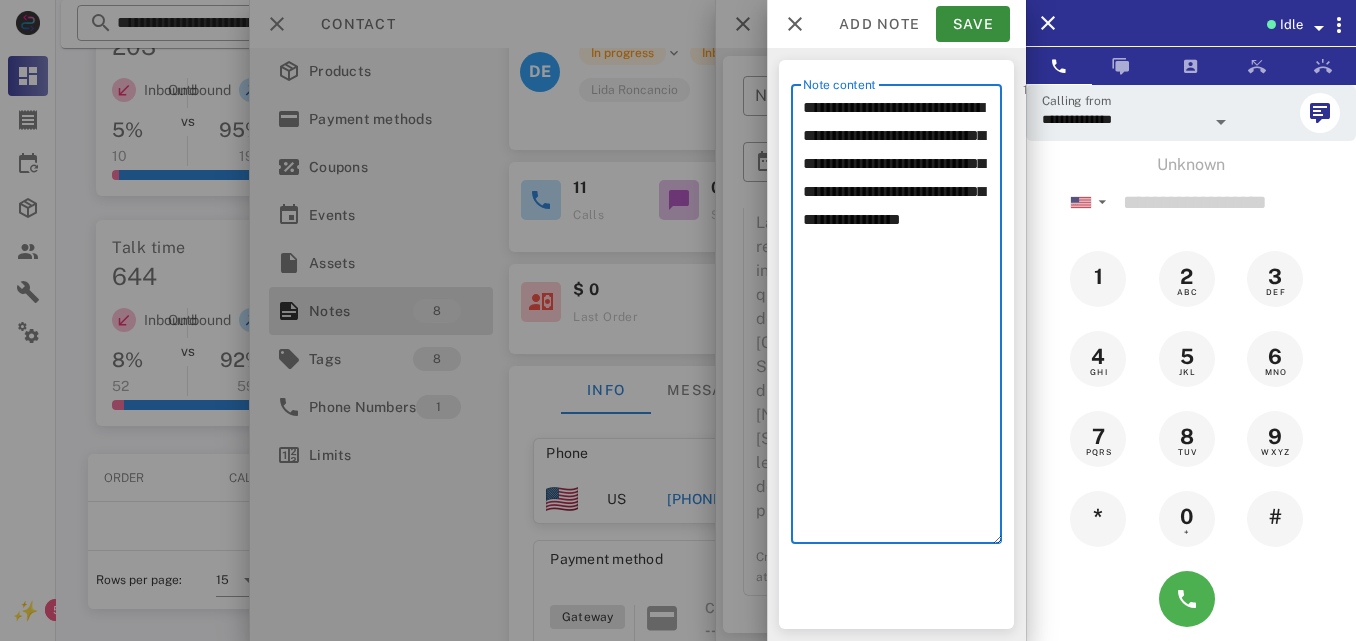click on "**********" at bounding box center [902, 319] 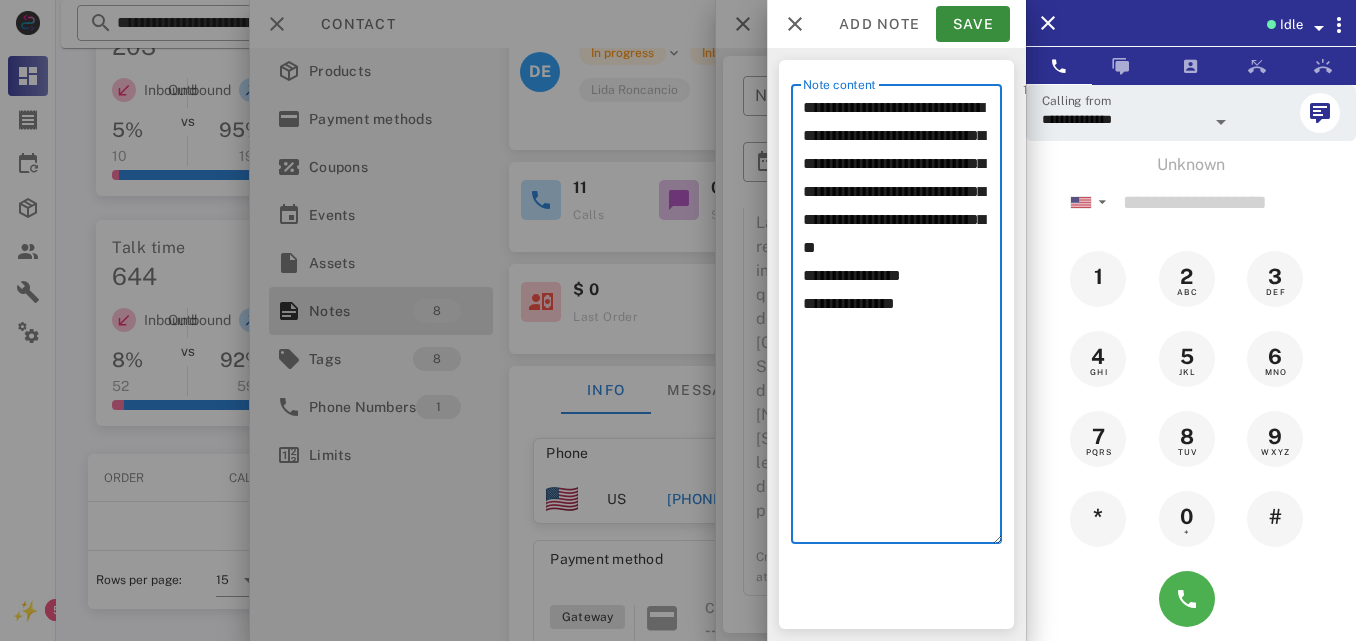 type on "**********" 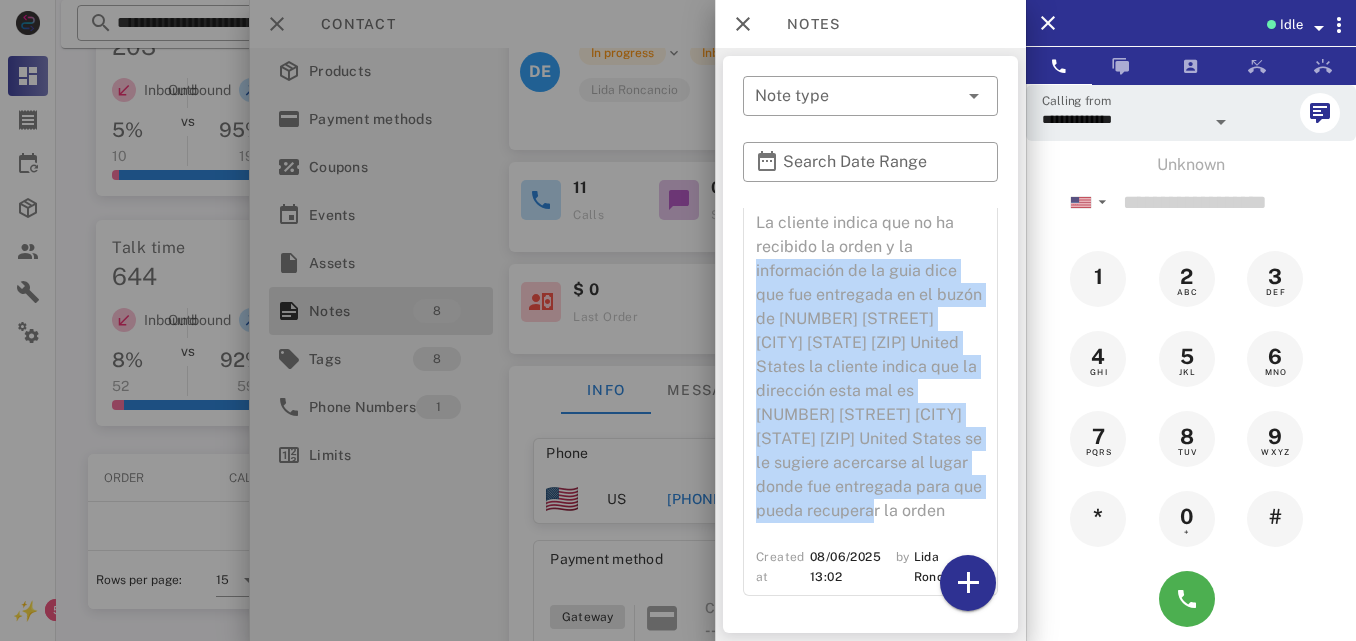 drag, startPoint x: 757, startPoint y: 245, endPoint x: 941, endPoint y: 522, distance: 332.54324 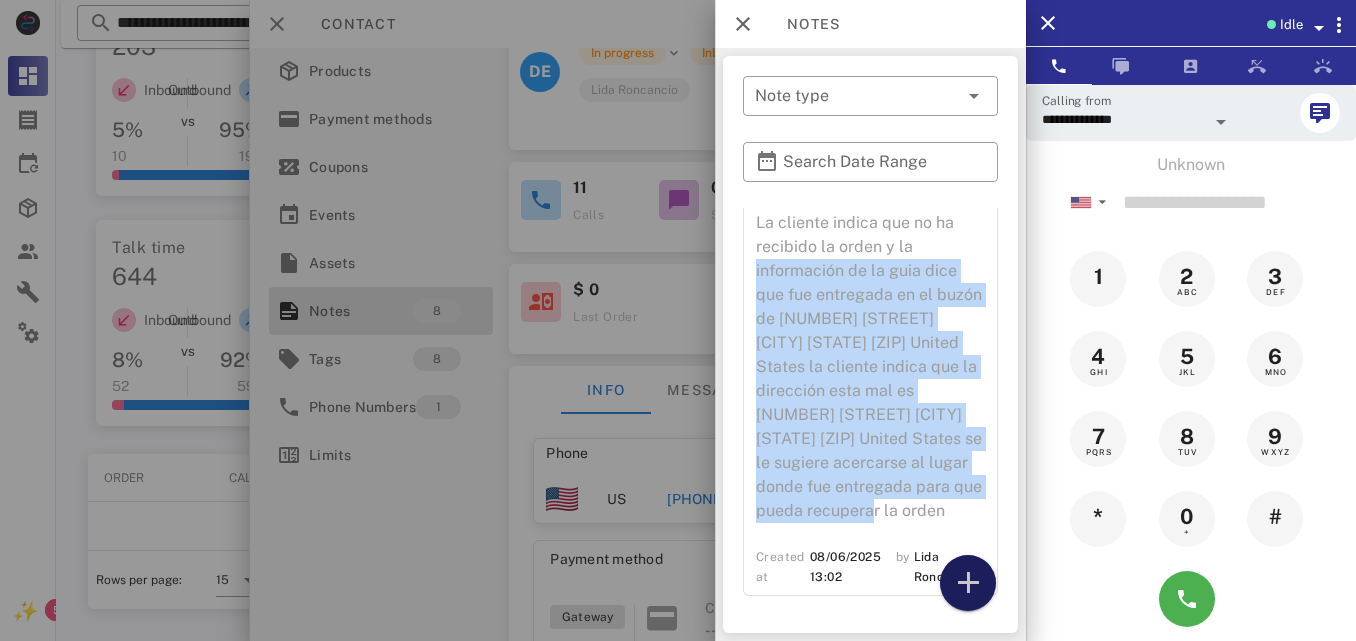 click at bounding box center [968, 583] 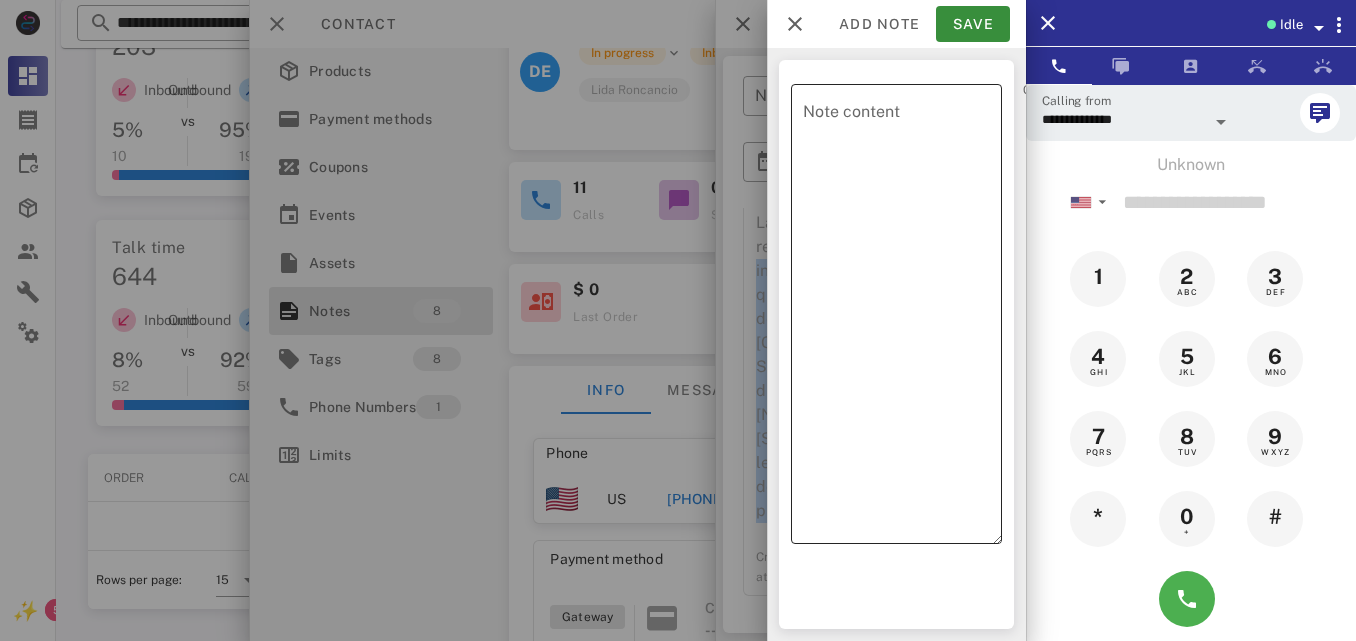 click on "Note content" at bounding box center (902, 319) 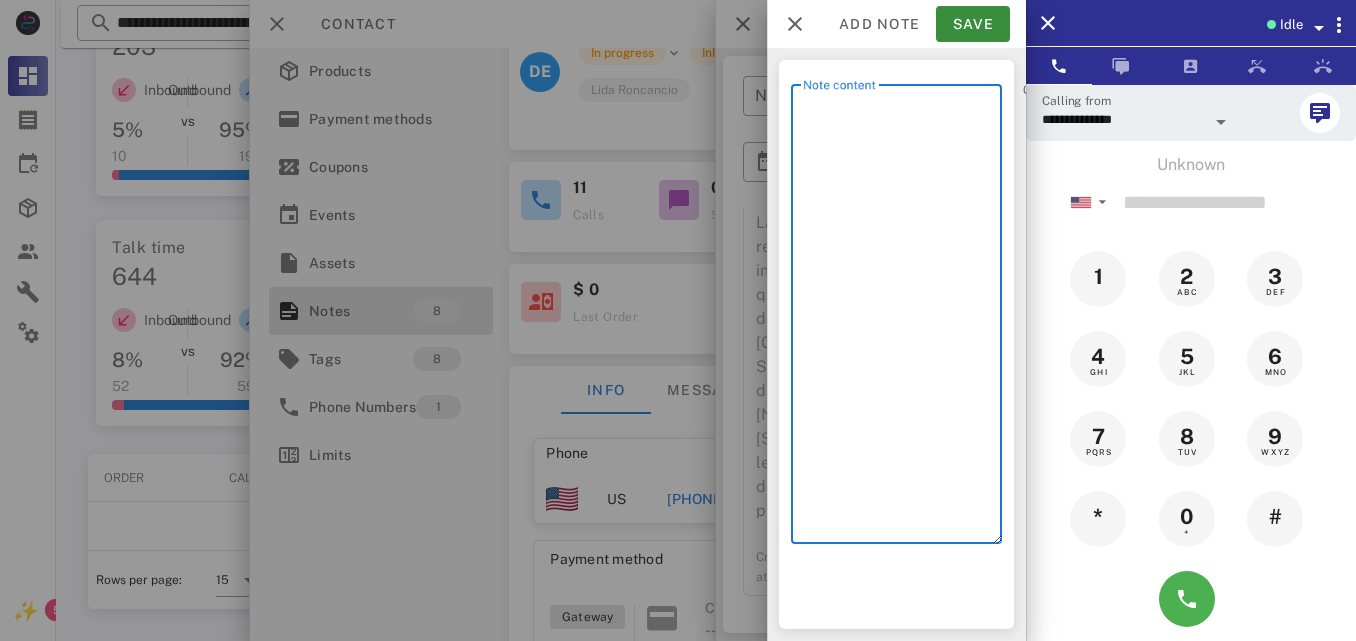 paste on "**********" 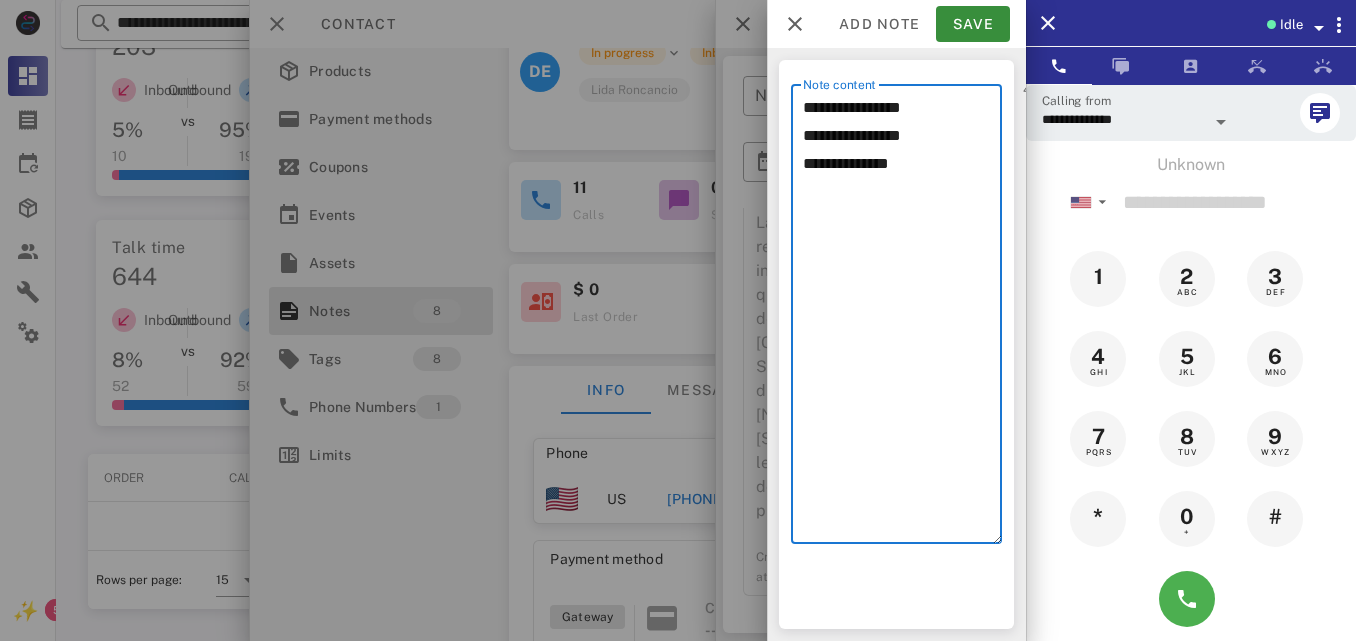 drag, startPoint x: 905, startPoint y: 151, endPoint x: 754, endPoint y: 102, distance: 158.75137 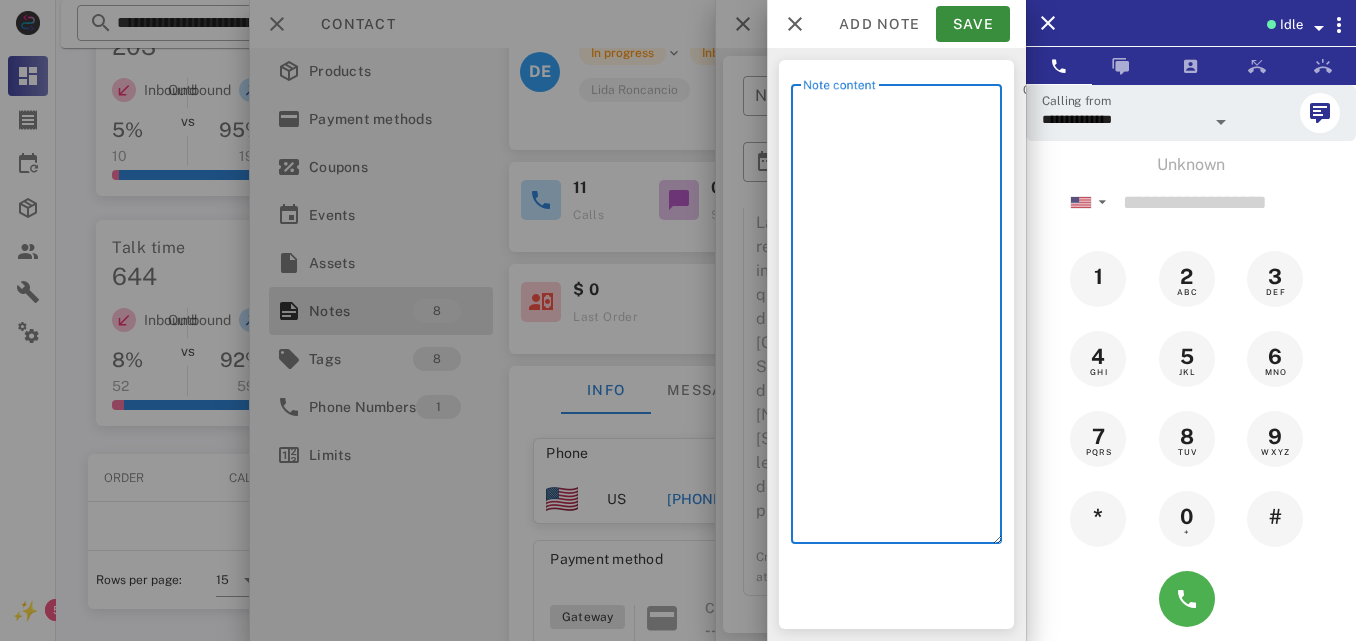 click at bounding box center [678, 320] 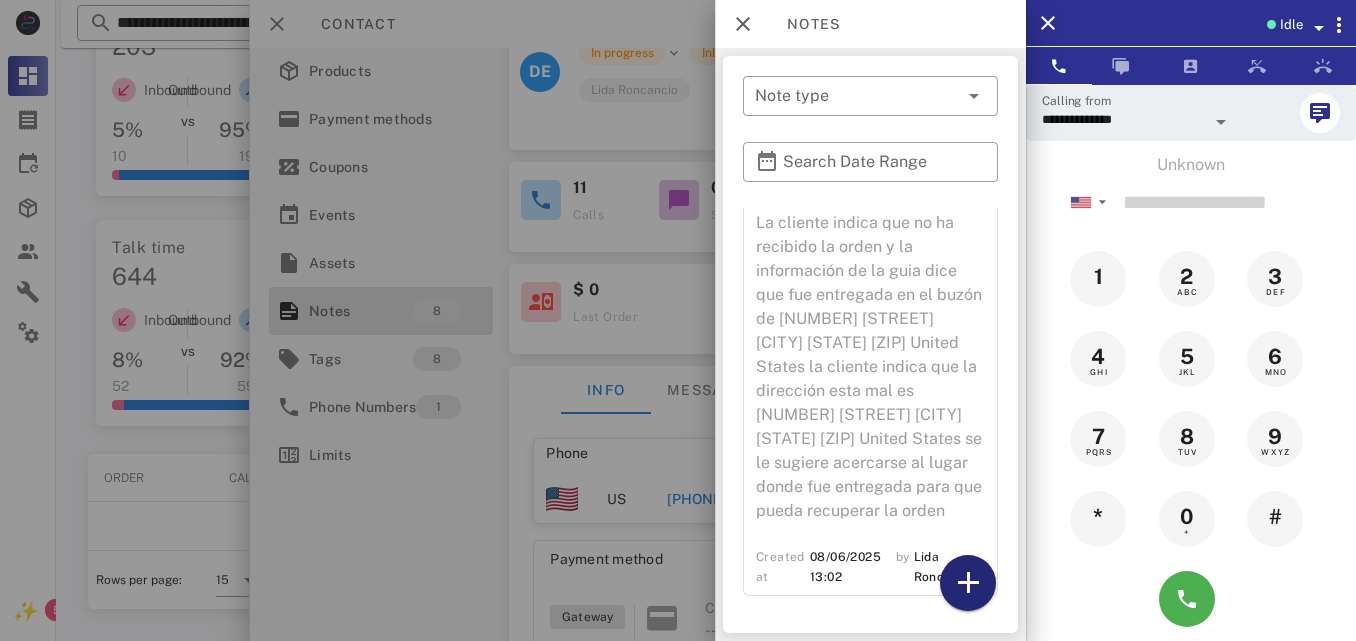 click at bounding box center (968, 583) 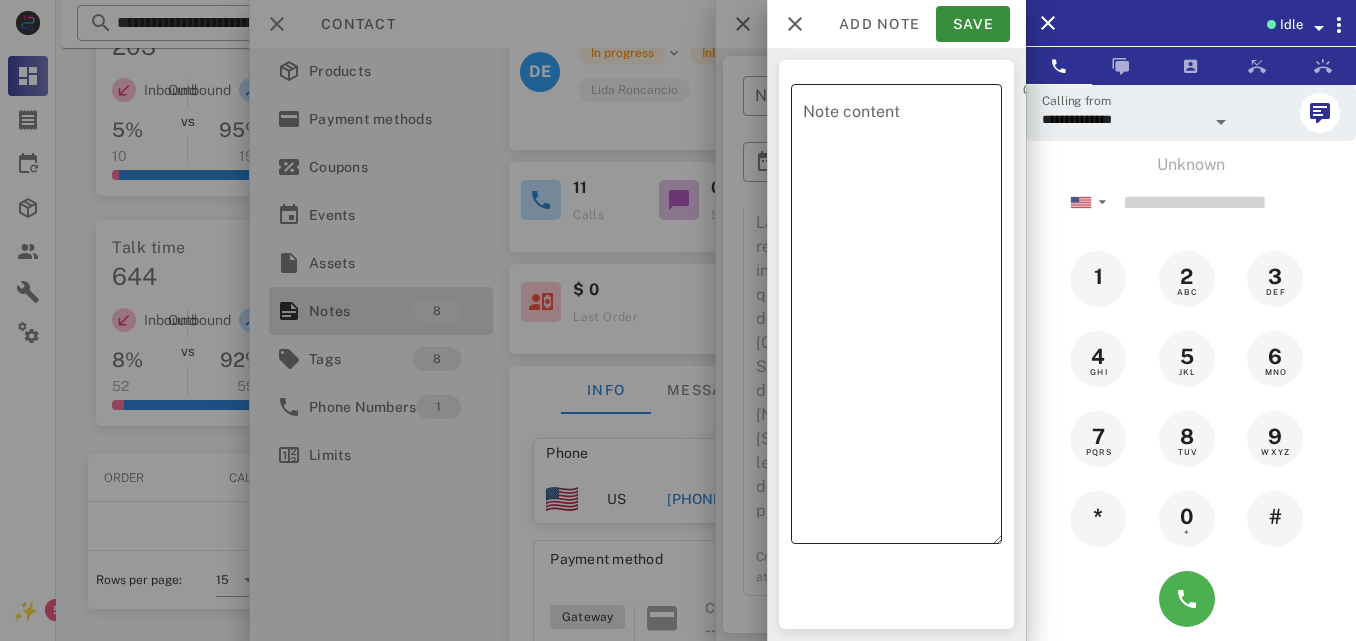 click on "Note content" at bounding box center (902, 319) 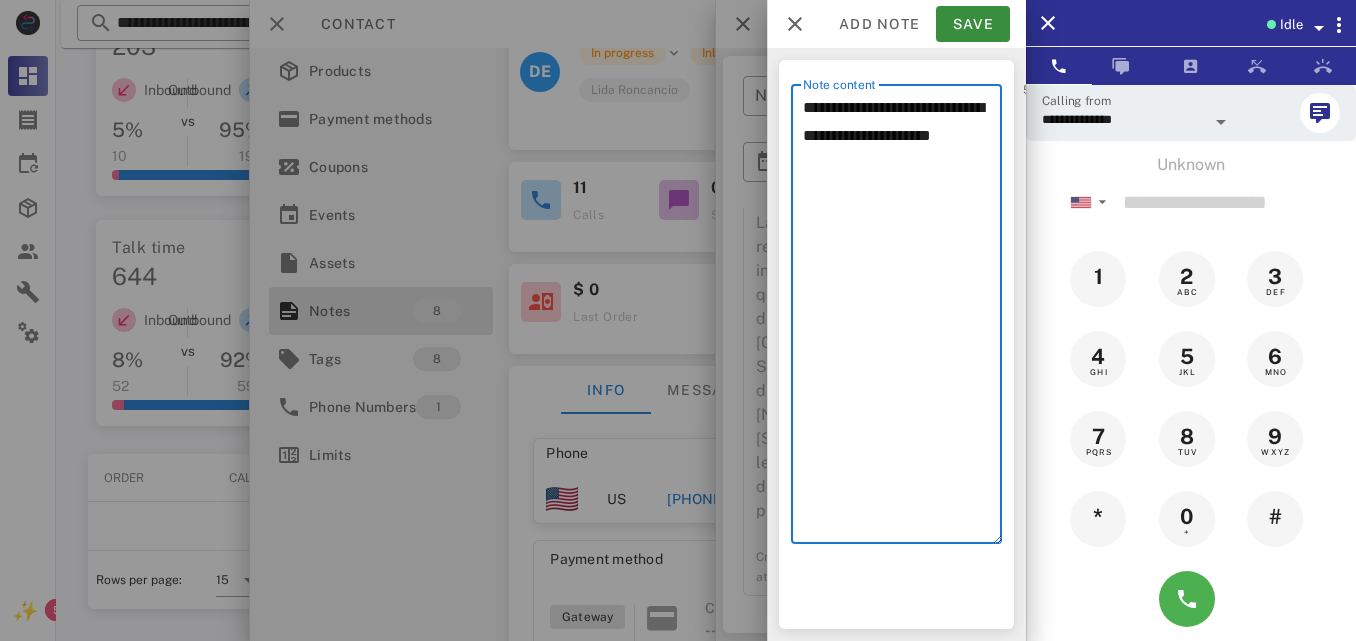 click on "**********" at bounding box center [902, 319] 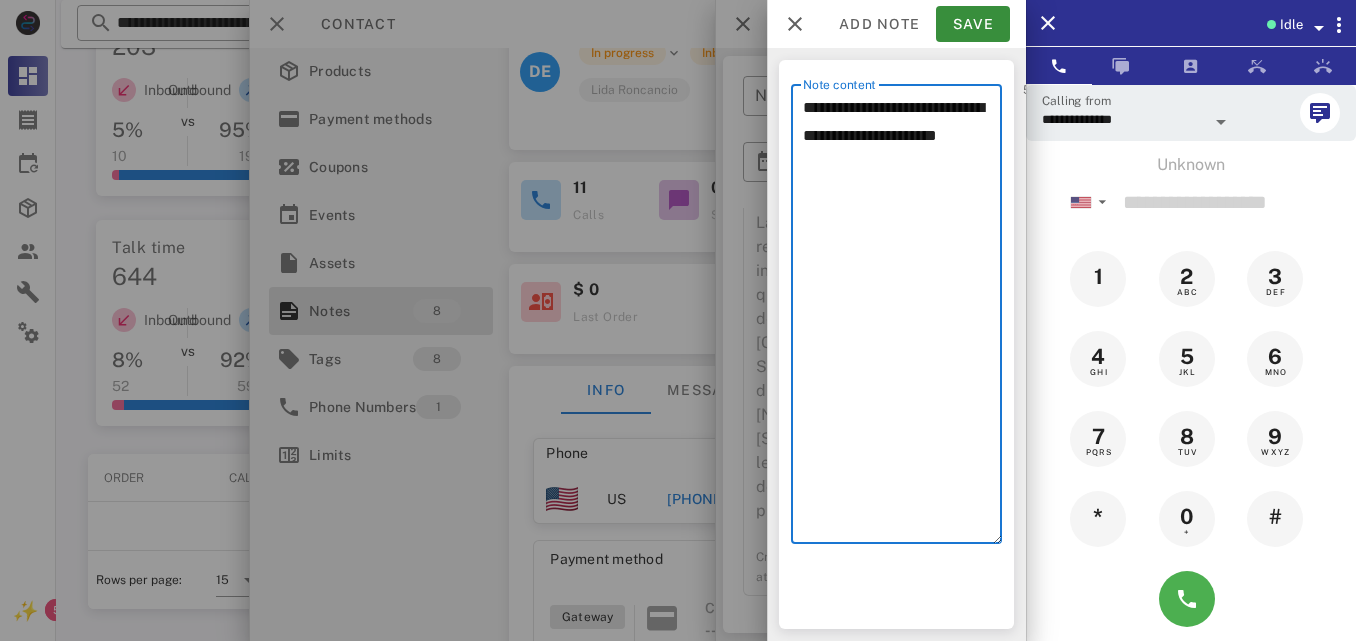 click on "**********" at bounding box center [902, 319] 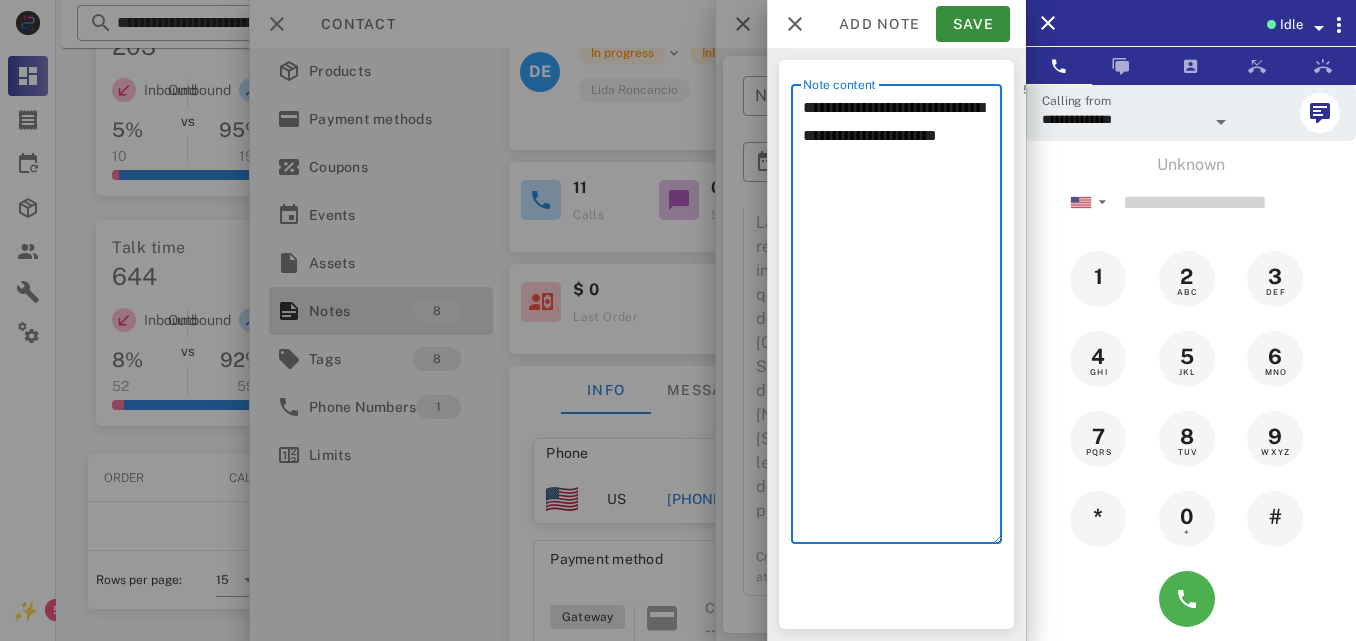 paste on "**********" 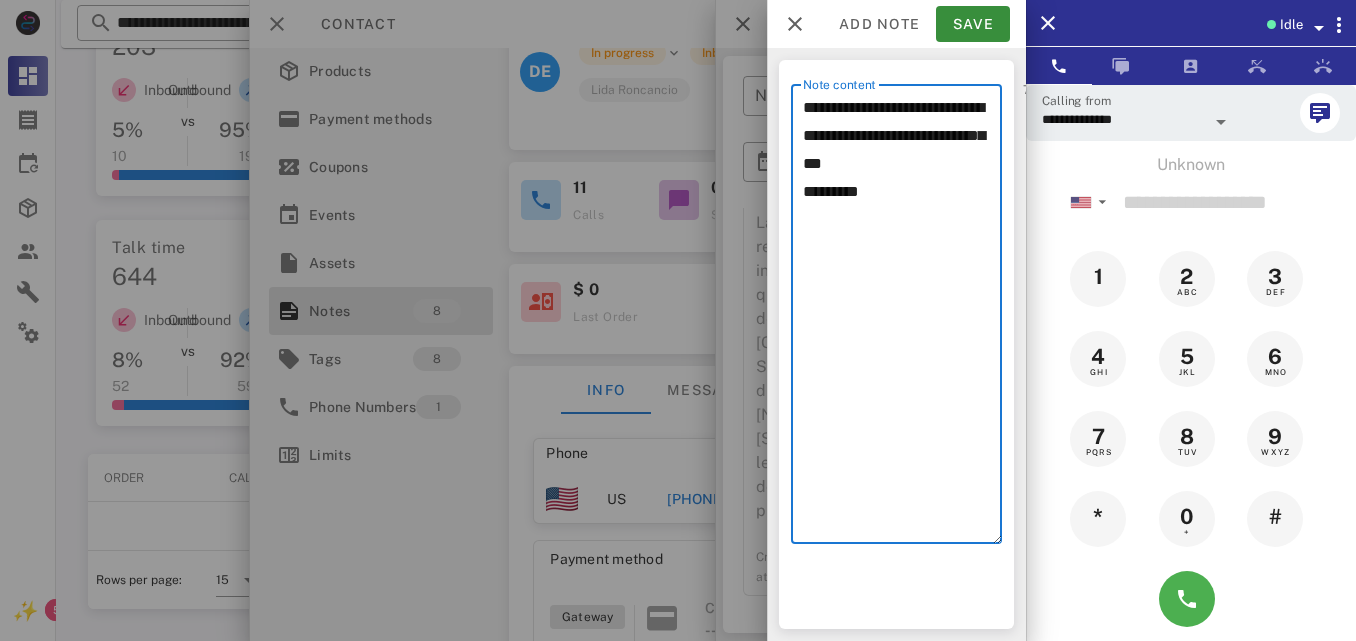 click on "**********" at bounding box center (902, 319) 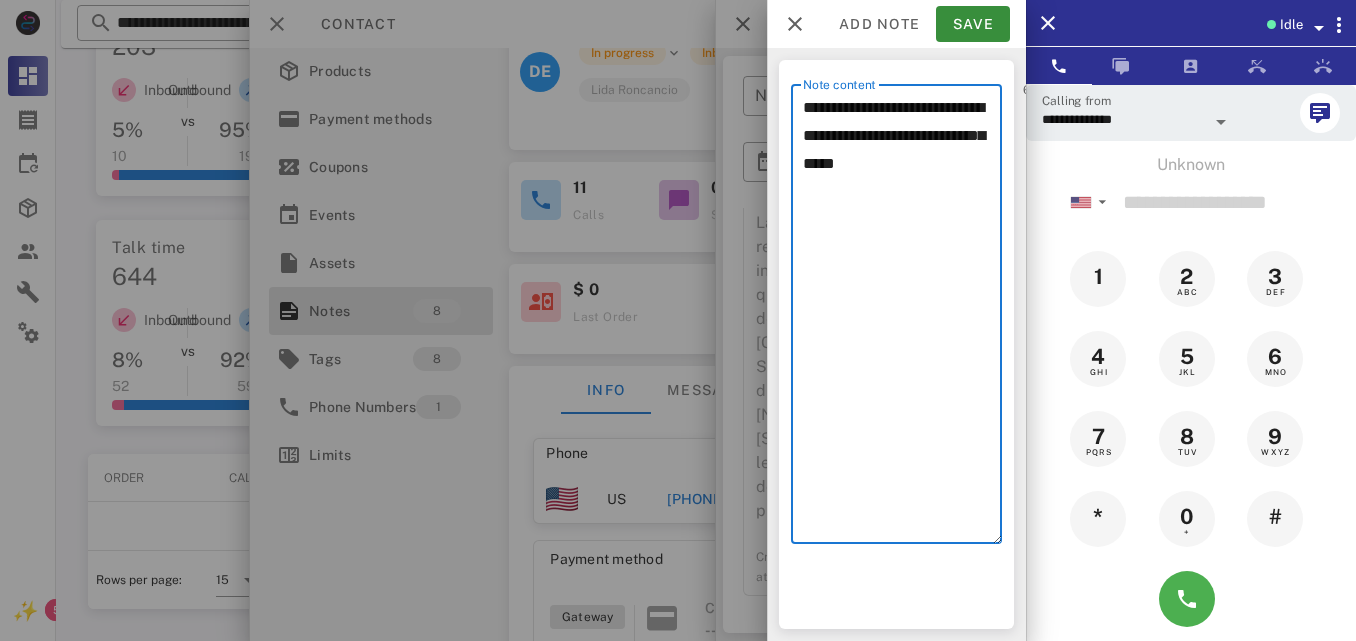 click on "**********" at bounding box center [902, 319] 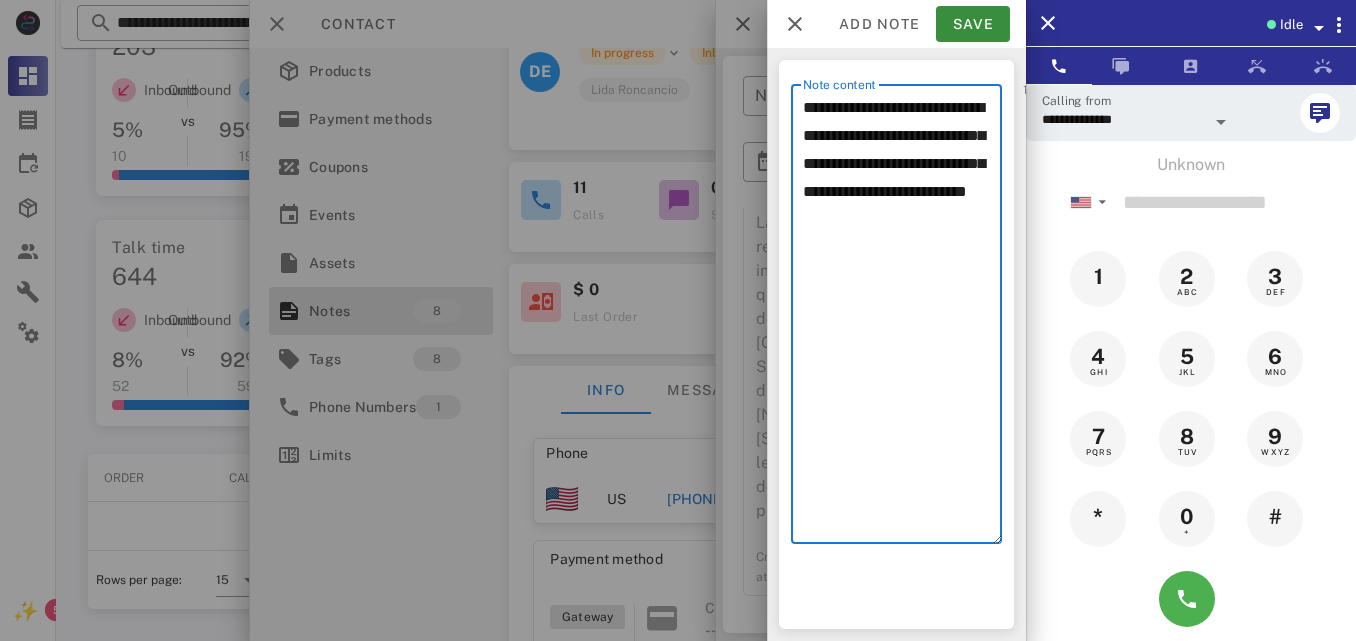 paste on "**********" 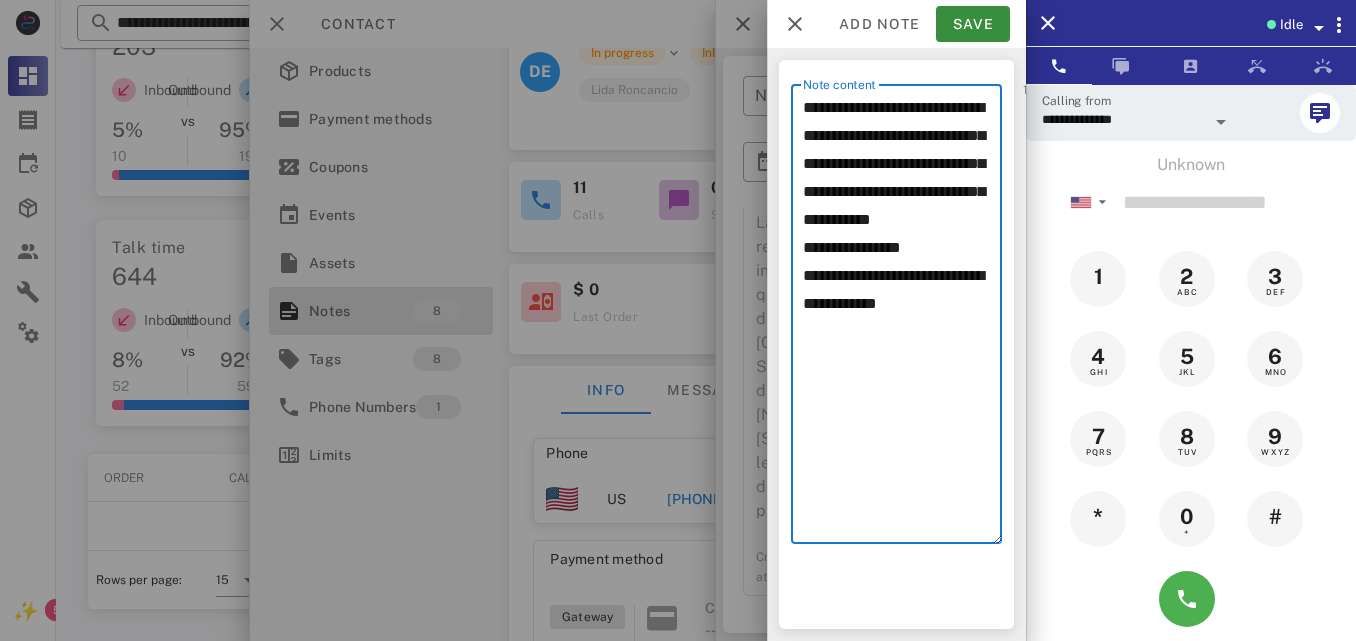paste on "**********" 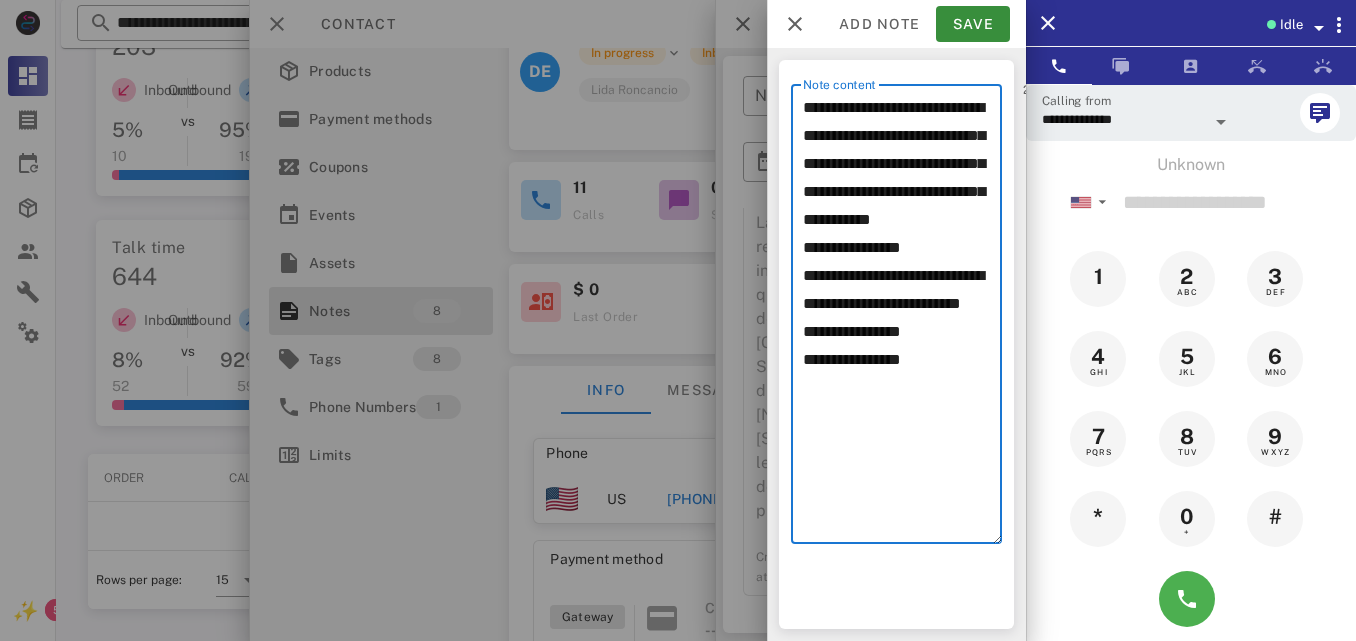 click on "**********" at bounding box center [902, 319] 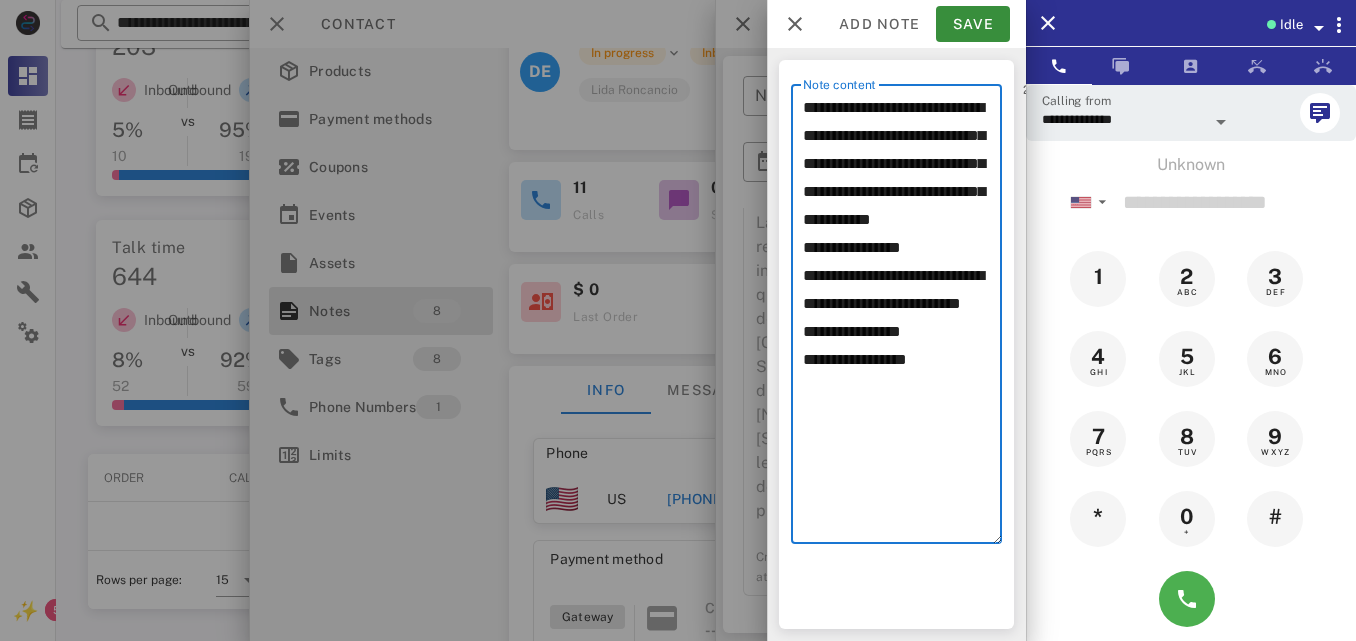 click on "**********" at bounding box center (902, 319) 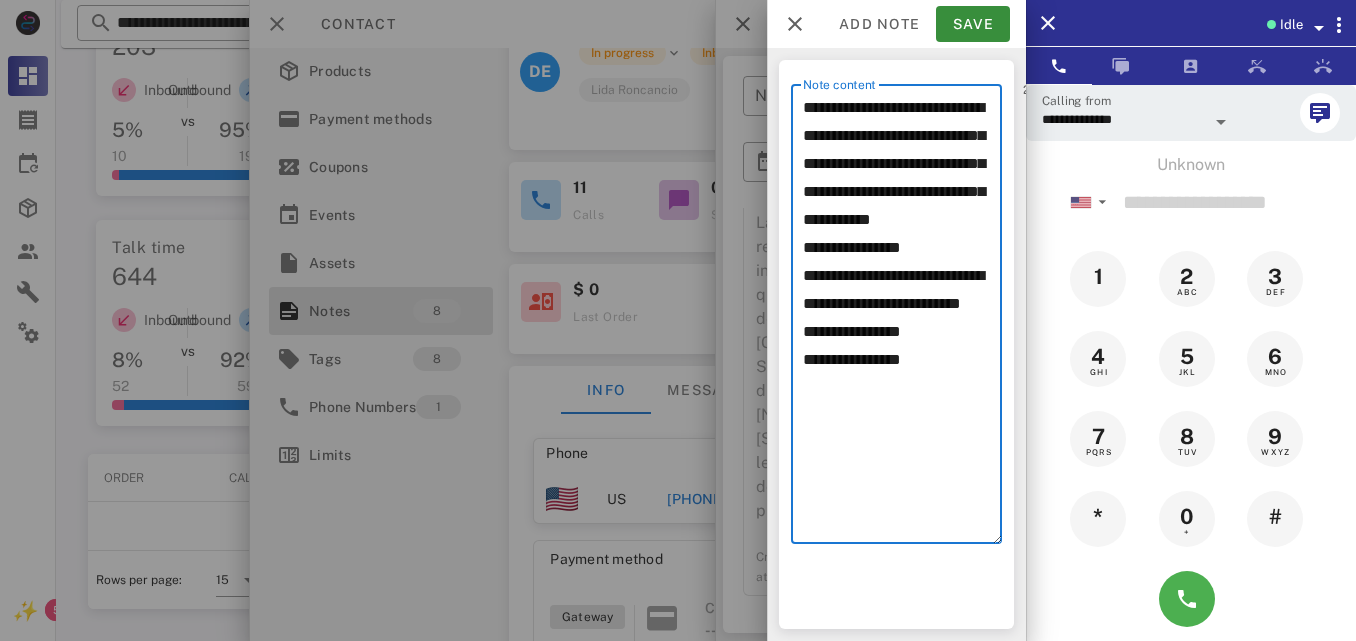 click on "**********" at bounding box center (902, 319) 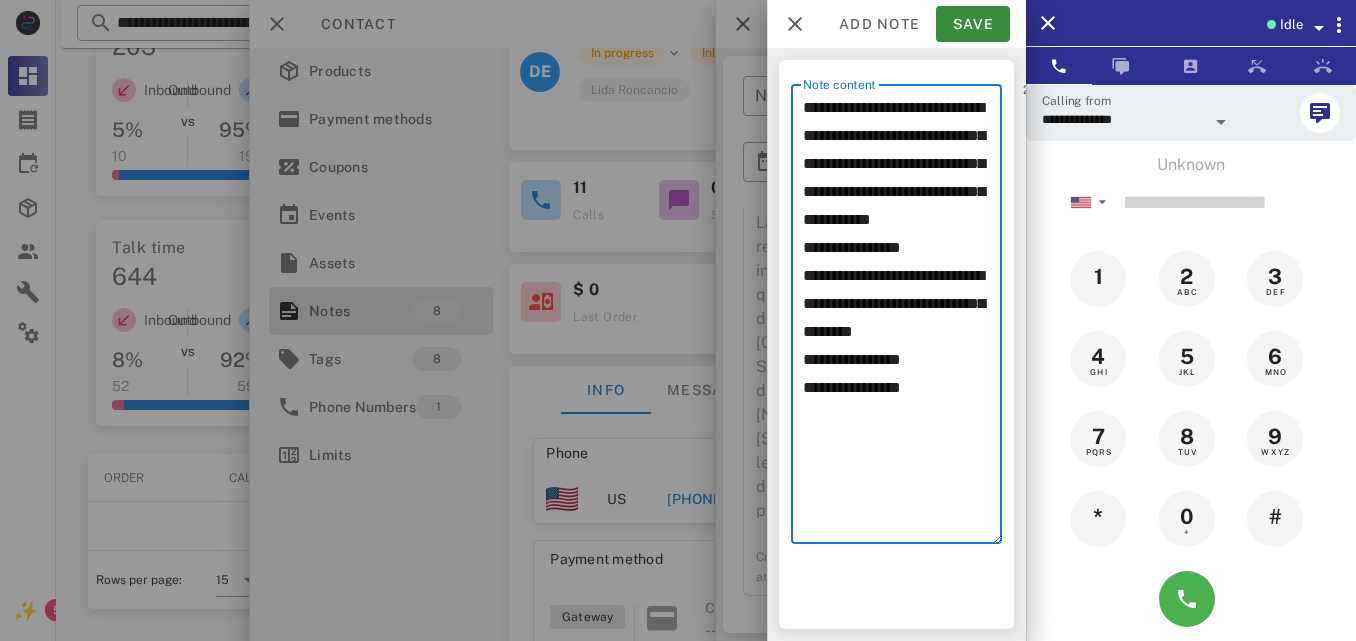 click on "**********" at bounding box center (902, 319) 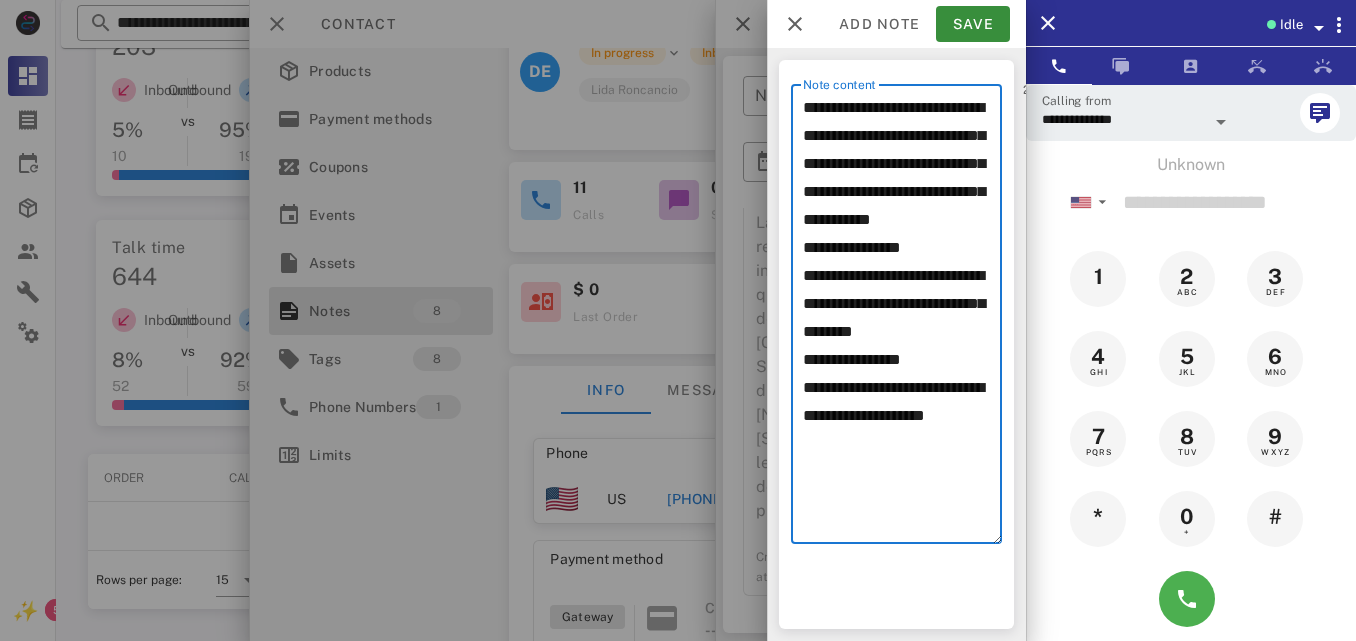 scroll, scrollTop: 2, scrollLeft: 0, axis: vertical 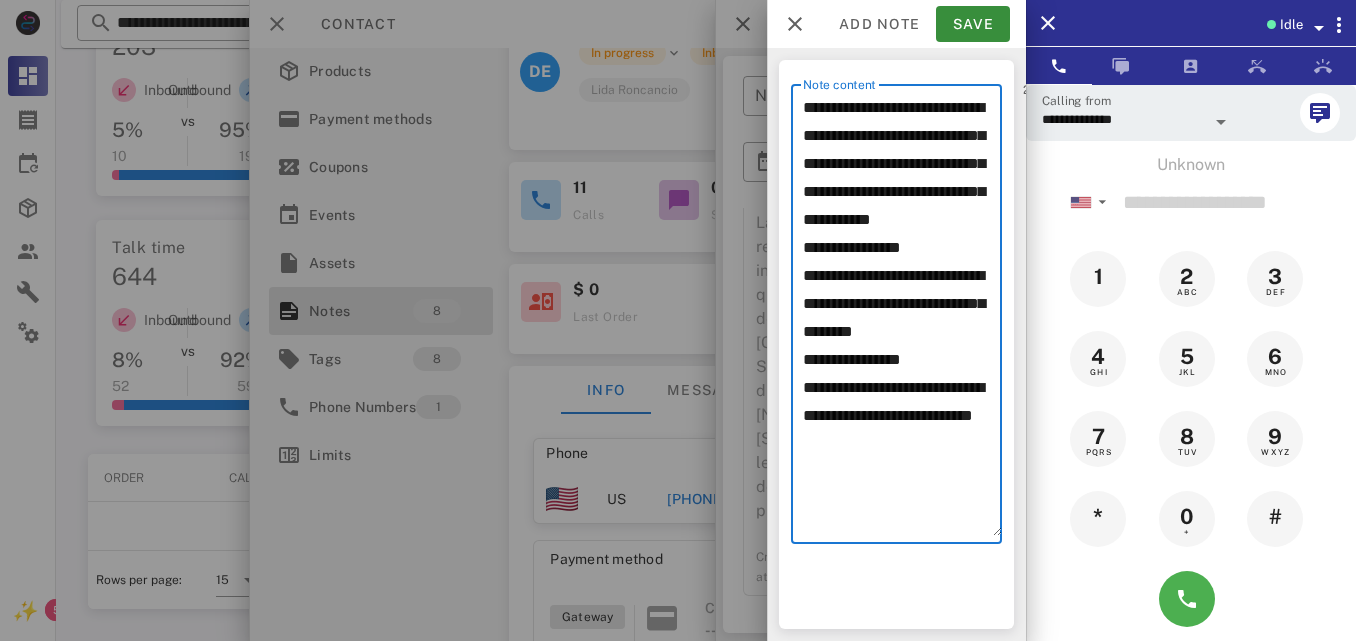 click on "**********" at bounding box center (902, 315) 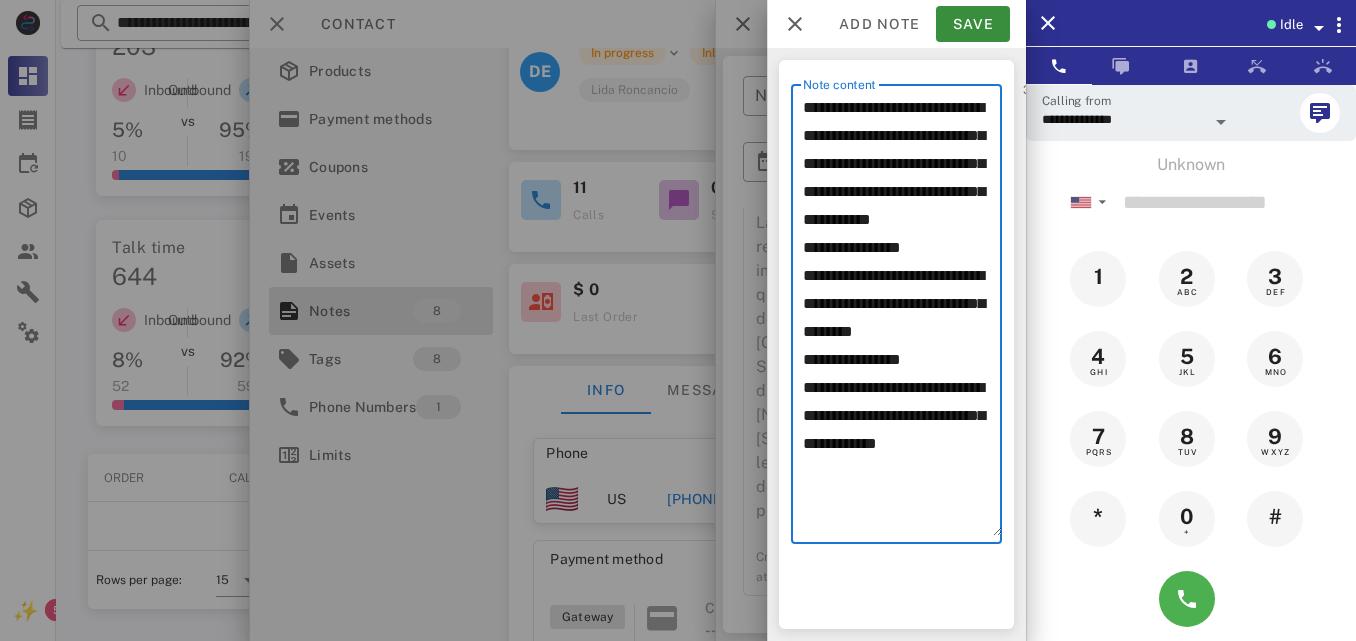 drag, startPoint x: 919, startPoint y: 473, endPoint x: 962, endPoint y: 470, distance: 43.104523 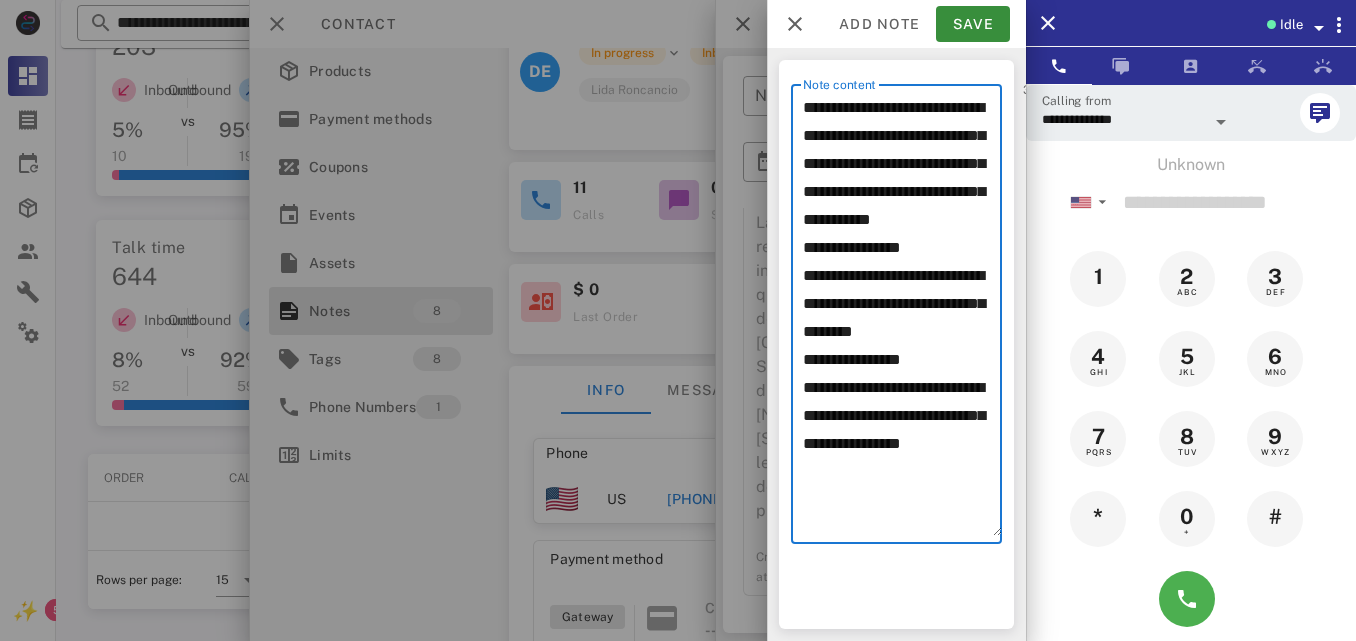 drag, startPoint x: 987, startPoint y: 490, endPoint x: 1000, endPoint y: 478, distance: 17.691807 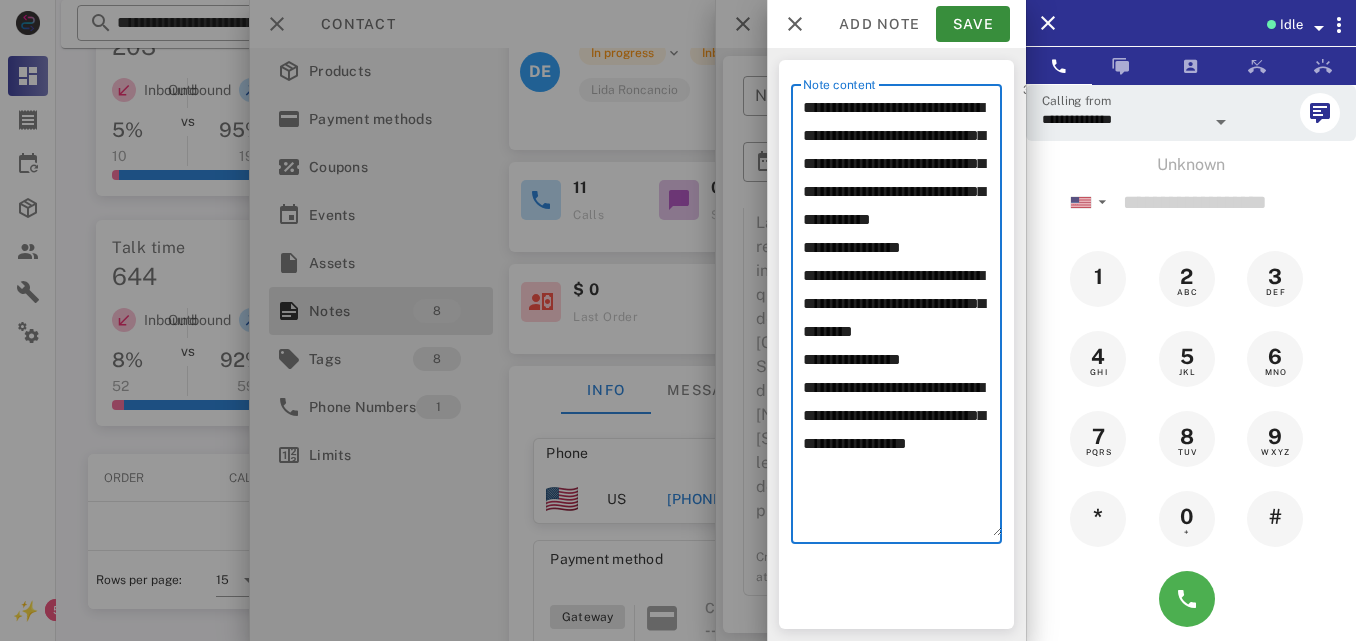 click on "**********" at bounding box center [902, 315] 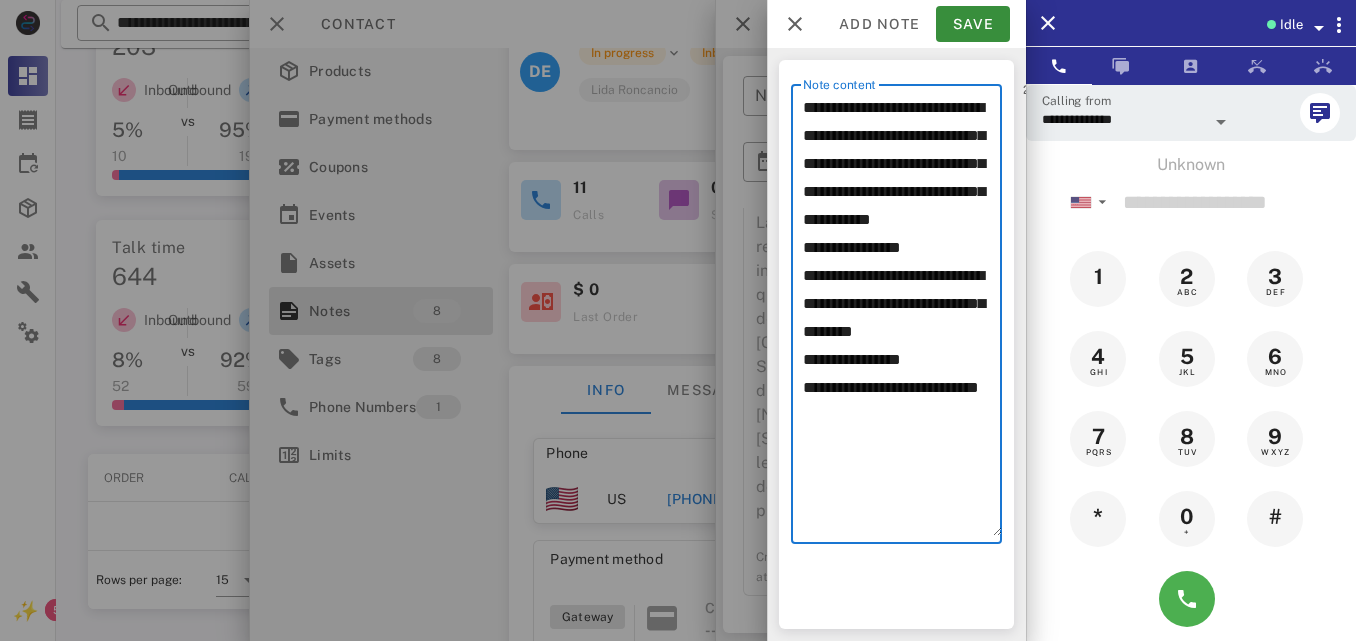 scroll, scrollTop: 34, scrollLeft: 0, axis: vertical 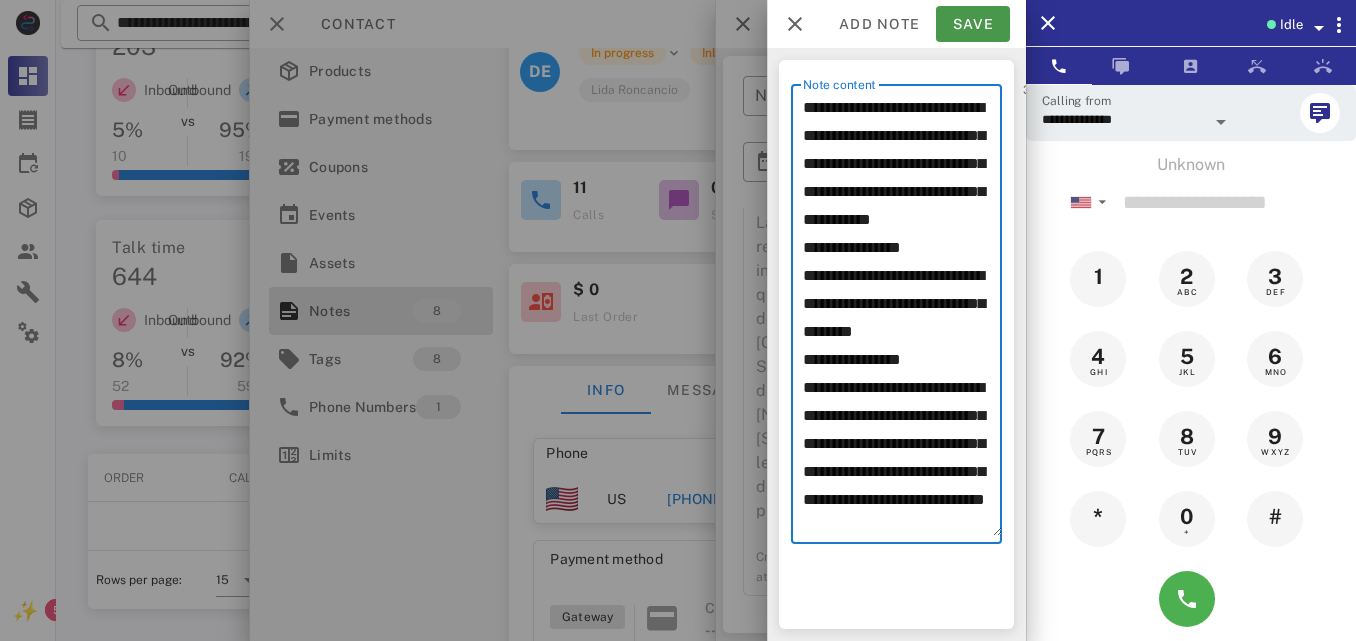 type on "**********" 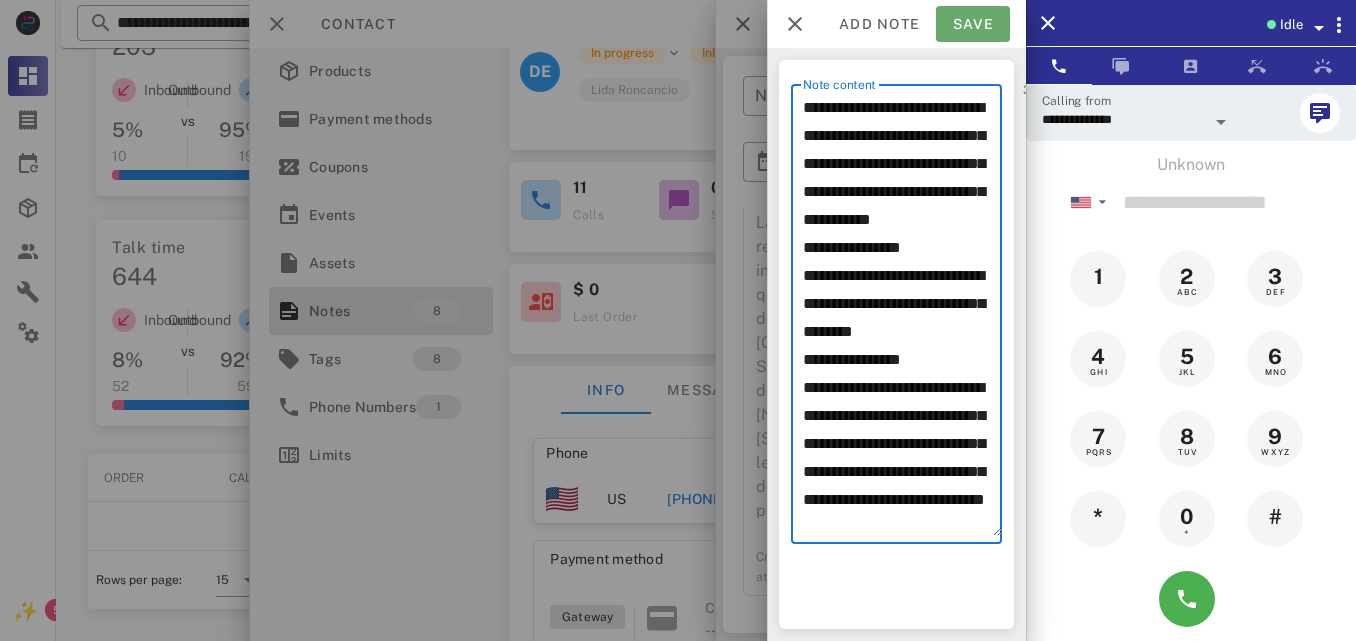 click on "Save" at bounding box center [973, 24] 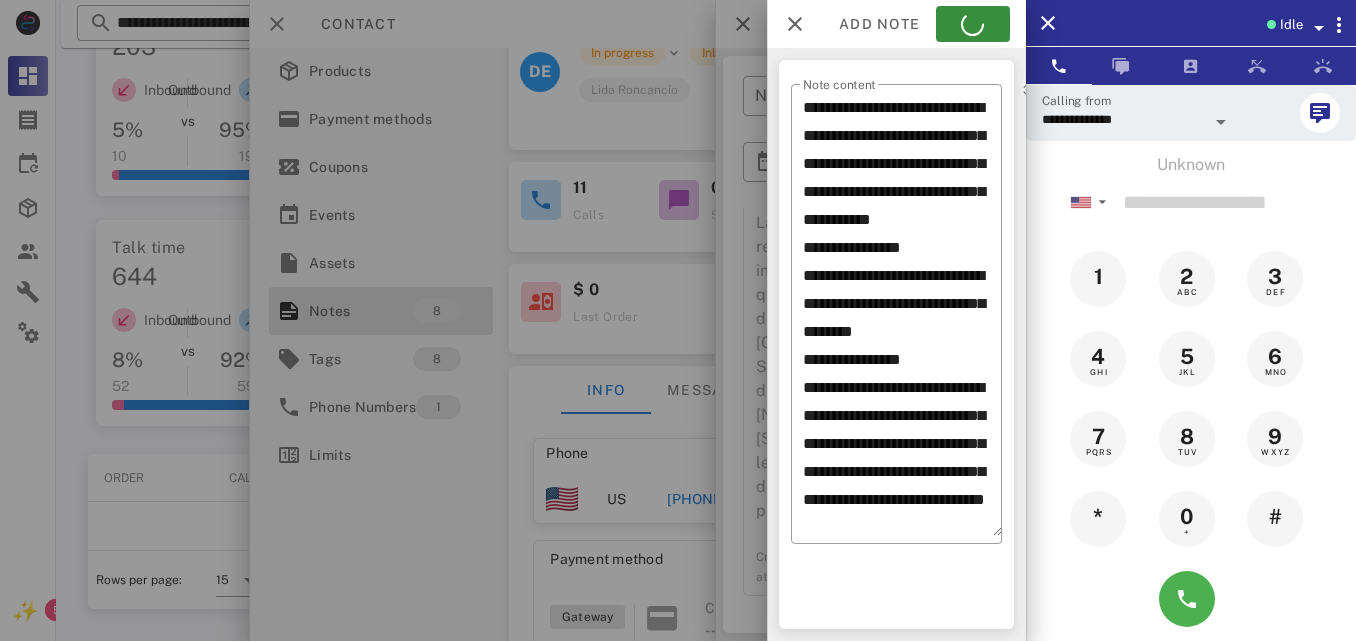 click at bounding box center (678, 320) 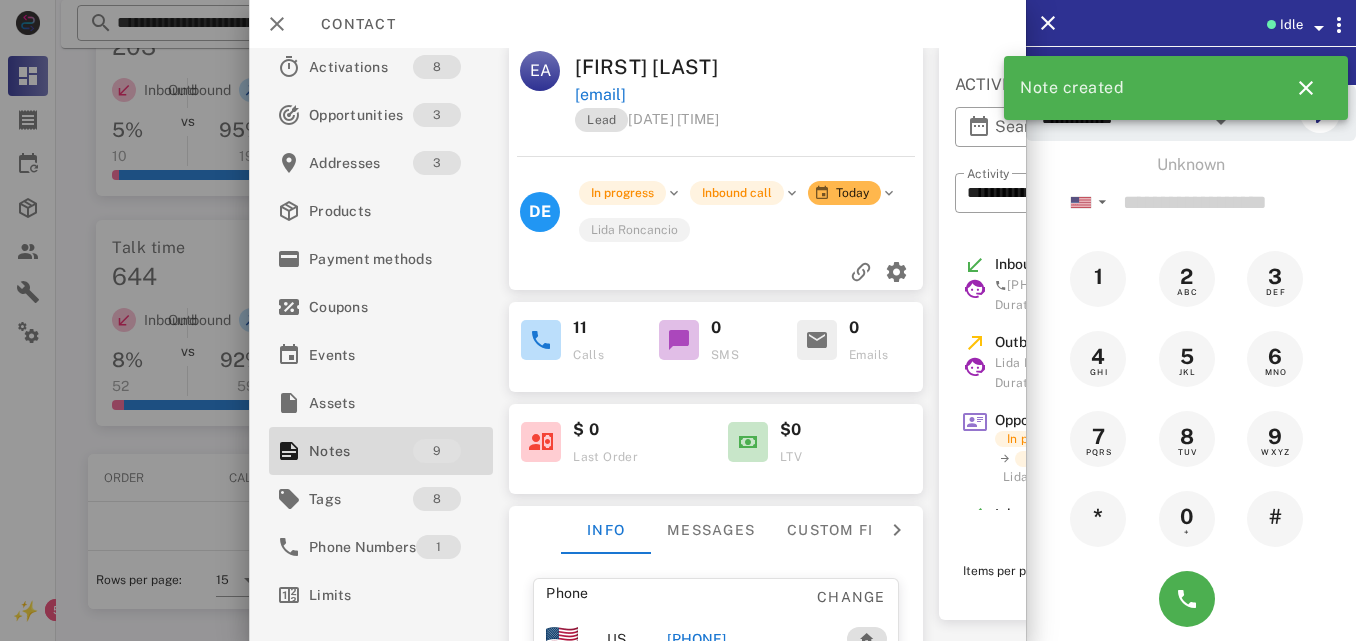 scroll, scrollTop: 0, scrollLeft: 0, axis: both 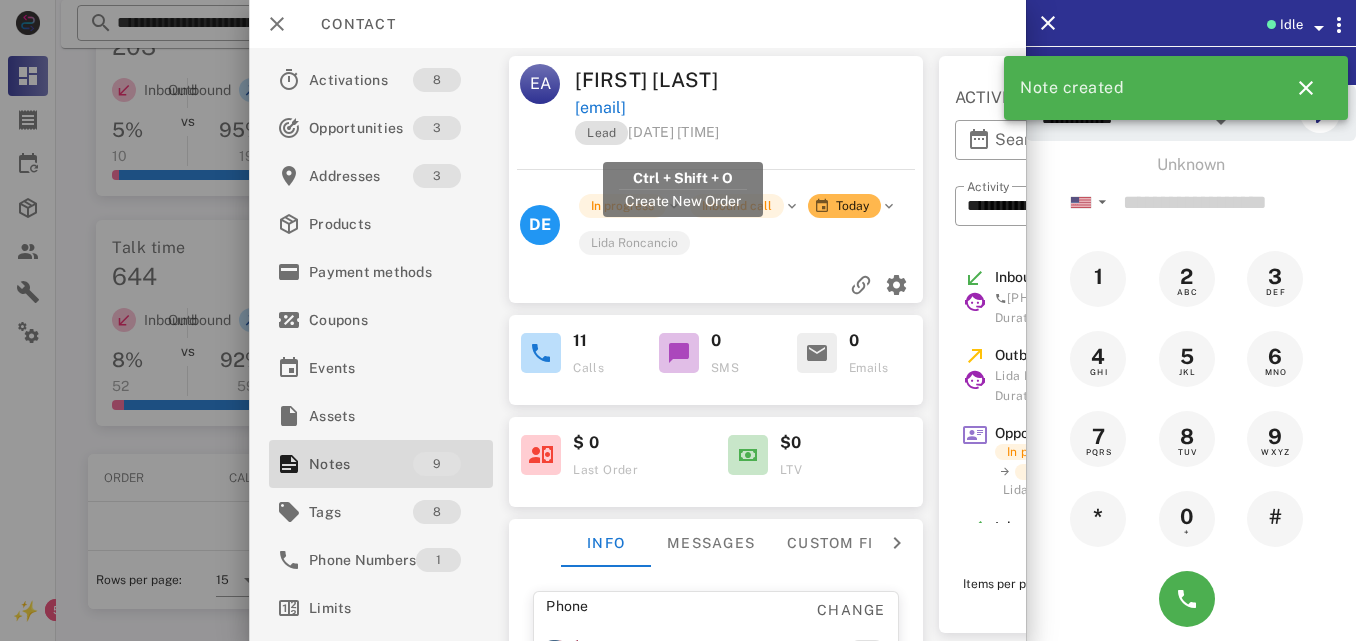 drag, startPoint x: 804, startPoint y: 132, endPoint x: 580, endPoint y: 137, distance: 224.0558 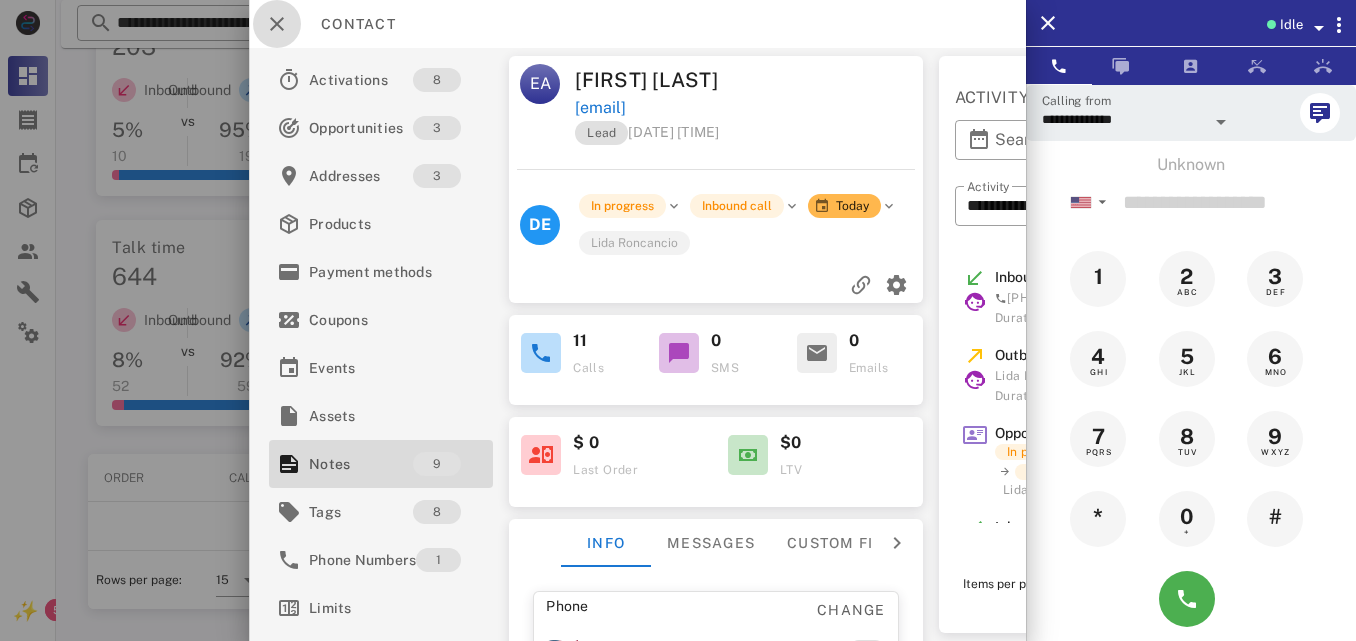 click at bounding box center [277, 24] 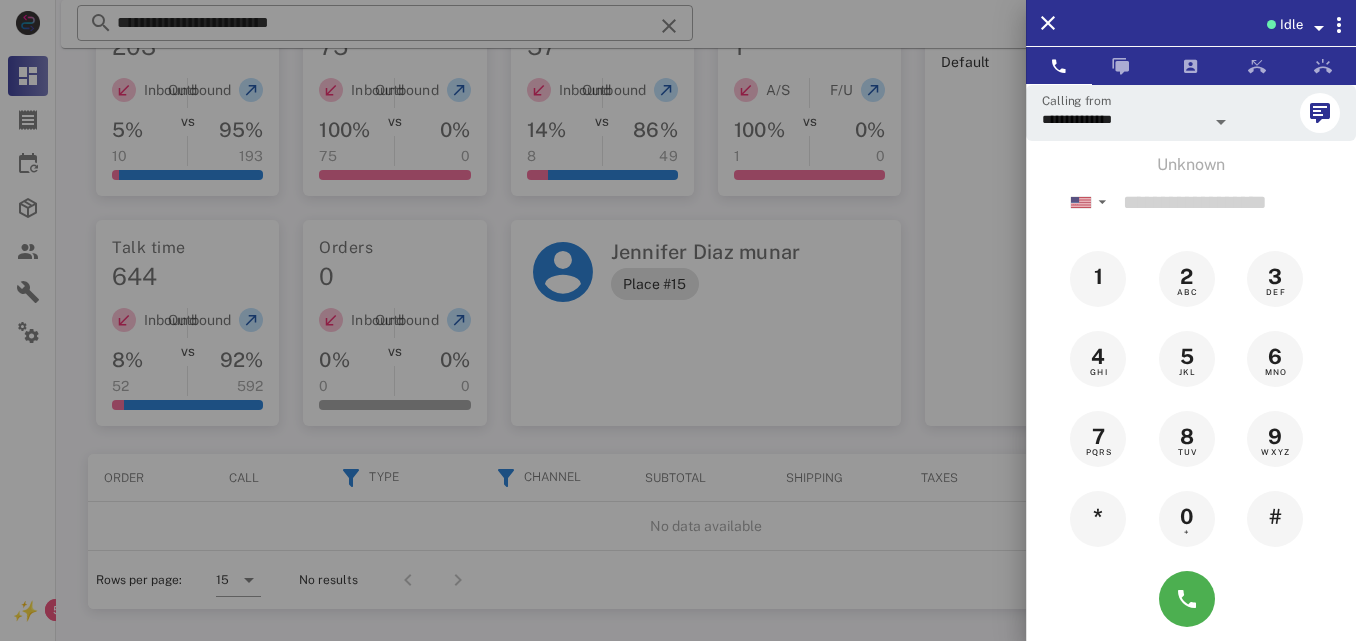 click at bounding box center [678, 320] 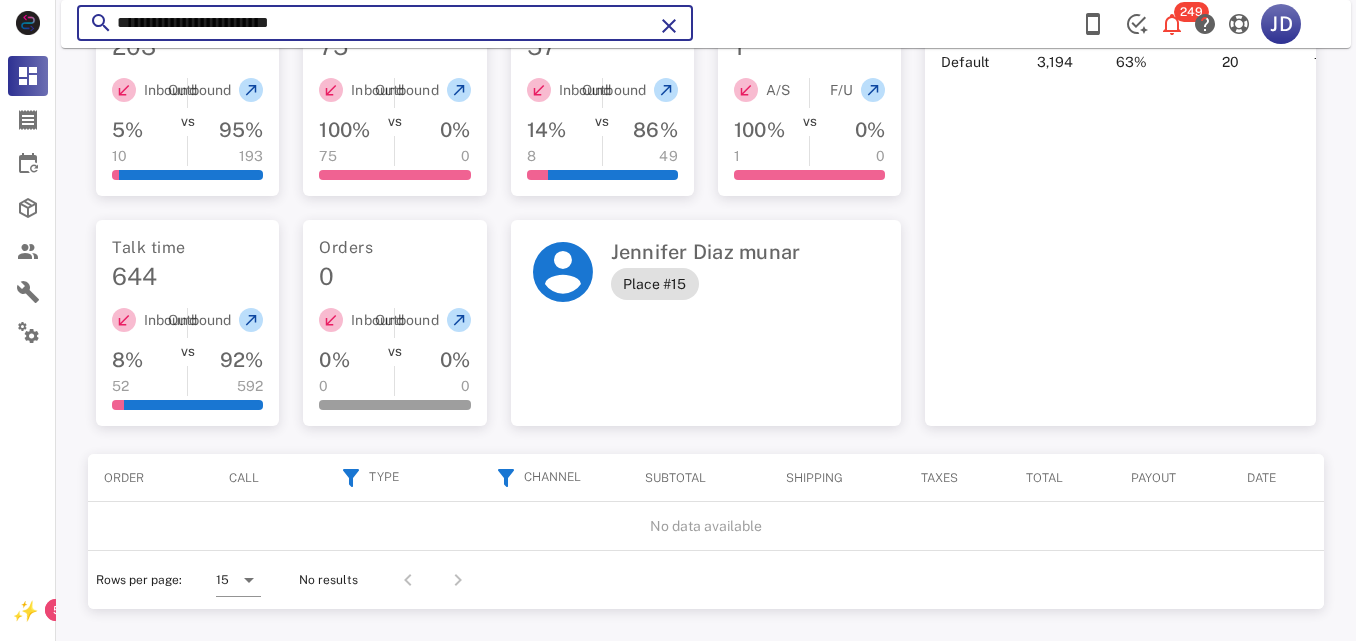 click on "**********" at bounding box center [385, 23] 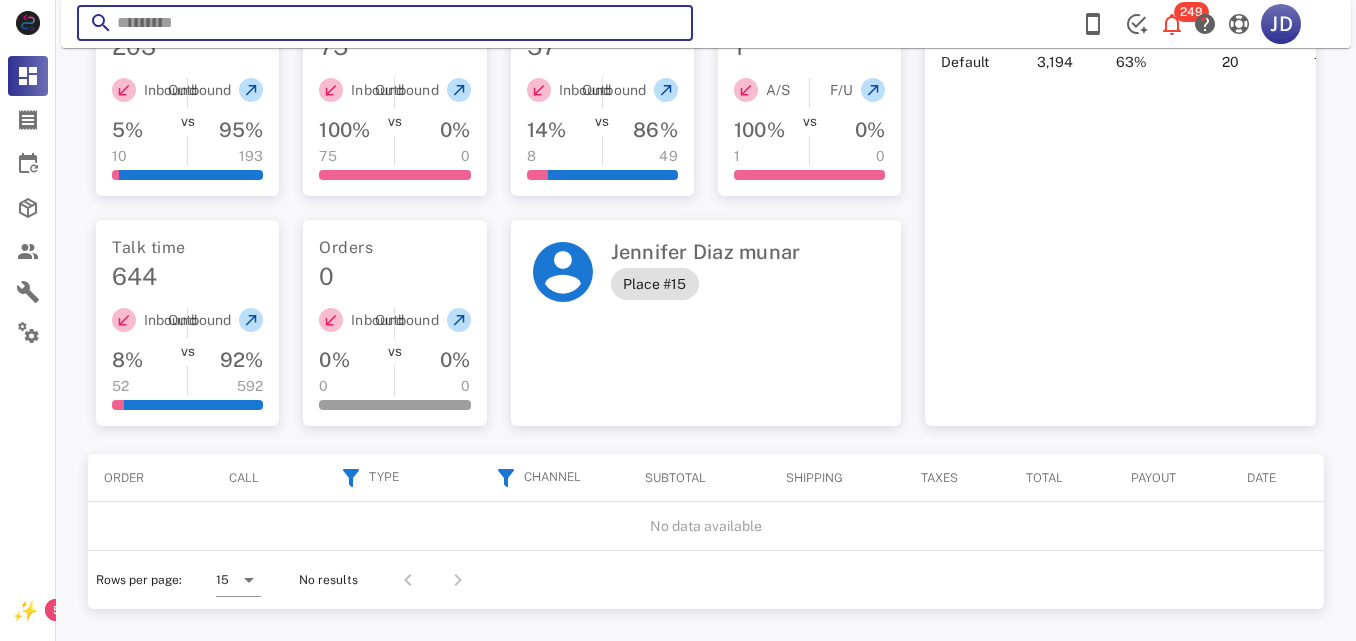 paste on "**********" 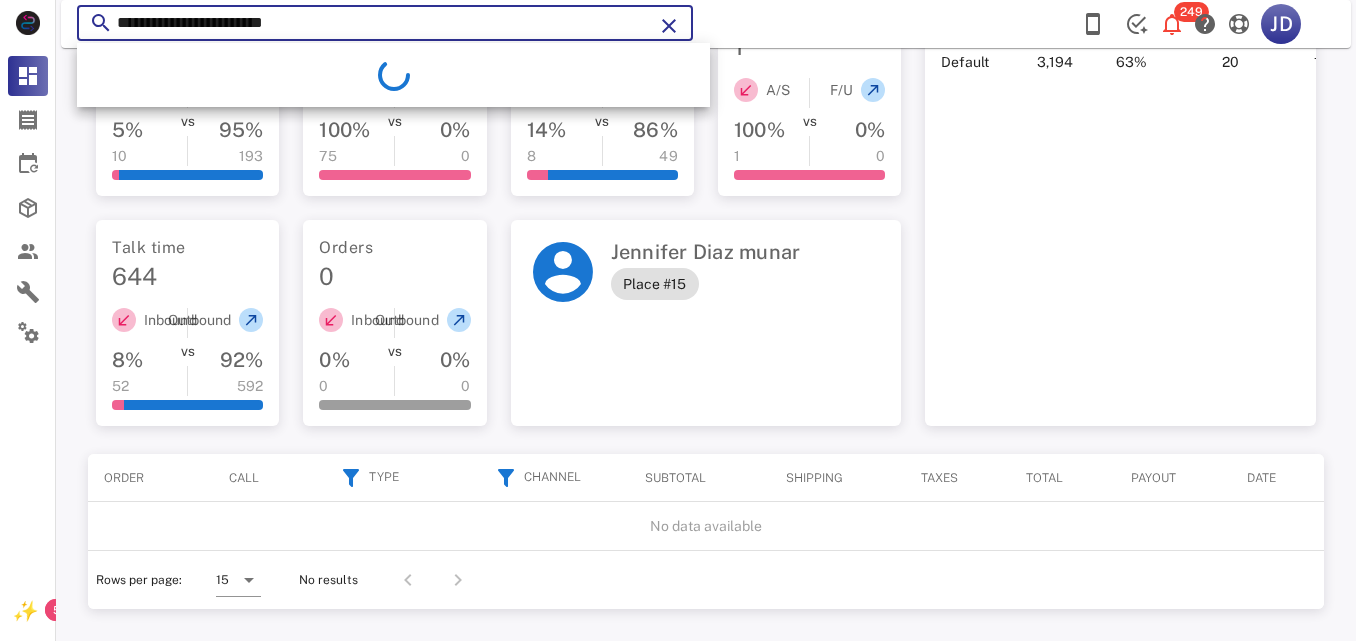 type on "**********" 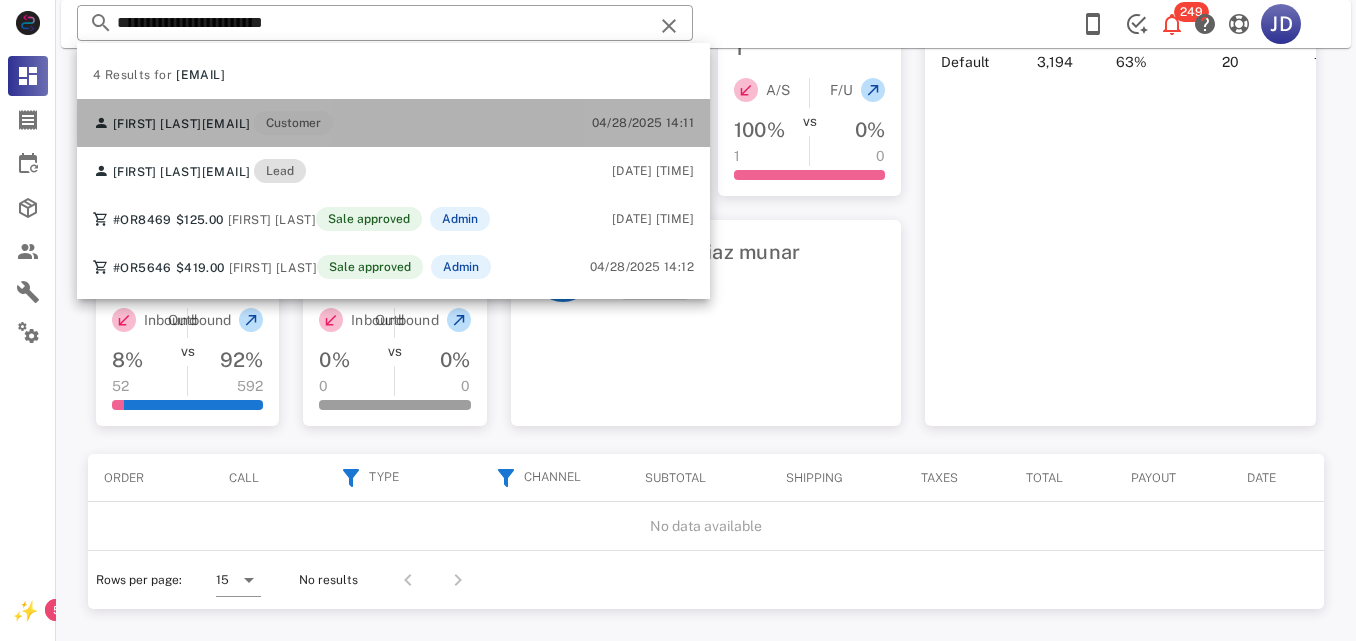 click on "[EMAIL]" at bounding box center (226, 124) 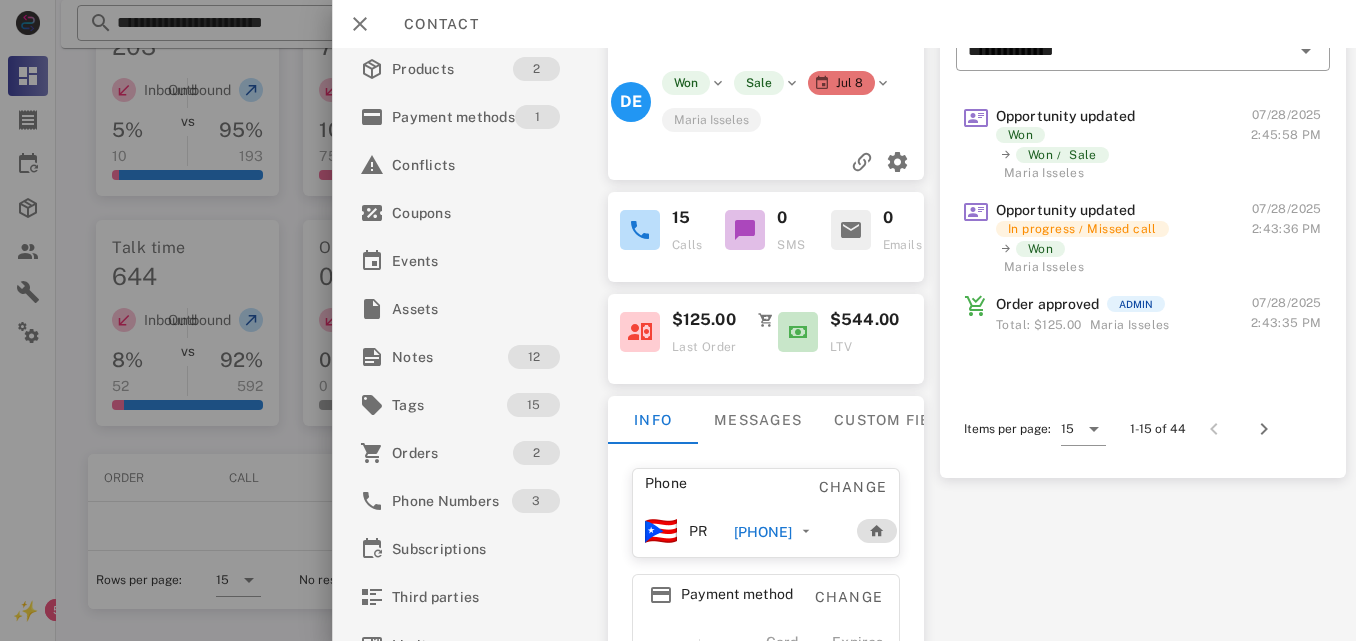 scroll, scrollTop: 162, scrollLeft: 0, axis: vertical 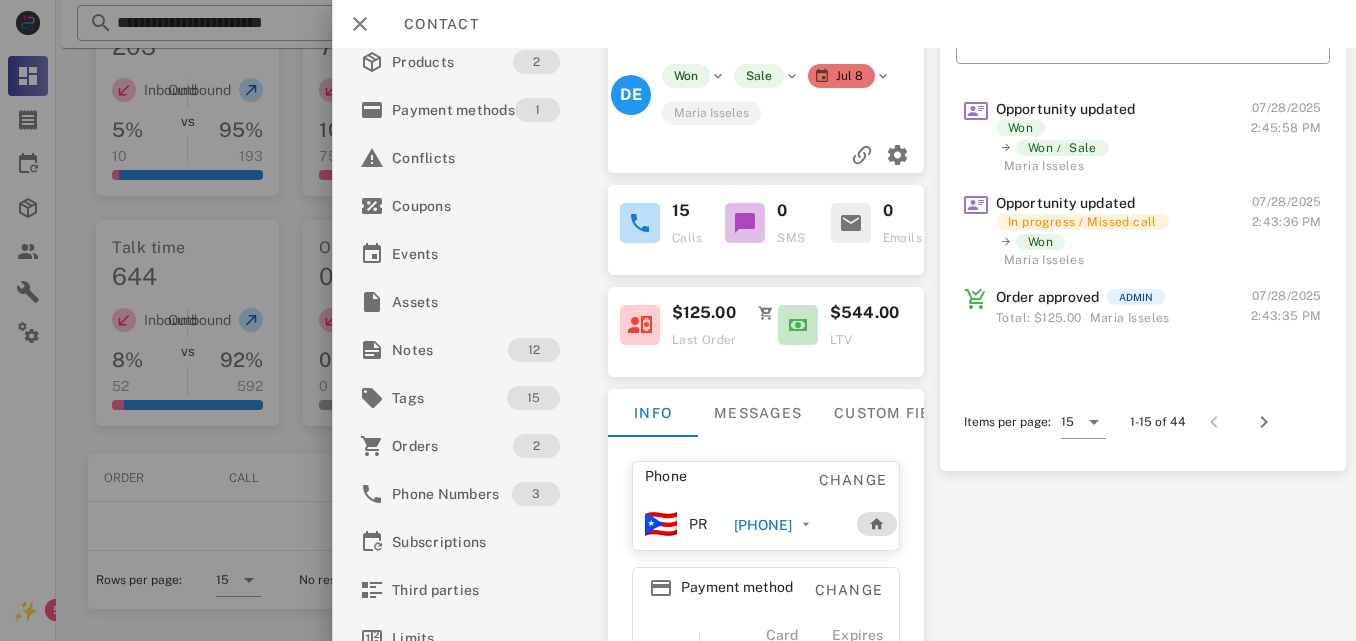 click on "[PHONE]" at bounding box center [762, 525] 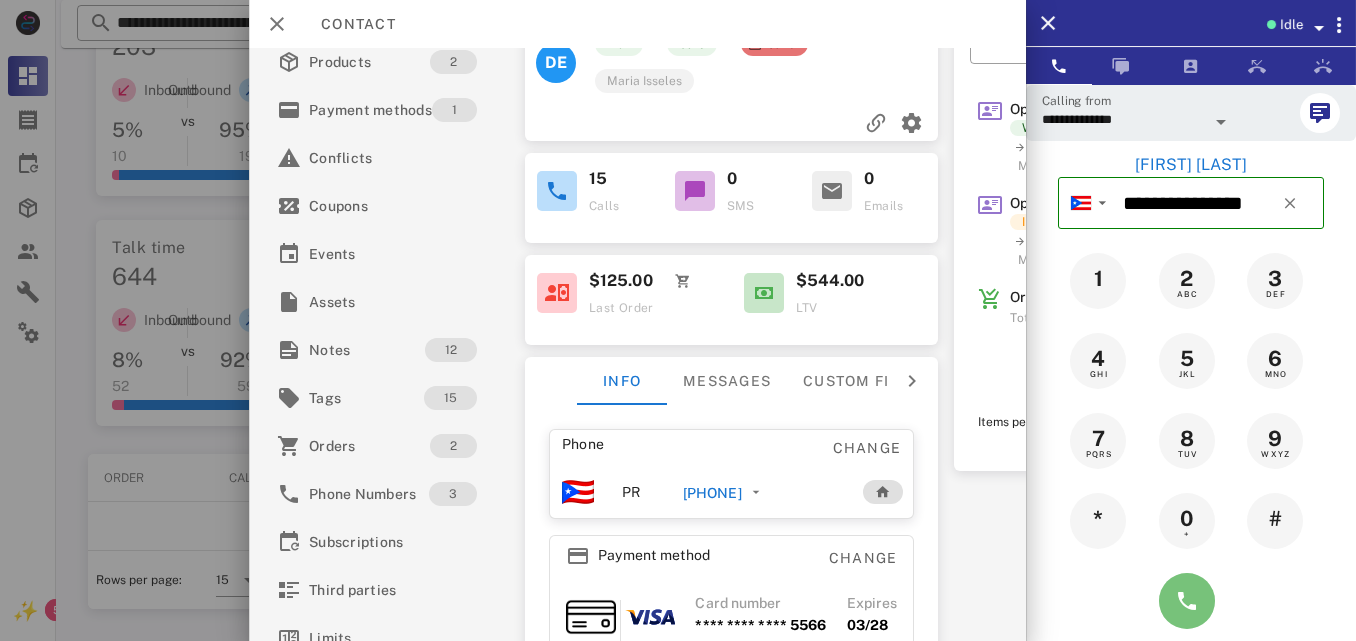 click at bounding box center (1187, 601) 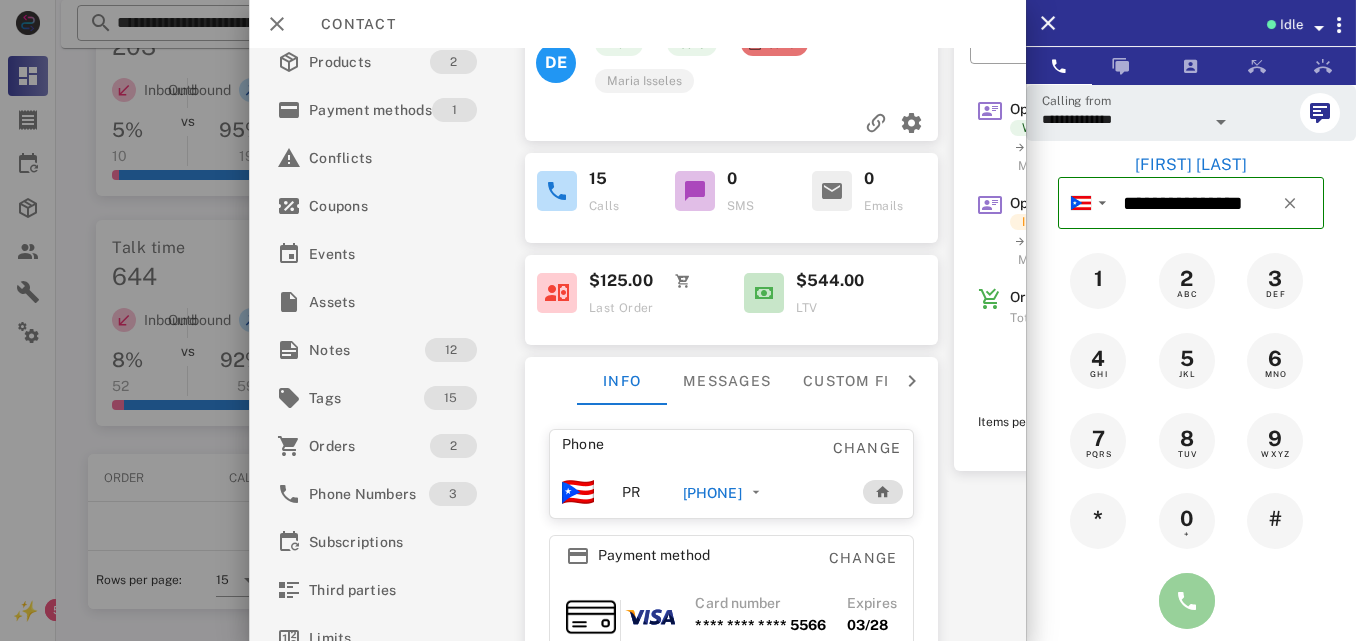click at bounding box center (1187, 601) 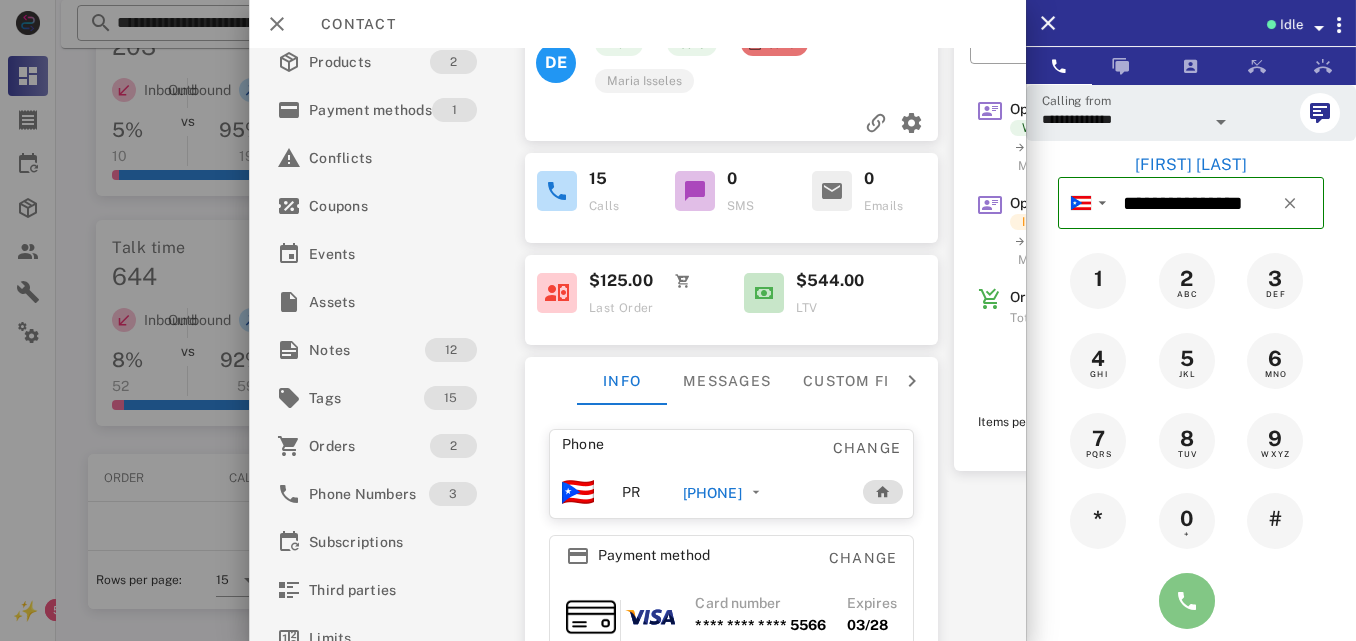type on "**********" 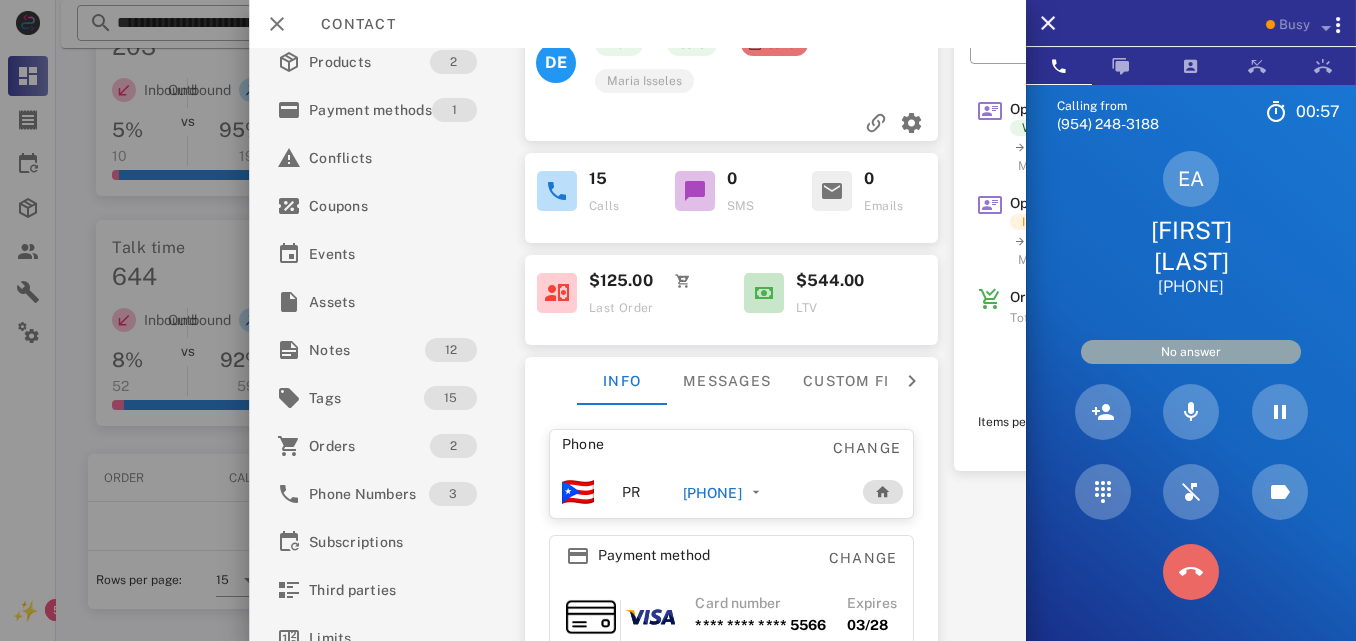 click at bounding box center (1191, 572) 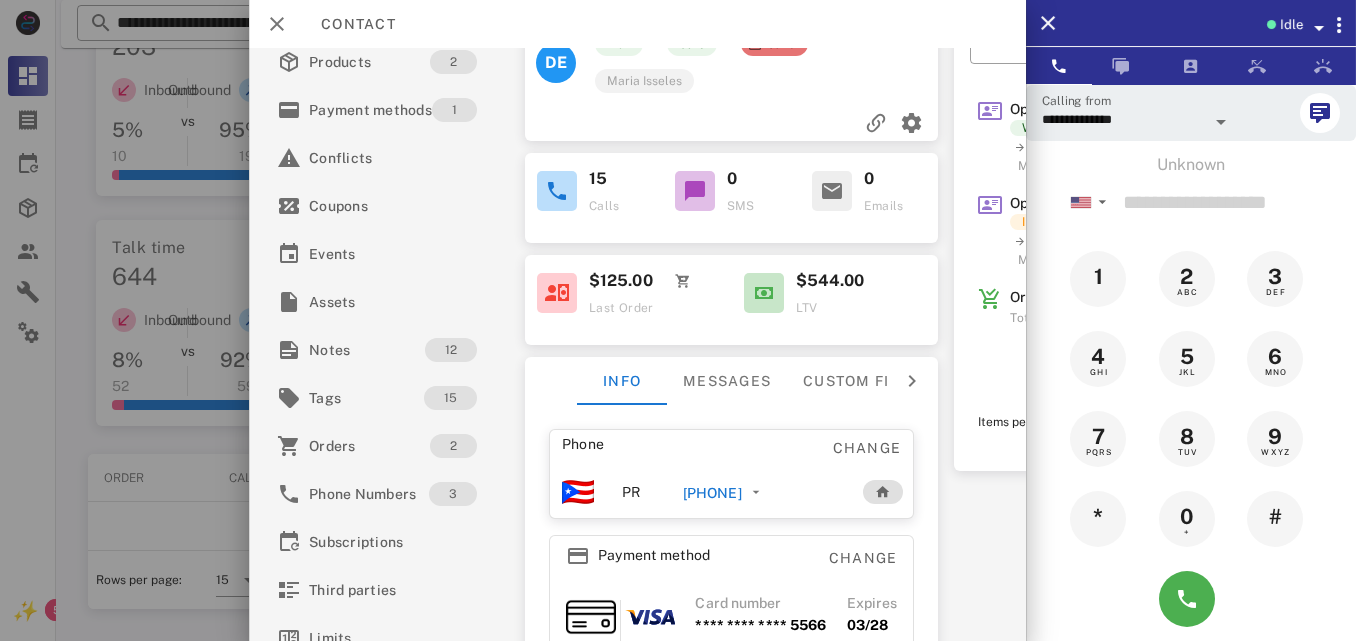click on "[PHONE]" at bounding box center (712, 493) 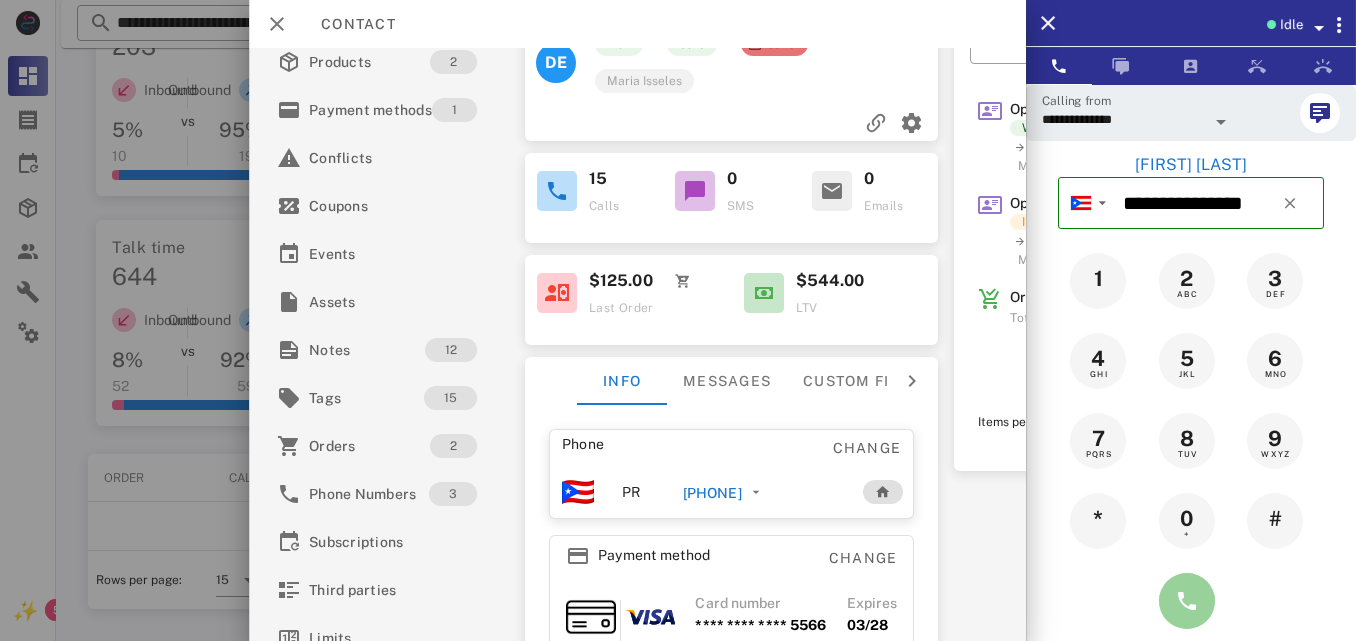 click at bounding box center (1187, 601) 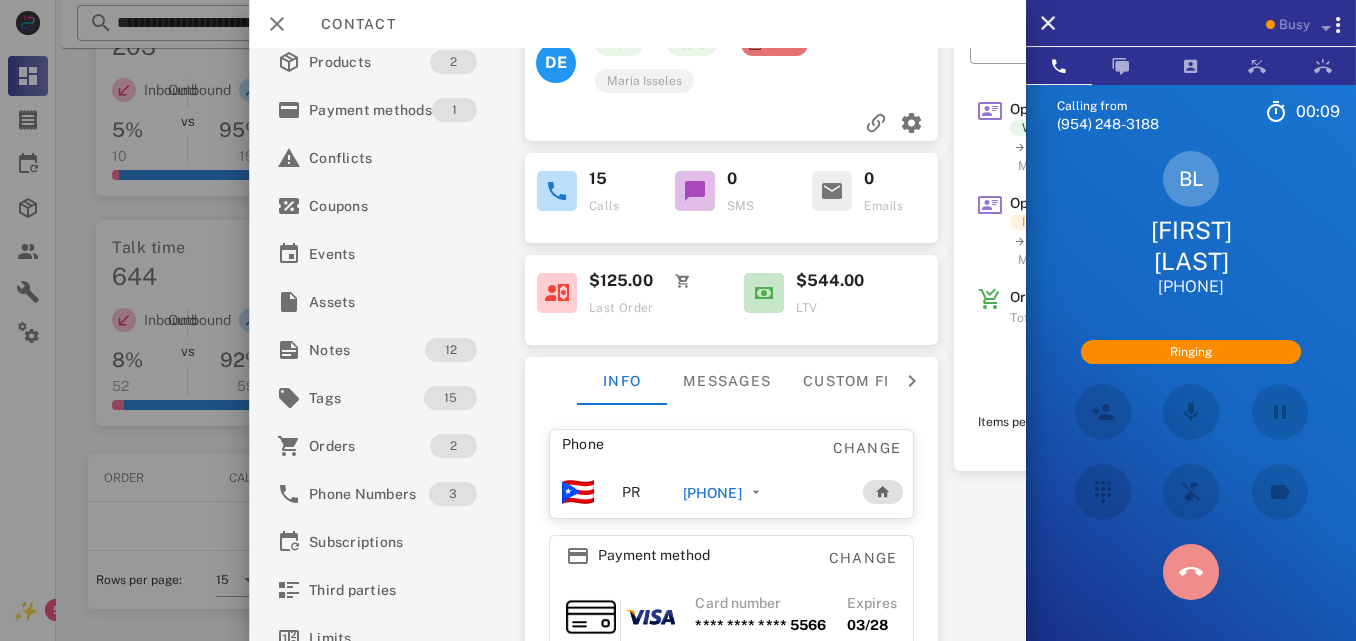 click at bounding box center [1191, 572] 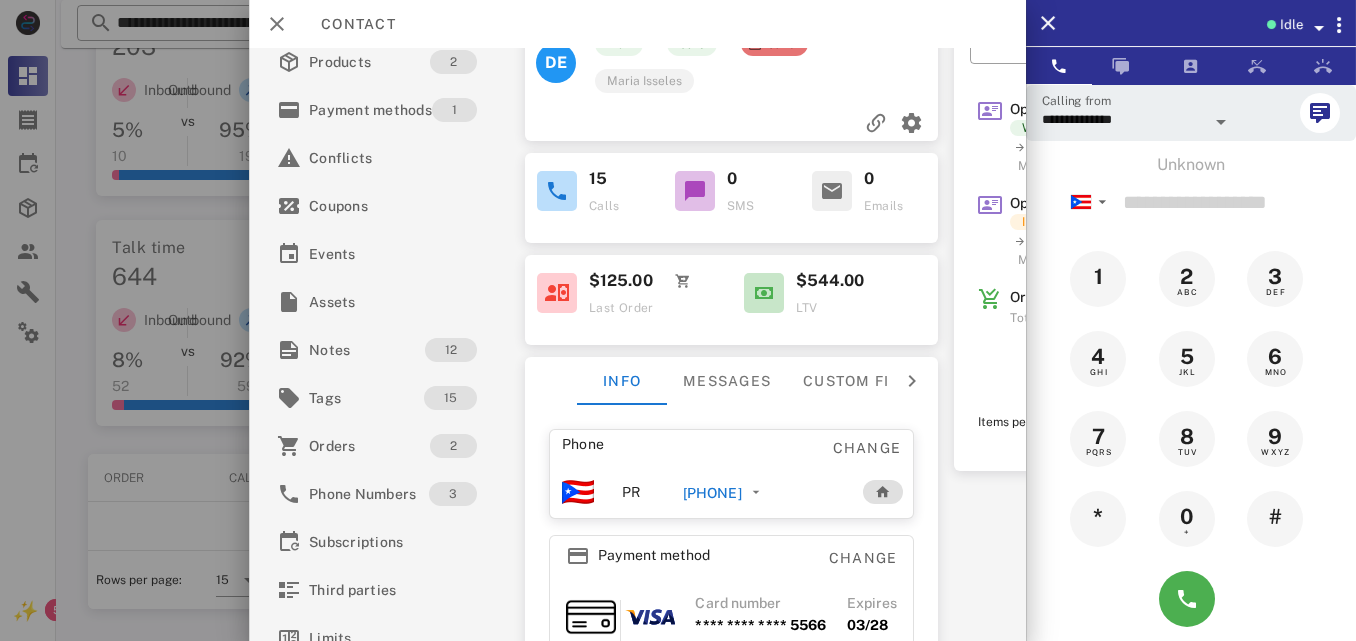 click on "[PHONE]" at bounding box center [712, 493] 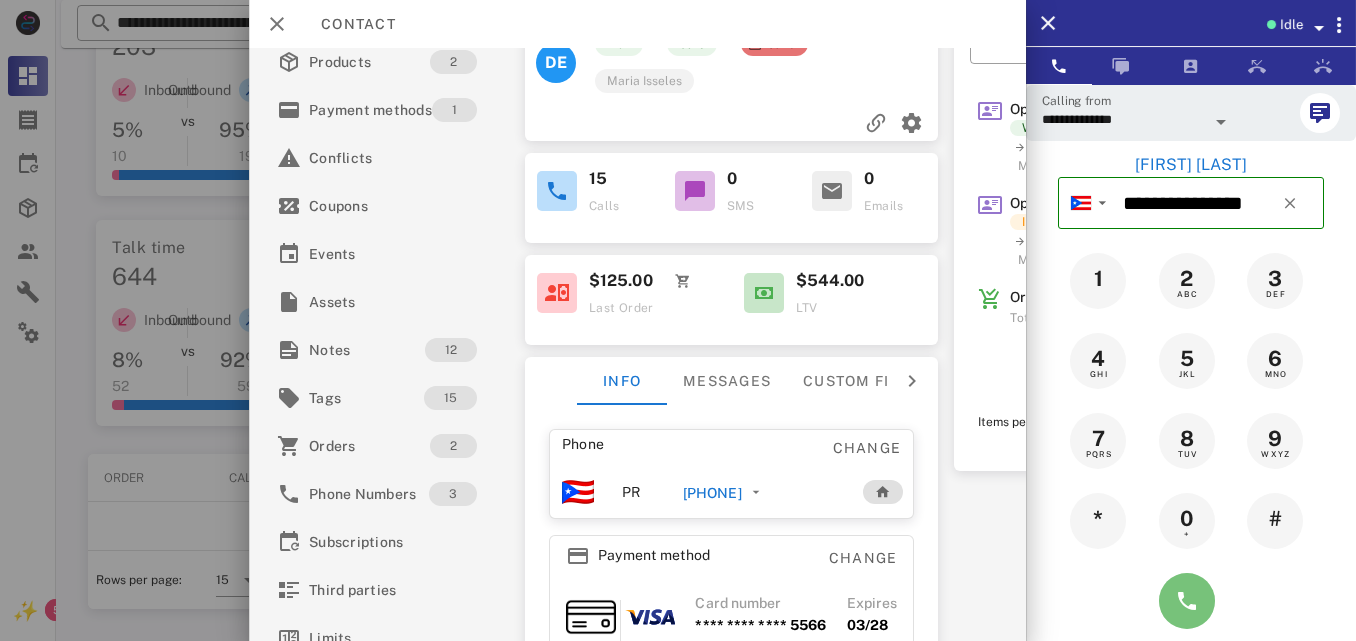 click at bounding box center (1187, 601) 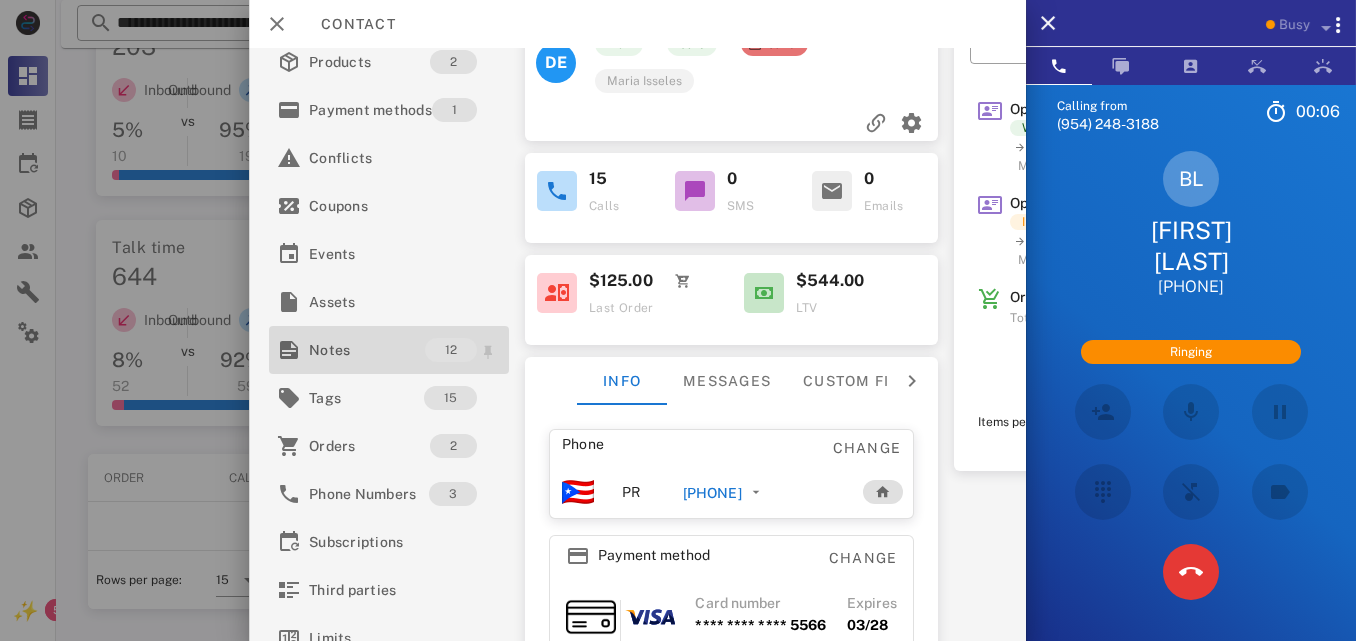 click on "Notes" at bounding box center [367, 350] 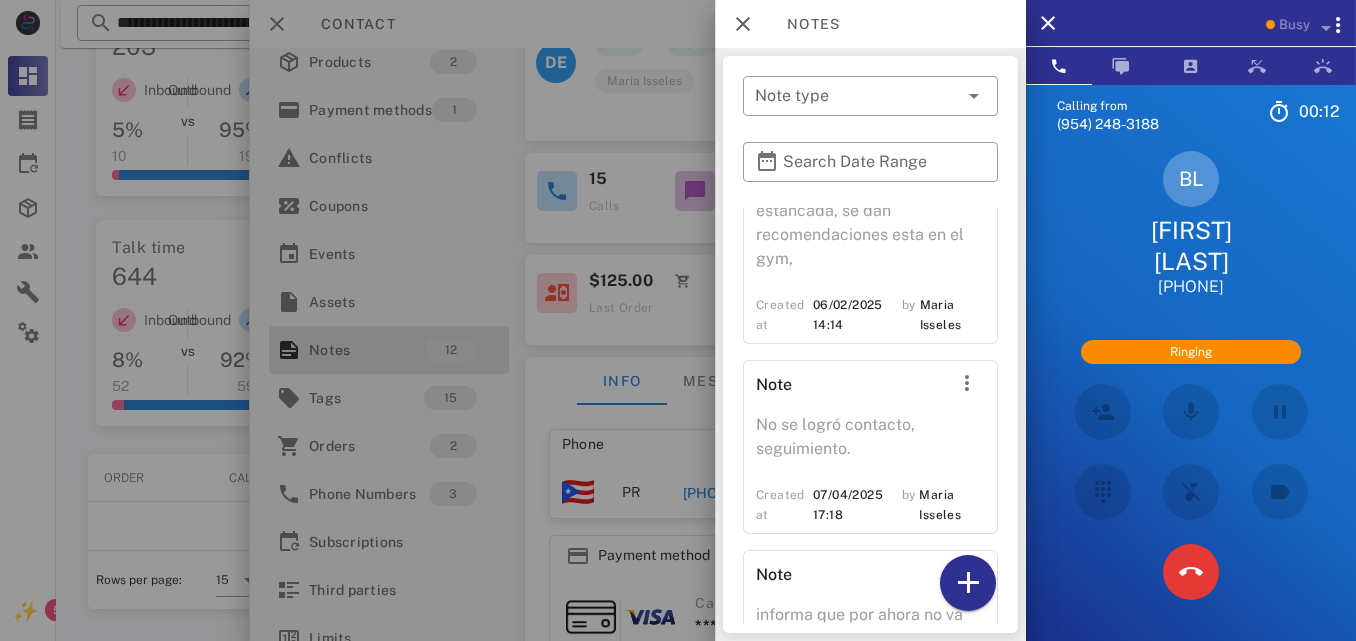 scroll, scrollTop: 2566, scrollLeft: 0, axis: vertical 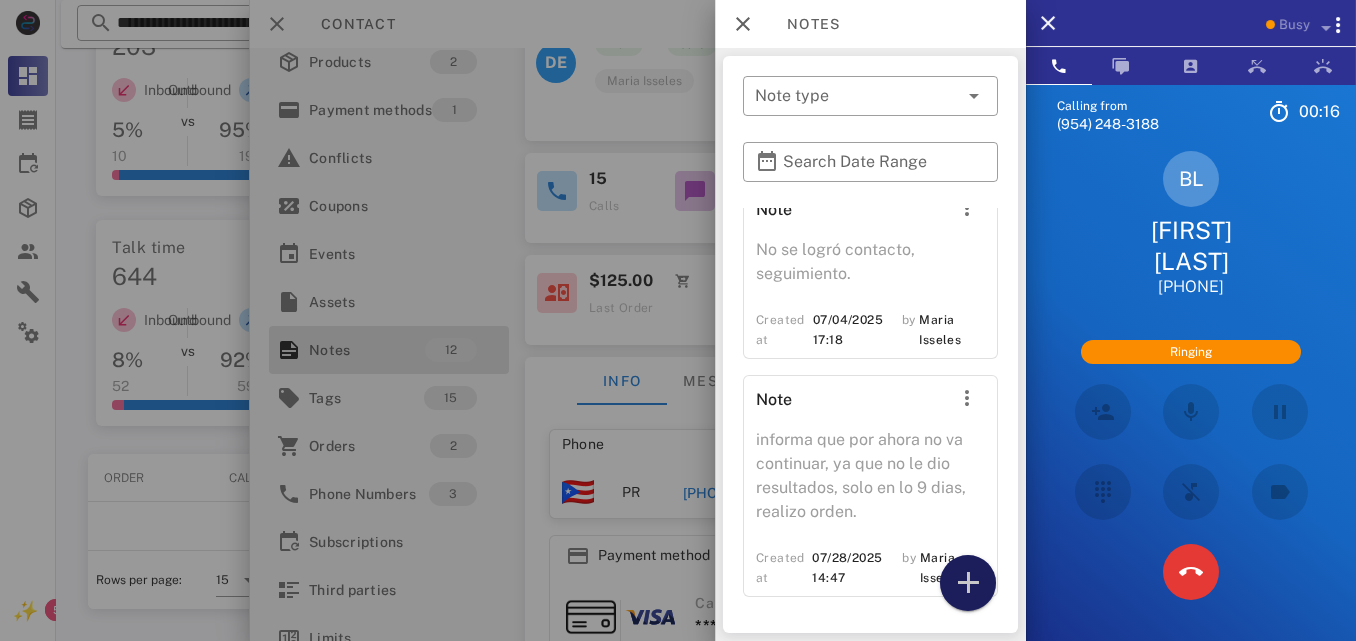 click at bounding box center [968, 583] 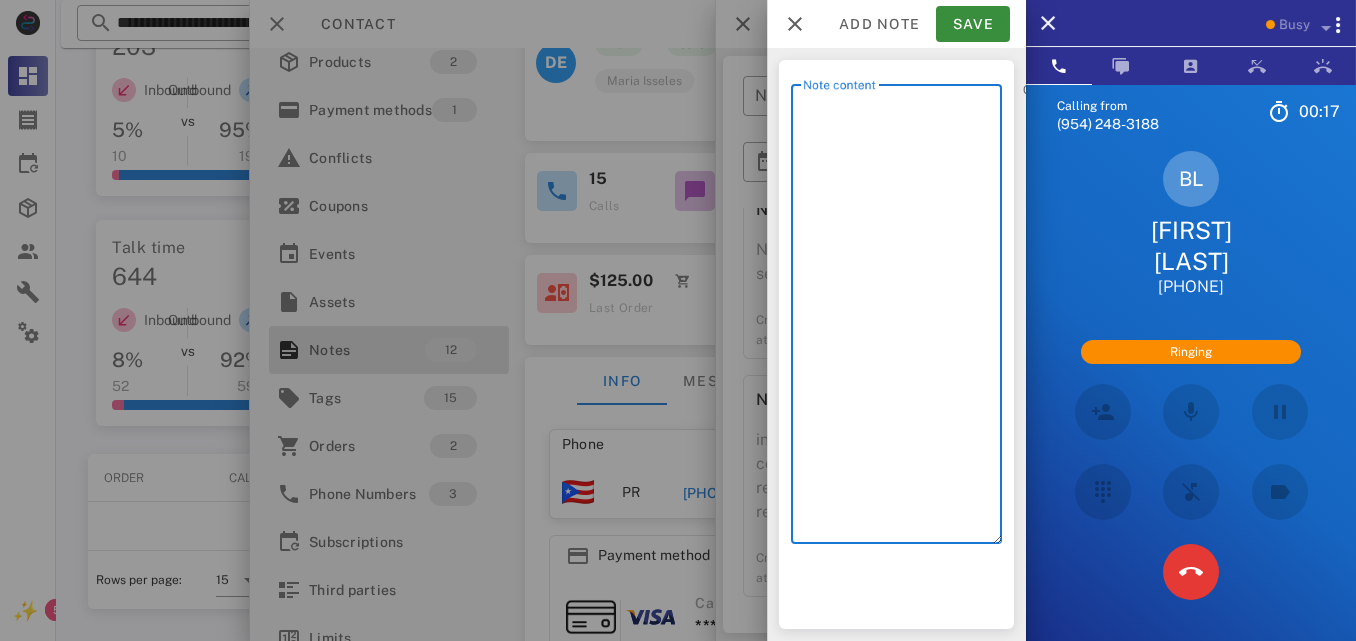 click on "Note content" at bounding box center [902, 319] 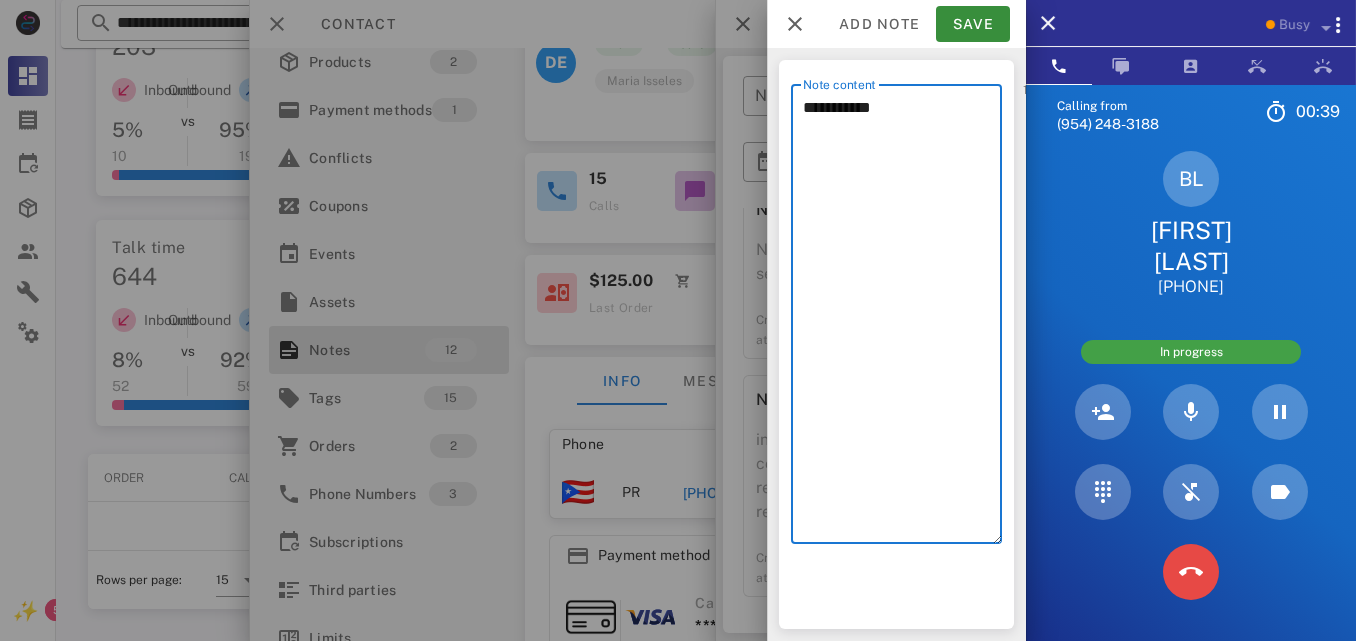type on "**********" 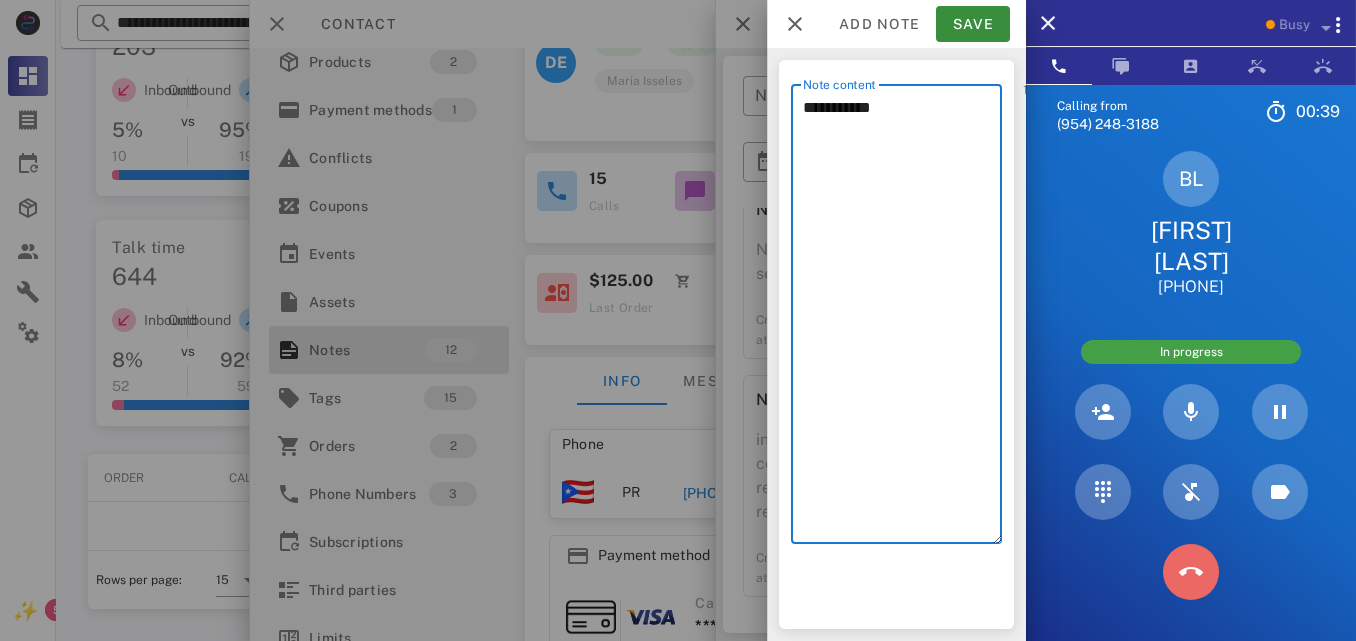 click at bounding box center (1191, 572) 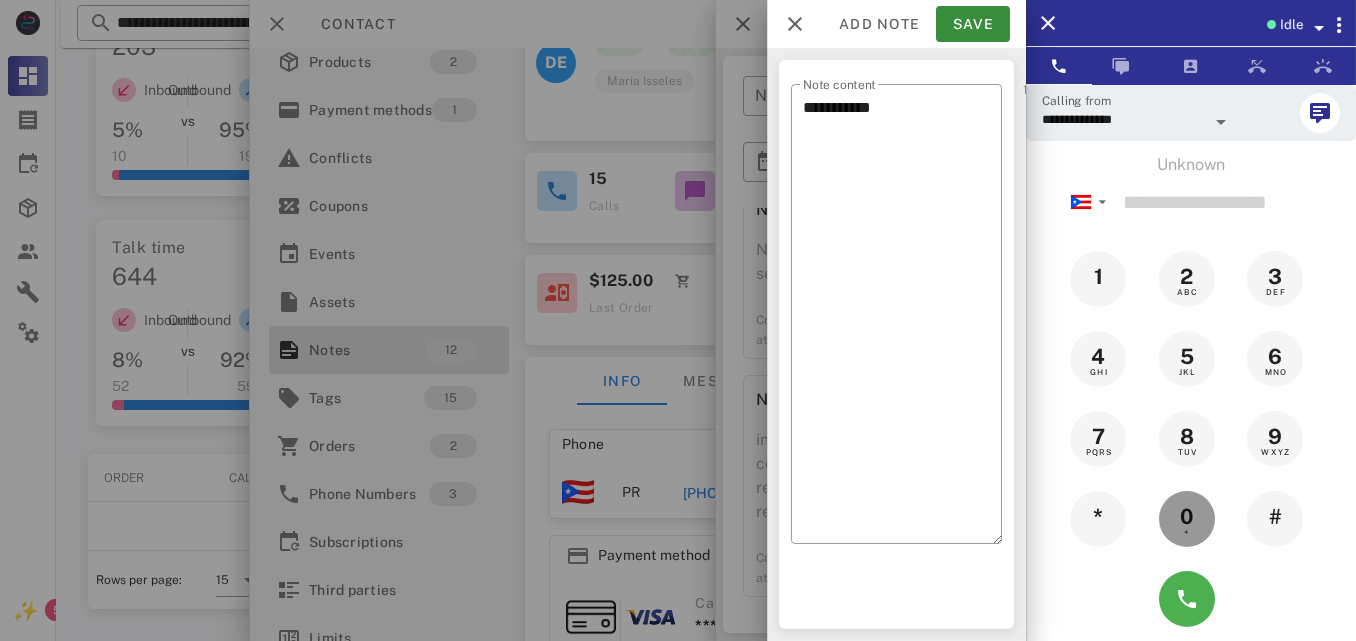 click on "+" at bounding box center [1187, 532] 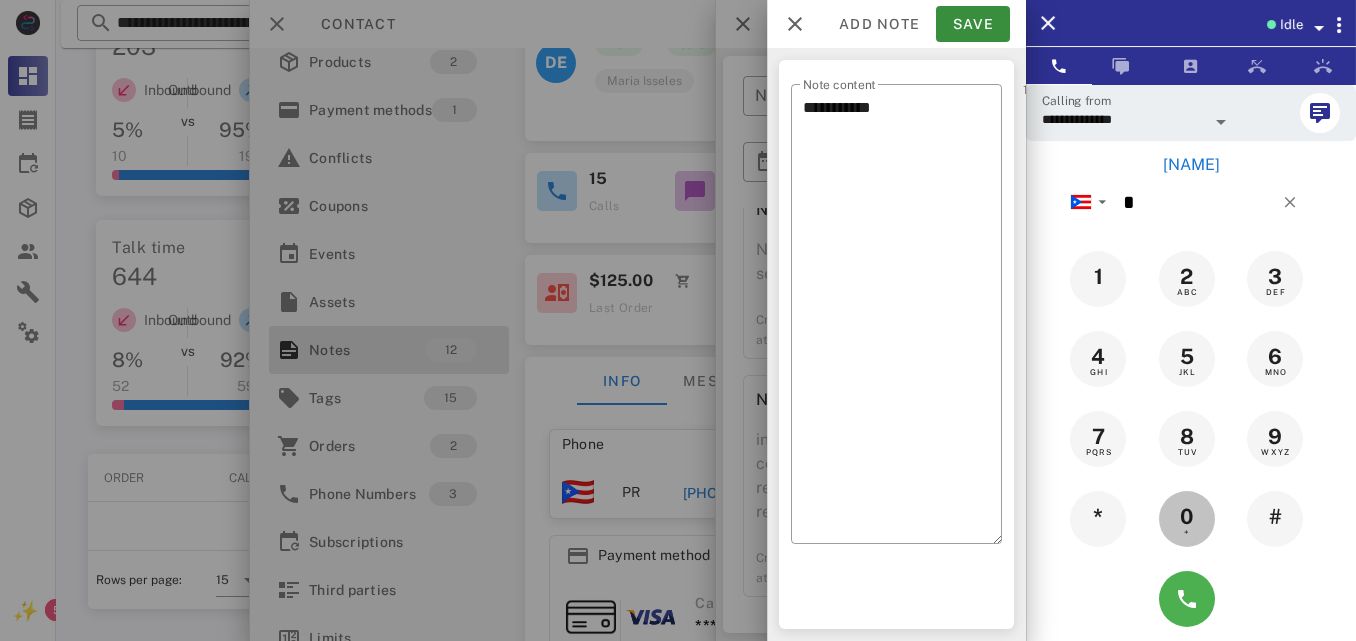 type 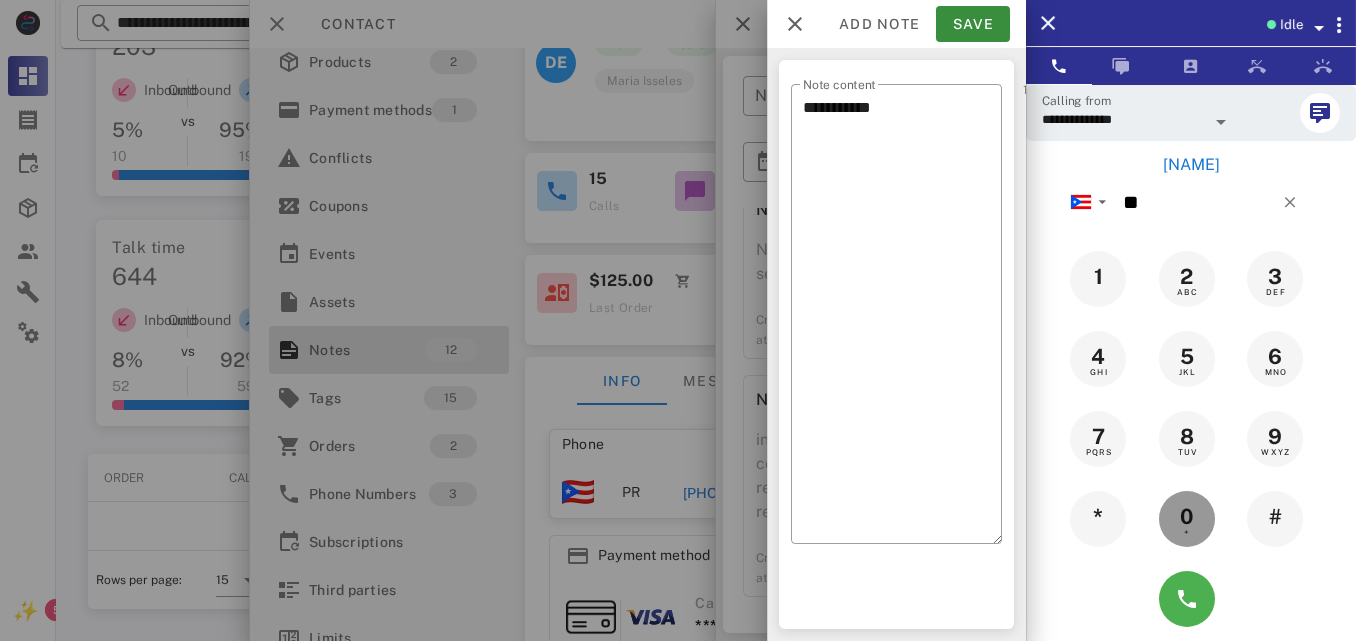 click on "+" at bounding box center (1187, 532) 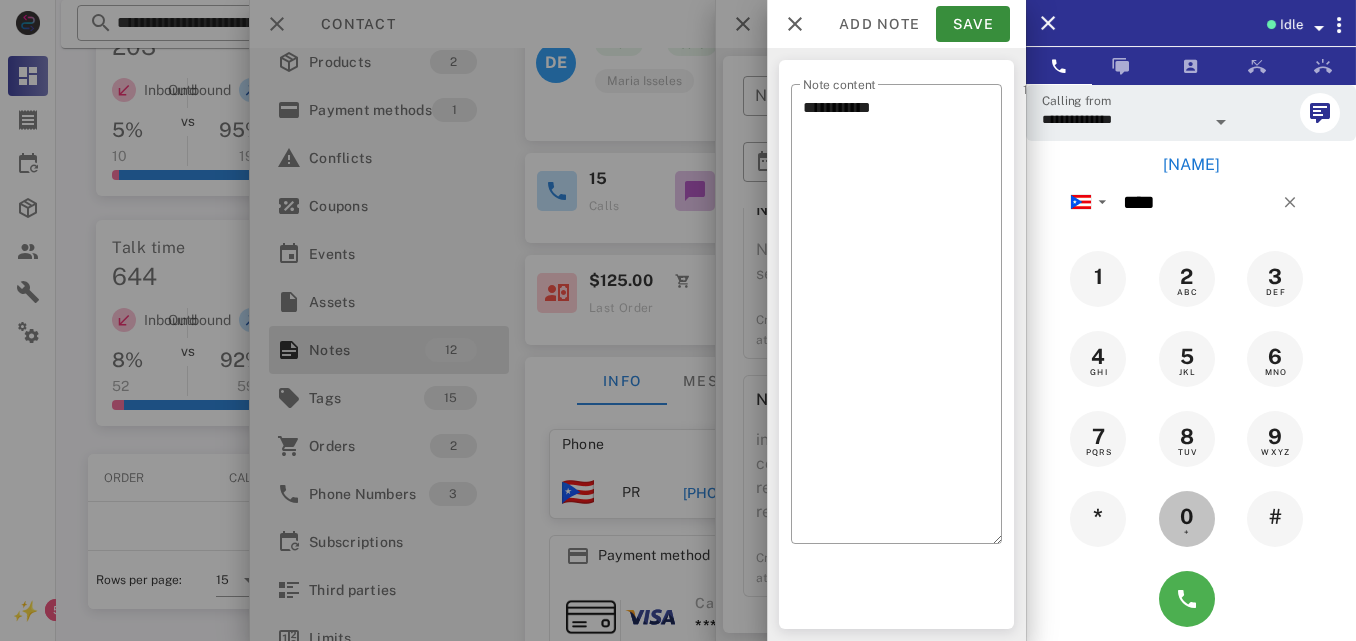 click on "0 +" at bounding box center (1187, 519) 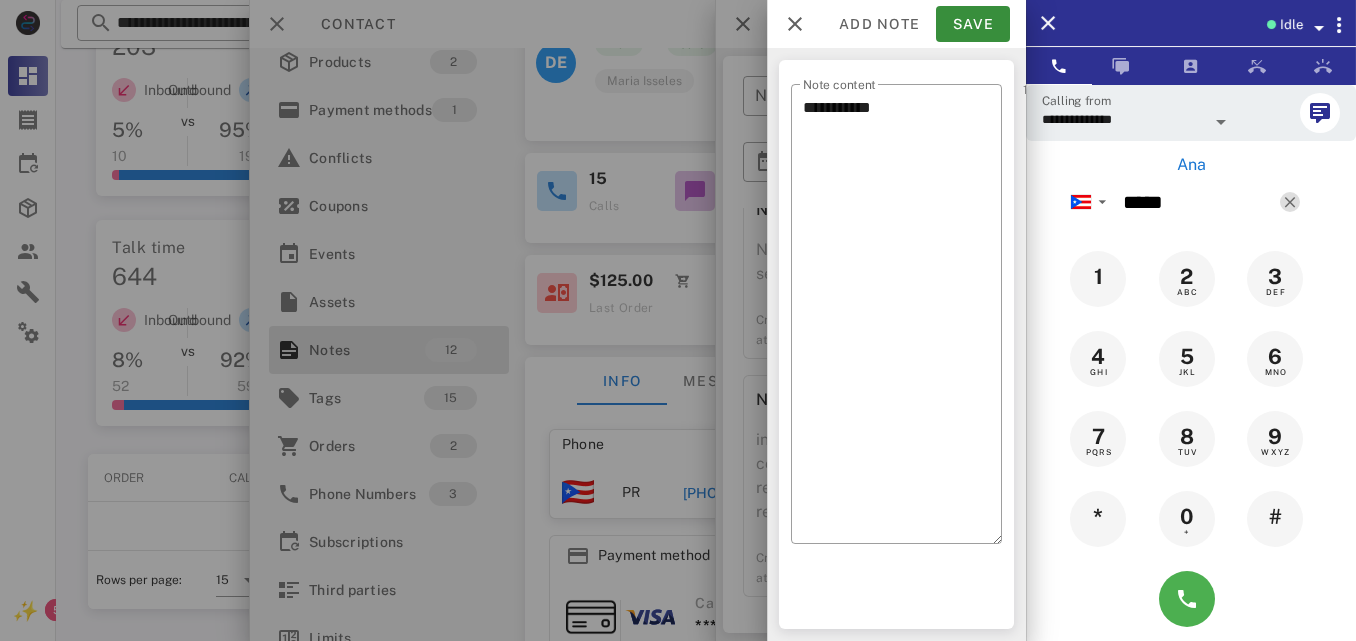 click at bounding box center [1290, 202] 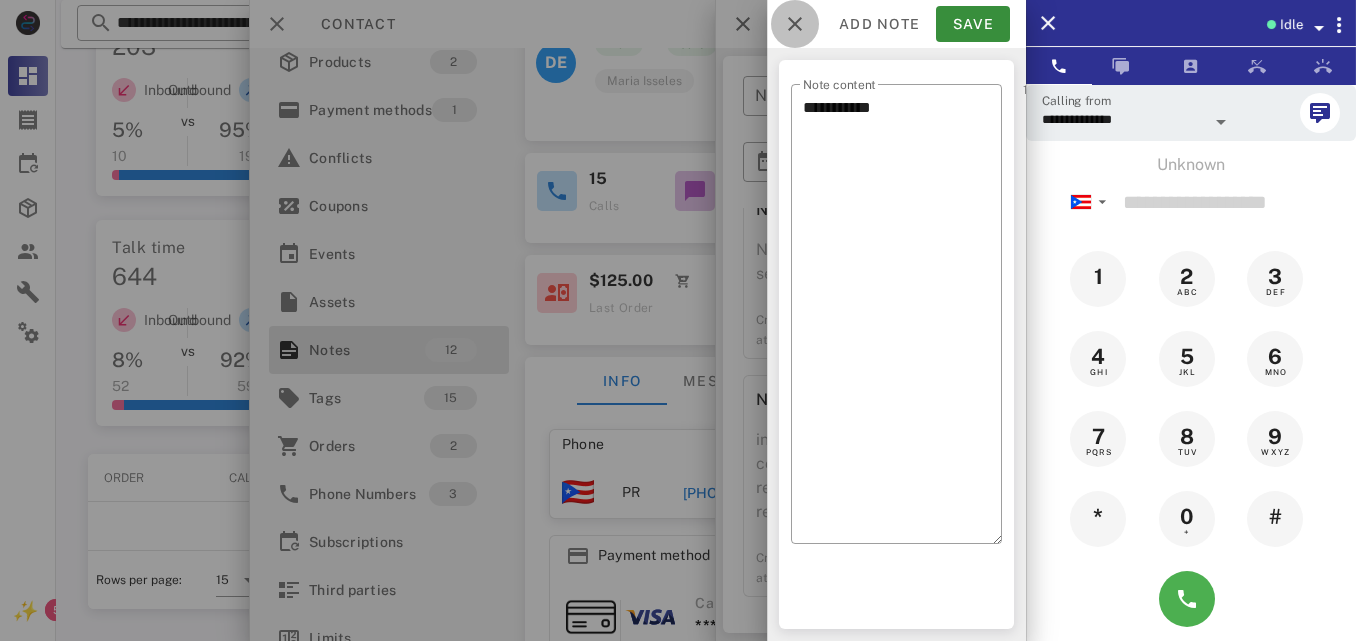 click at bounding box center [795, 24] 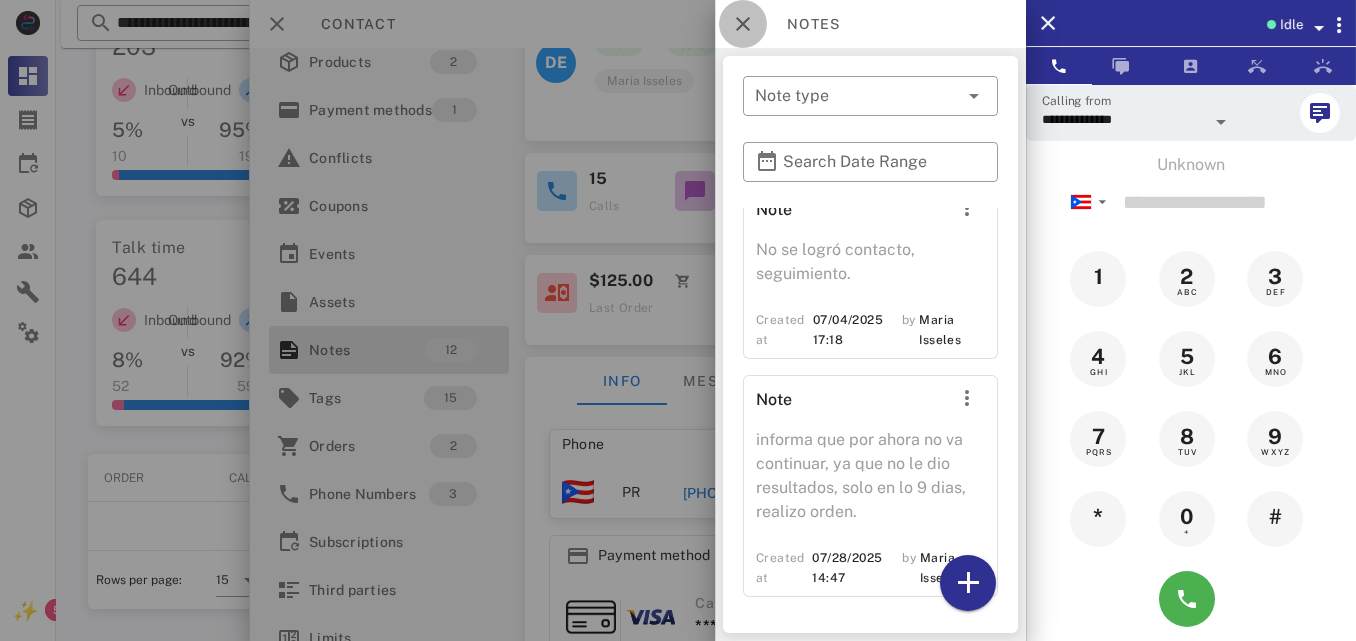 click at bounding box center [743, 24] 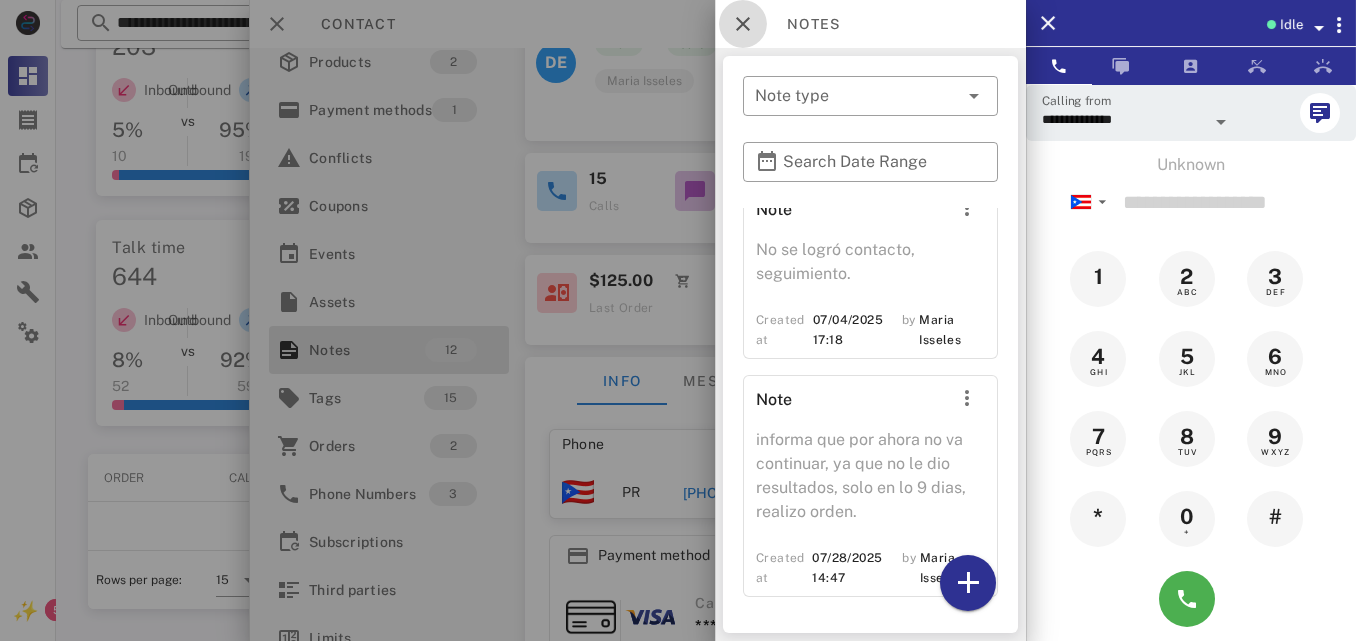 click on "Contact" at bounding box center [637, 24] 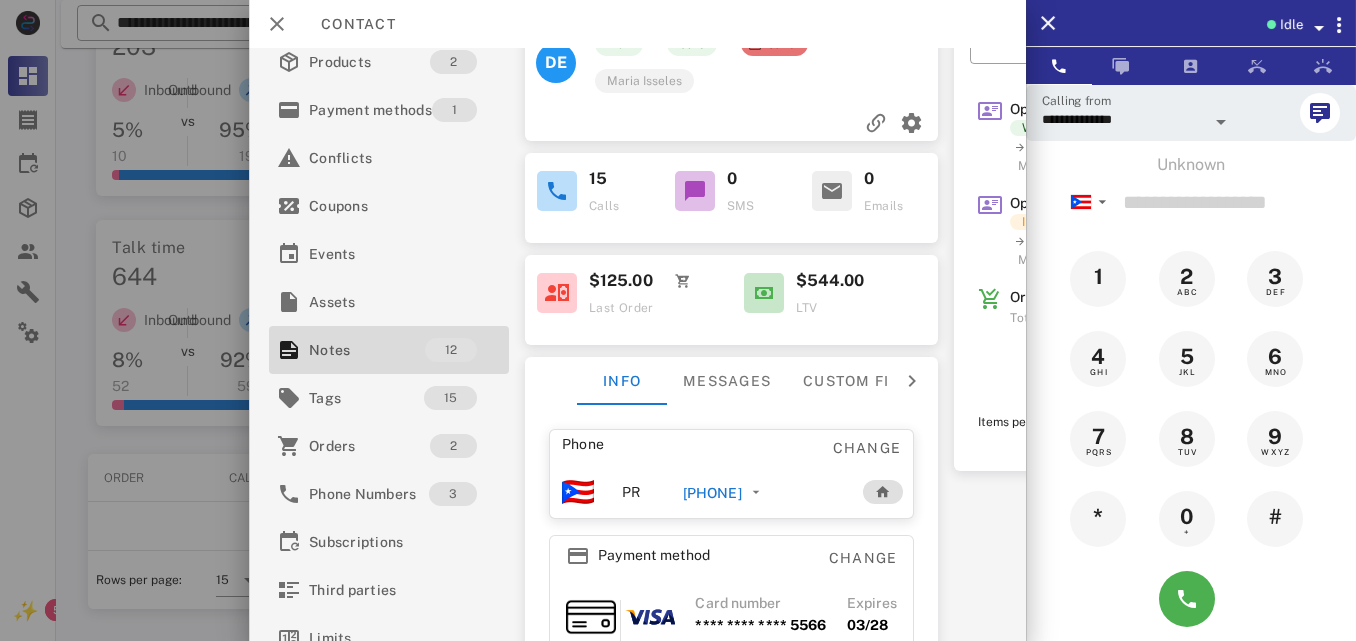 click on "[PHONE]" at bounding box center (712, 493) 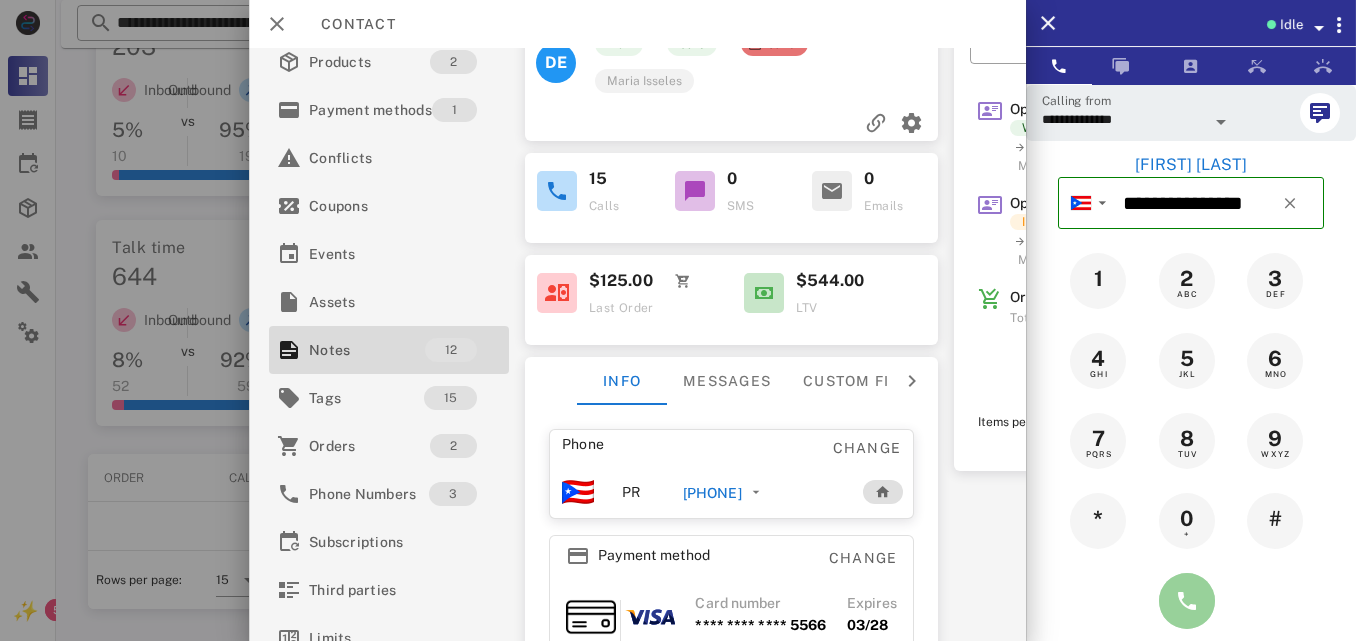 click at bounding box center (1187, 601) 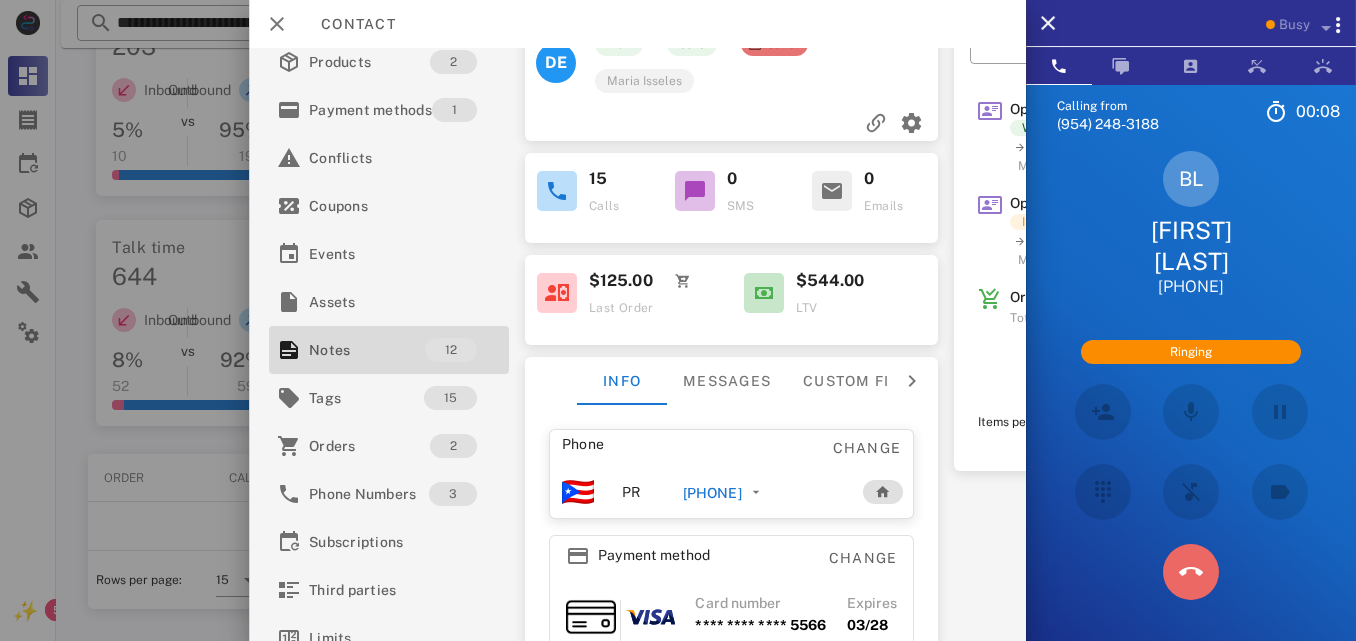 click at bounding box center [1191, 572] 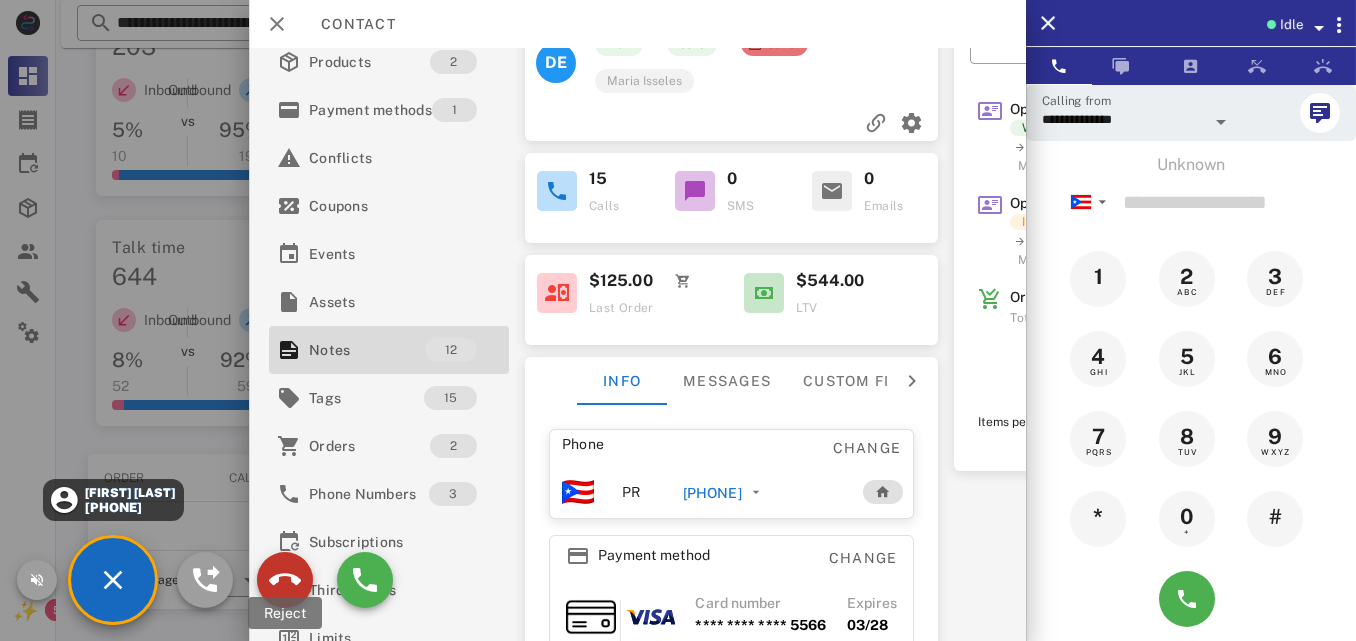 click at bounding box center (285, 580) 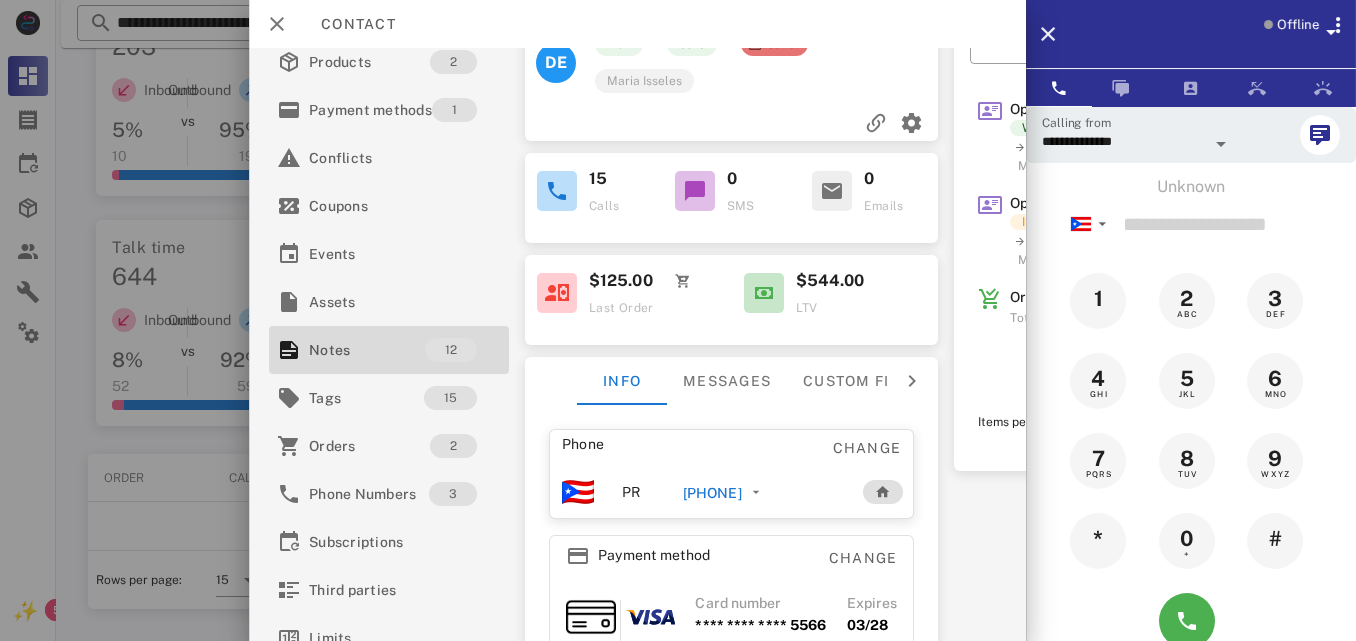 click on "Offline" at bounding box center [1298, 25] 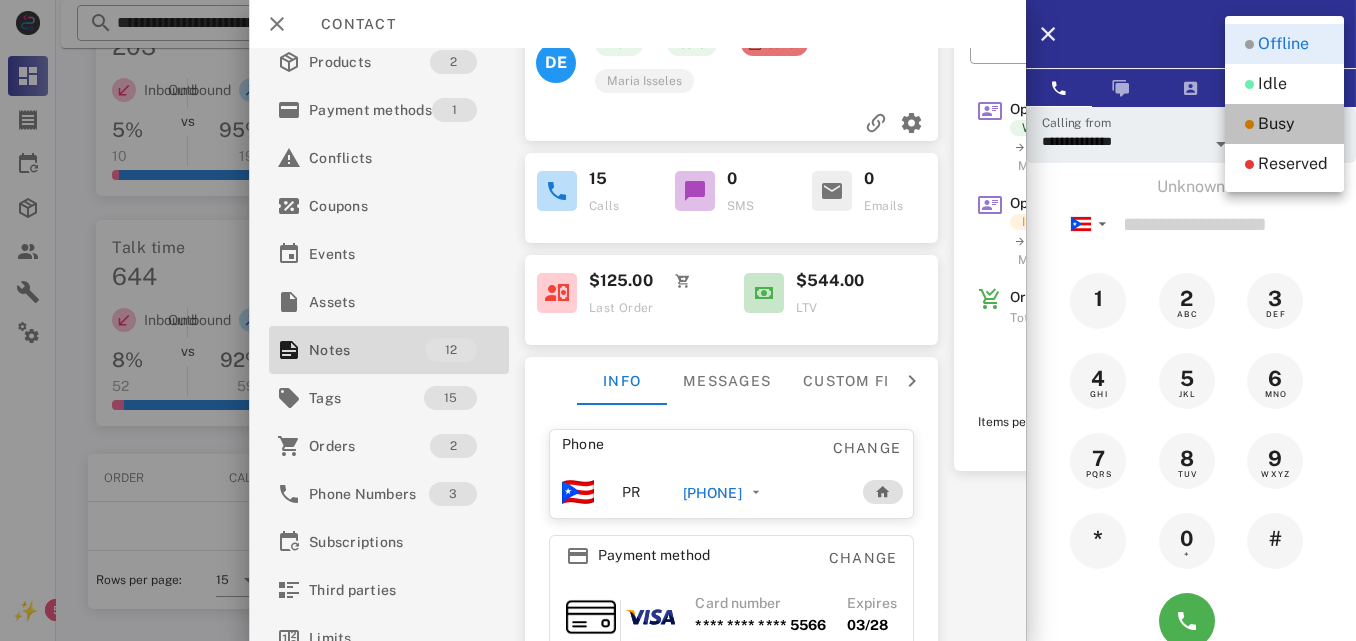 click on "Busy" at bounding box center [1276, 124] 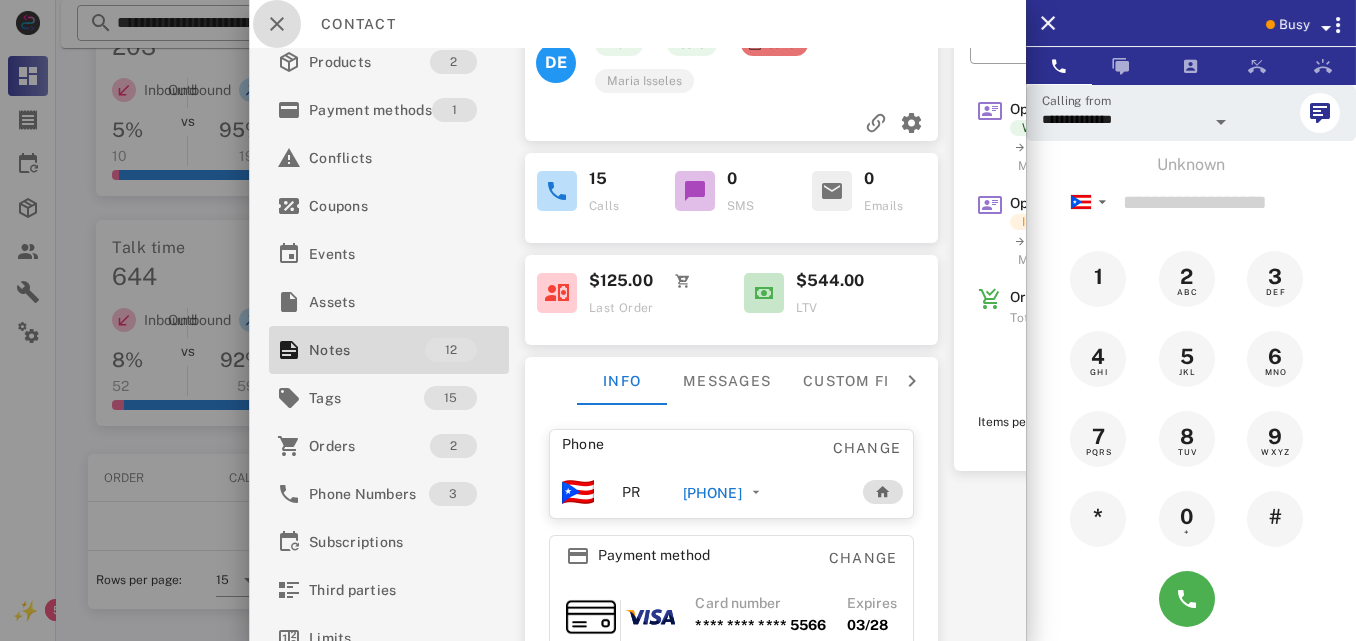 click at bounding box center [277, 24] 